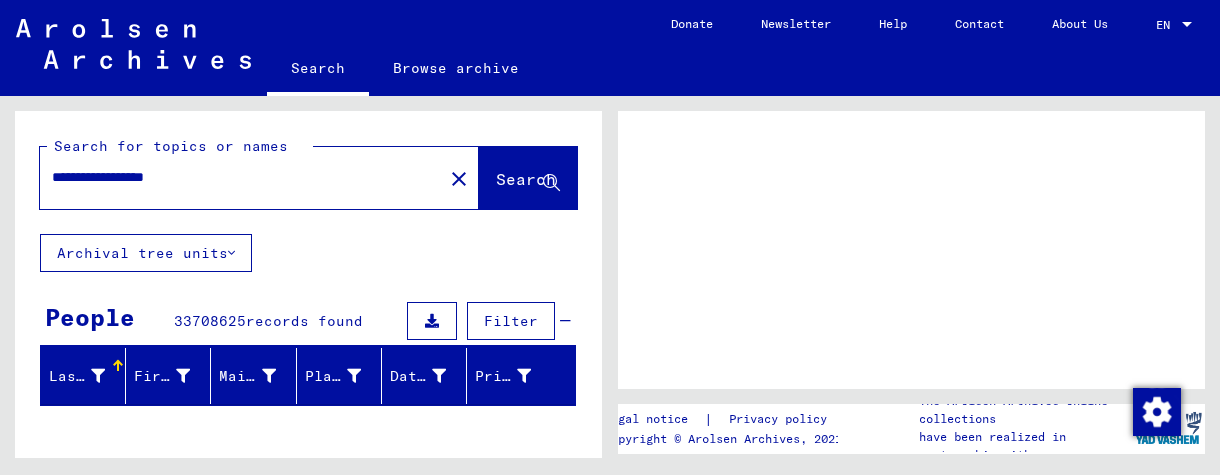 scroll, scrollTop: 0, scrollLeft: 0, axis: both 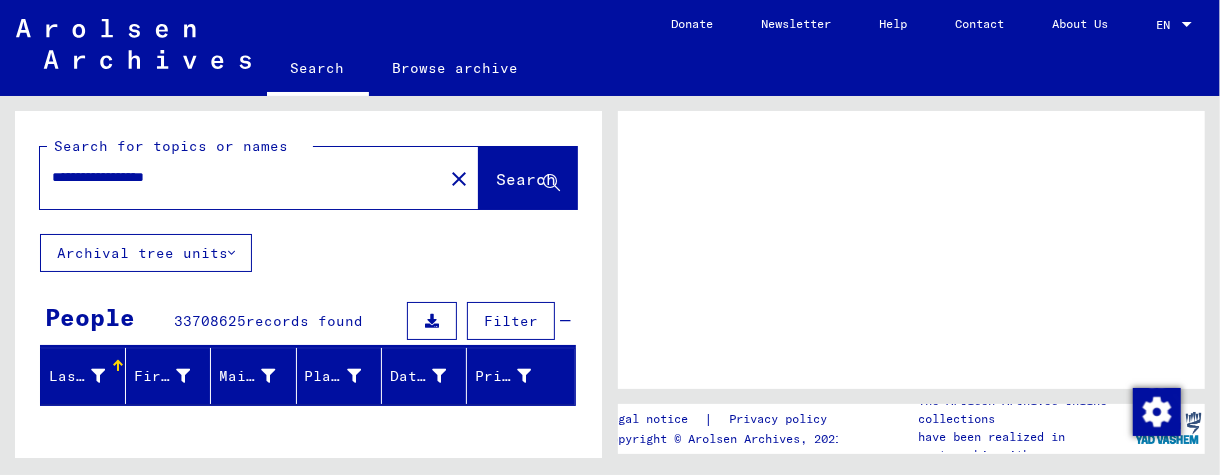 drag, startPoint x: 358, startPoint y: 174, endPoint x: 36, endPoint y: 173, distance: 322.00156 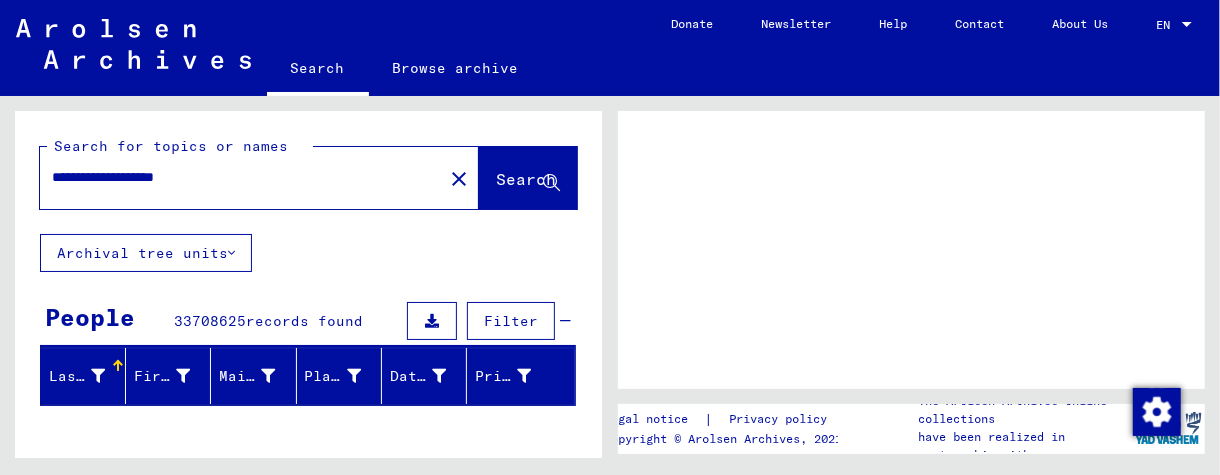 type on "**********" 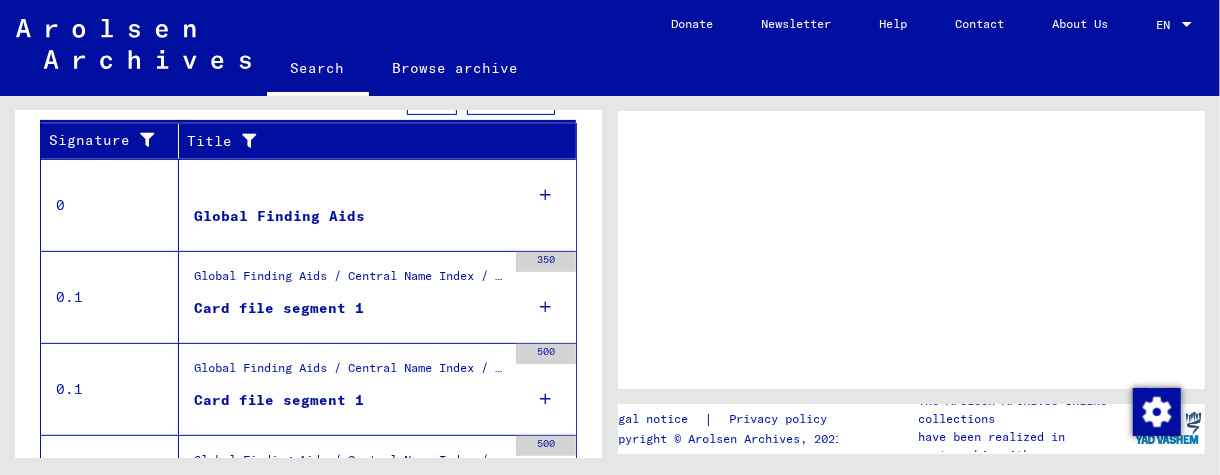 scroll, scrollTop: 0, scrollLeft: 0, axis: both 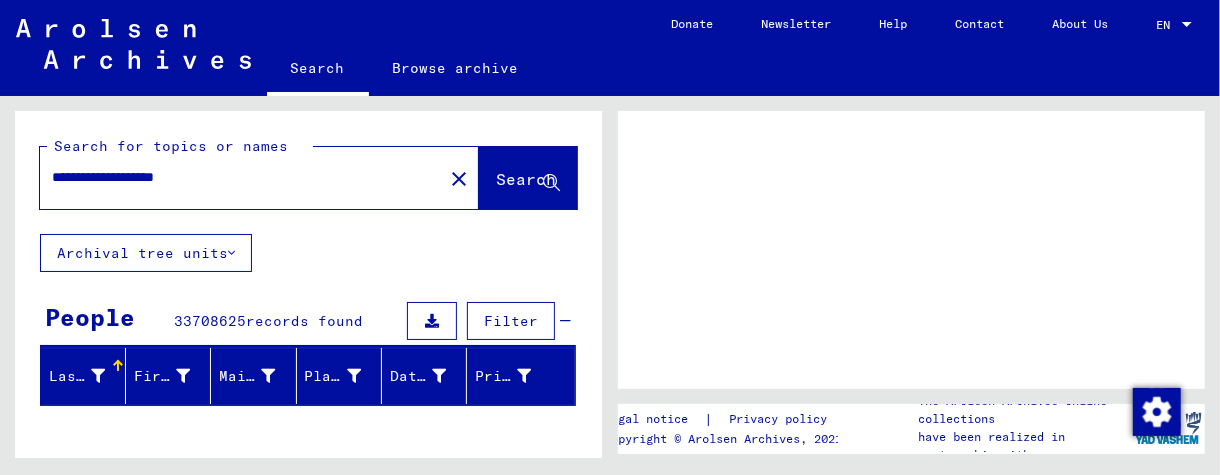 click on "Search" 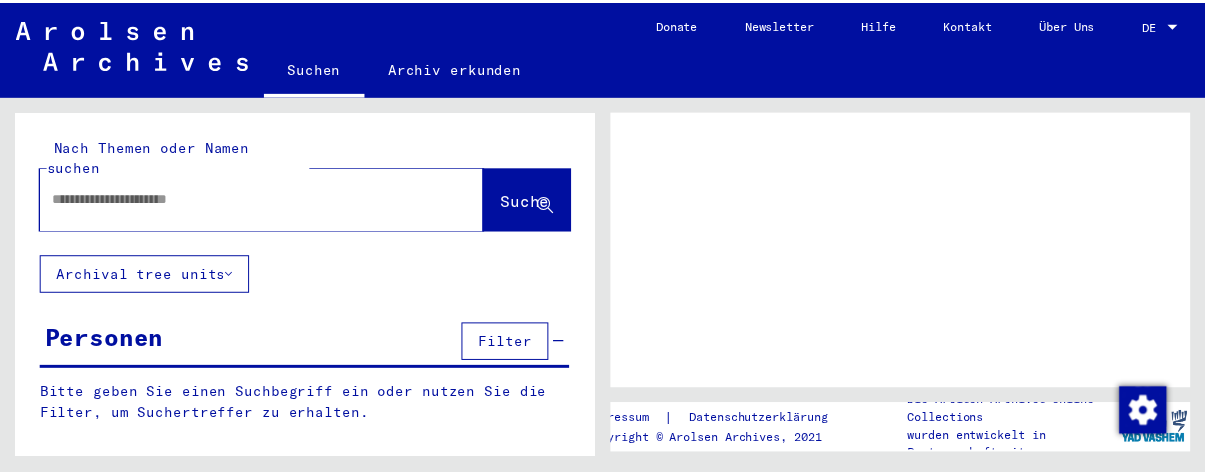 scroll, scrollTop: 0, scrollLeft: 0, axis: both 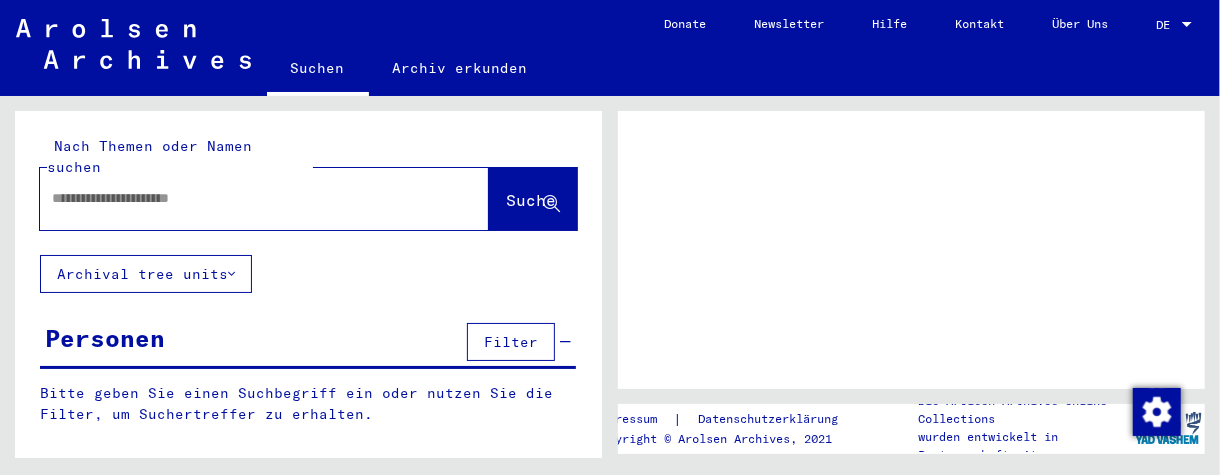 click on "DE DE" 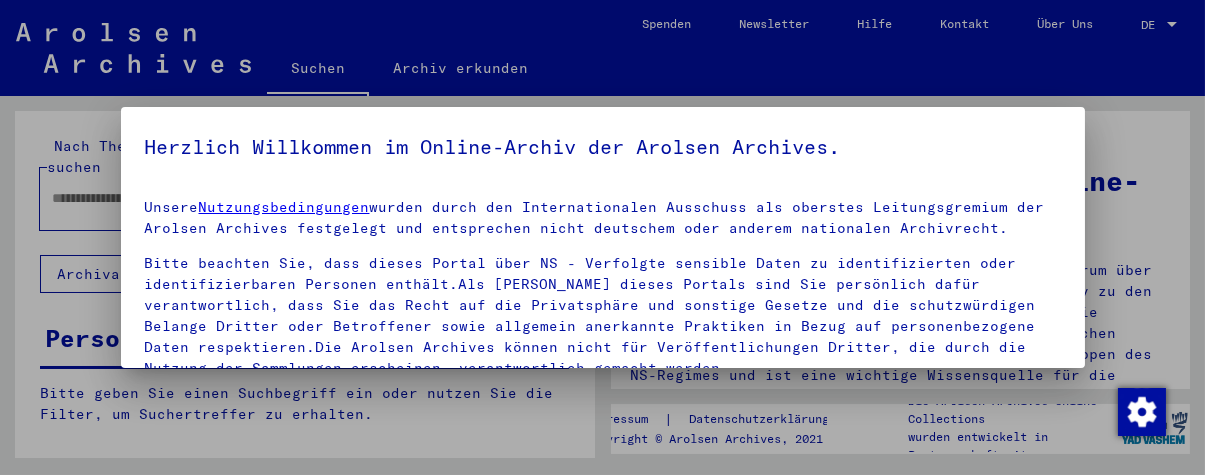 click at bounding box center [602, 237] 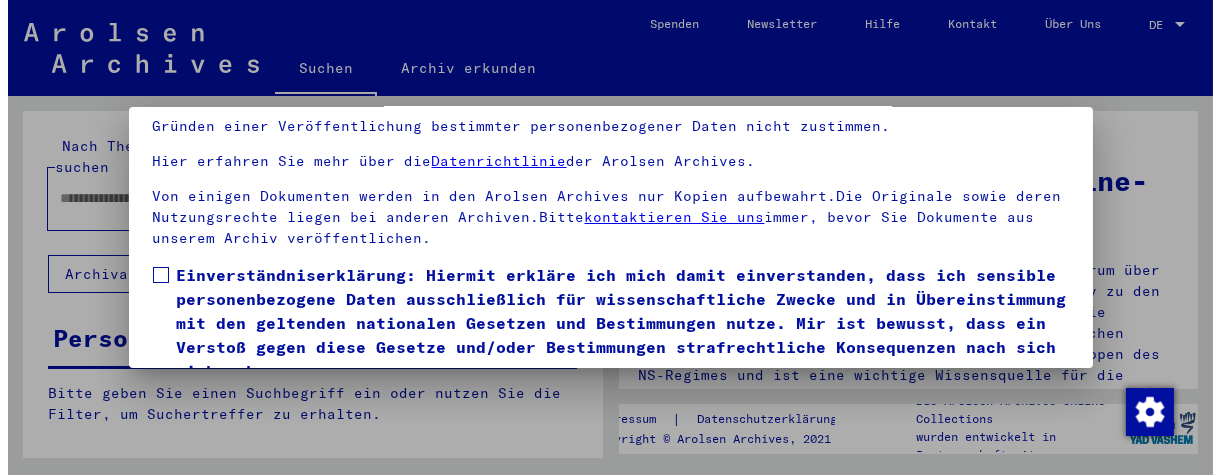 scroll, scrollTop: 147, scrollLeft: 0, axis: vertical 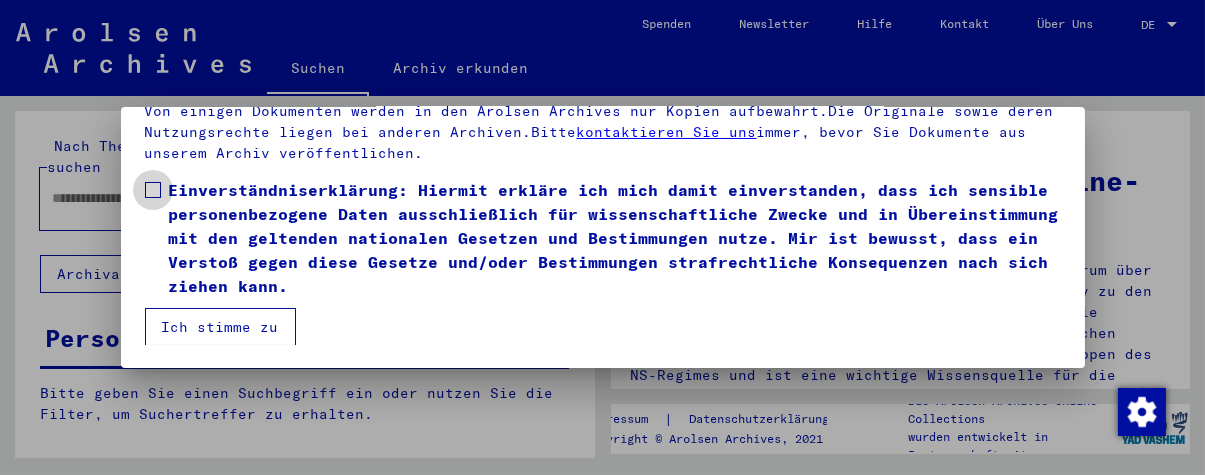click on "Einverständniserklärung: Hiermit erkläre ich mich damit einverstanden, dass ich sensible personenbezogene Daten ausschließlich für wissenschaftliche Zwecke und in Übereinstimmung mit den geltenden nationalen Gesetzen und Bestimmungen nutze. Mir ist bewusst, dass ein Verstoß gegen diese Gesetze und/oder Bestimmungen strafrechtliche Konsequenzen nach sich ziehen kann." at bounding box center [615, 238] 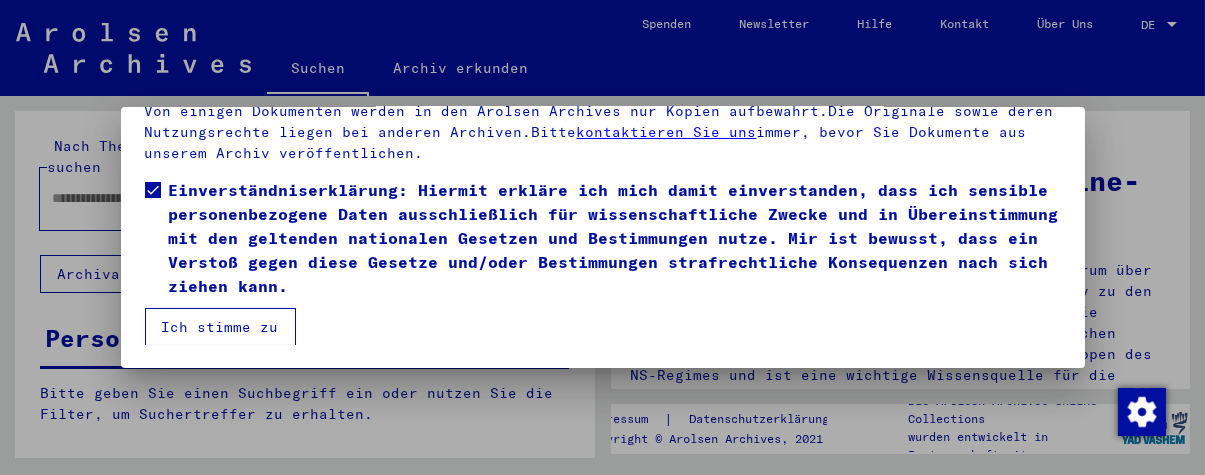 click on "Ich stimme zu" at bounding box center [220, 327] 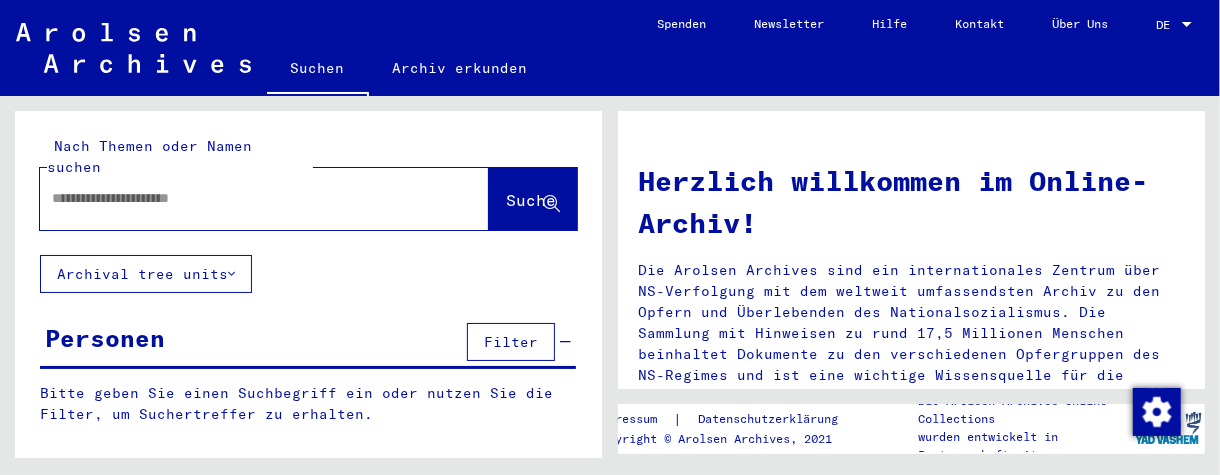 click at bounding box center [240, 198] 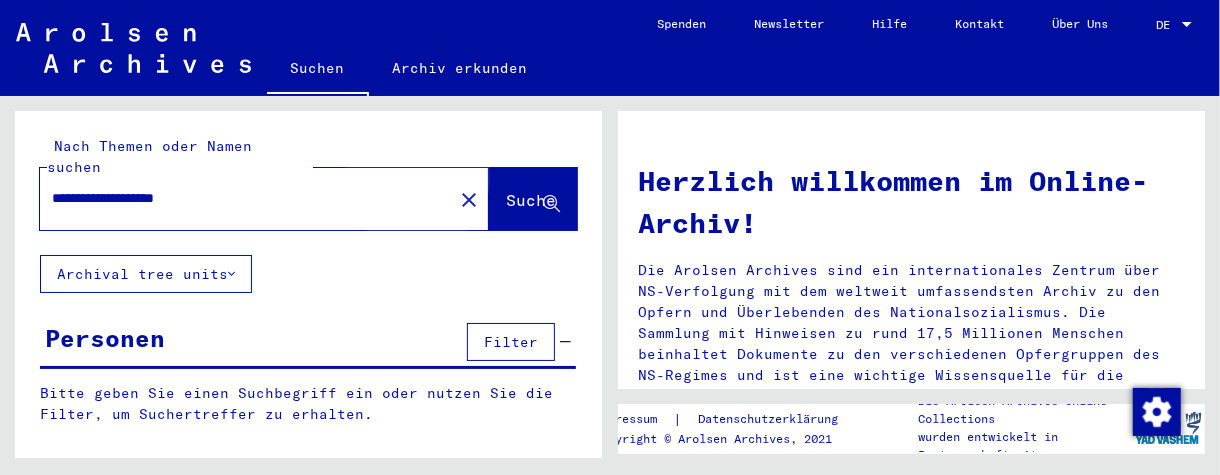 click on "Suche" 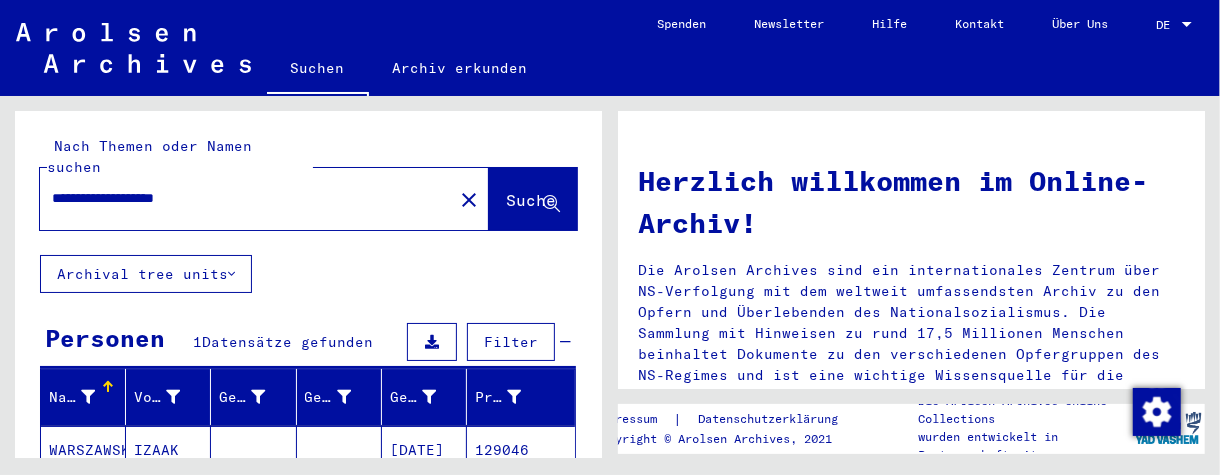 scroll, scrollTop: 200, scrollLeft: 0, axis: vertical 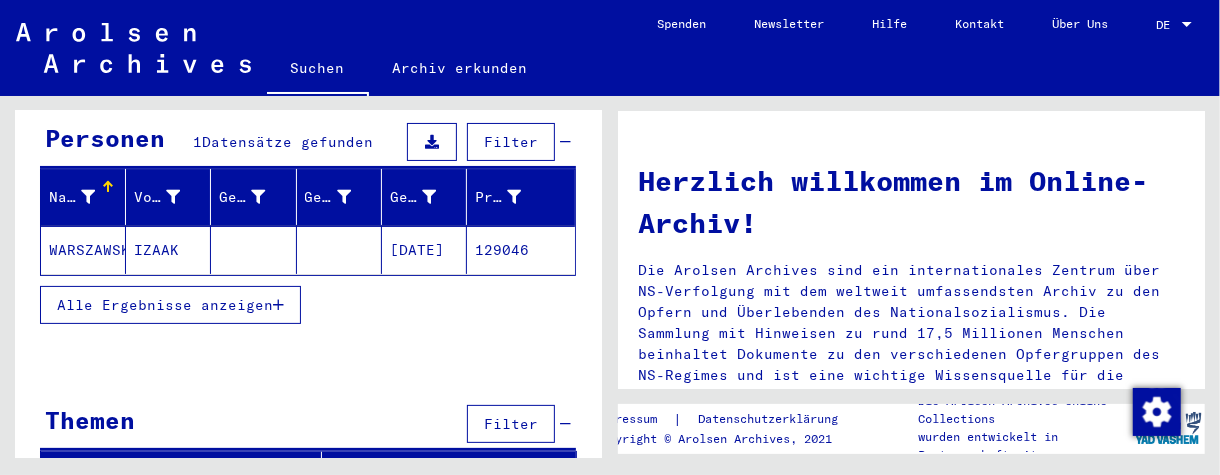 click on "Alle Ergebnisse anzeigen" at bounding box center (165, 305) 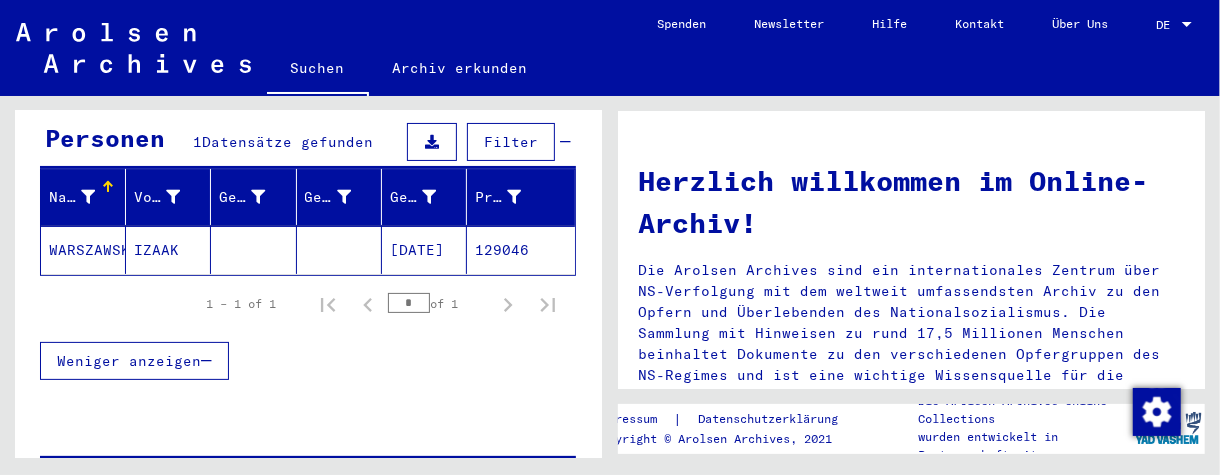 click 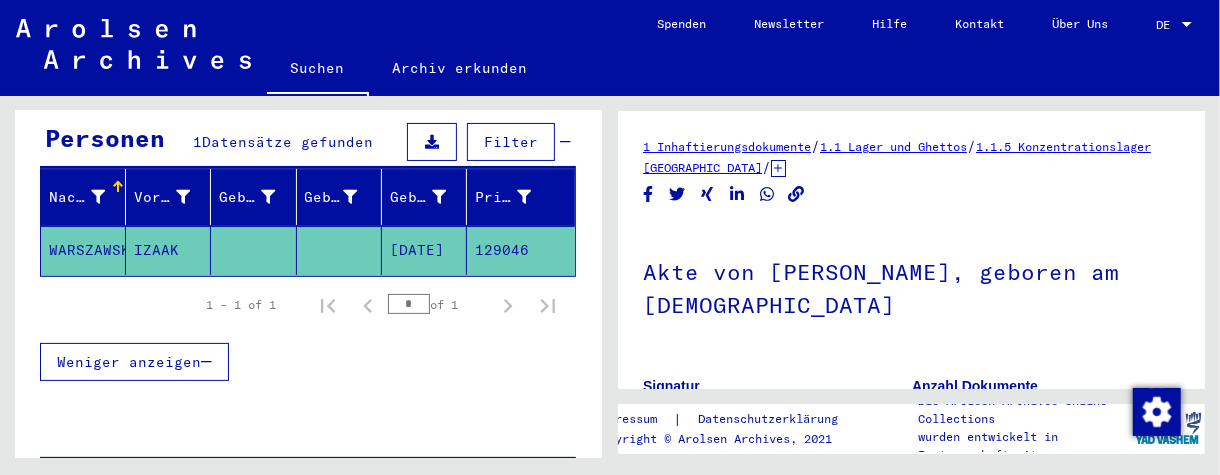 scroll, scrollTop: 0, scrollLeft: 0, axis: both 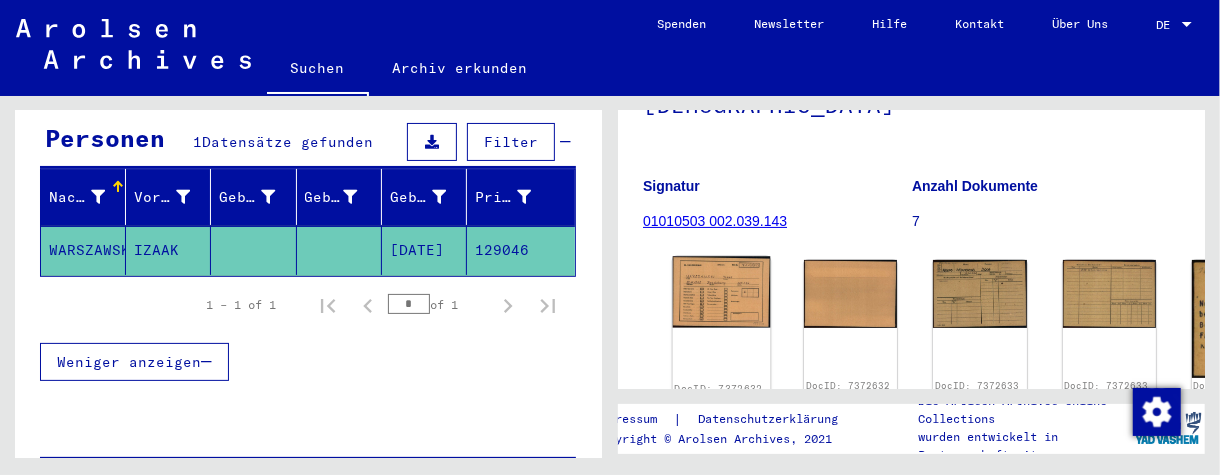 click 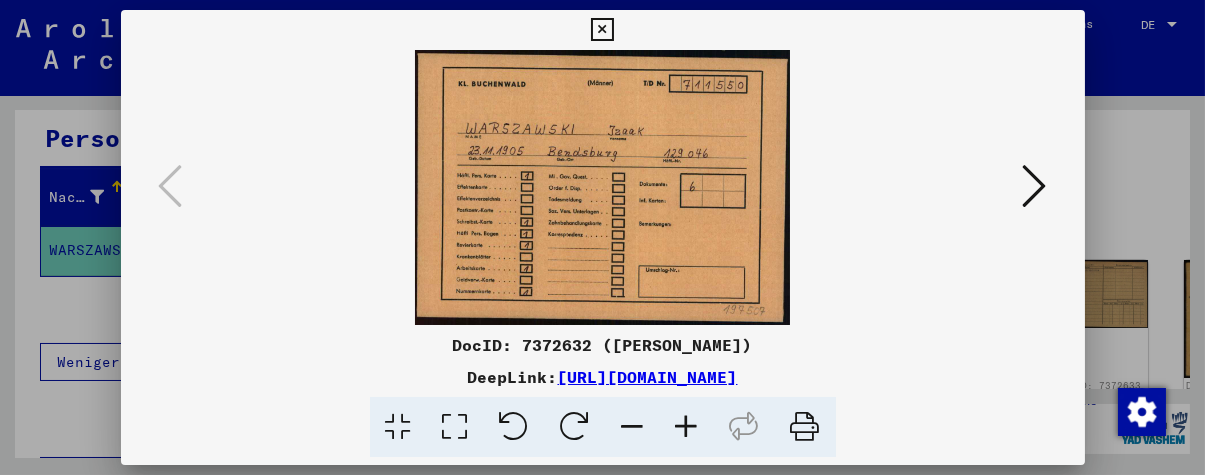 click at bounding box center [687, 427] 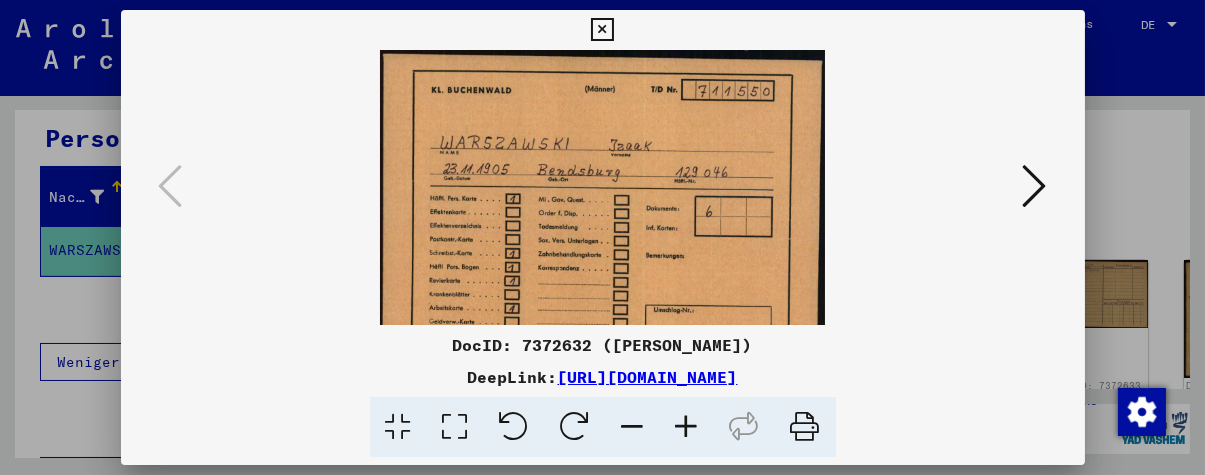 click at bounding box center (687, 427) 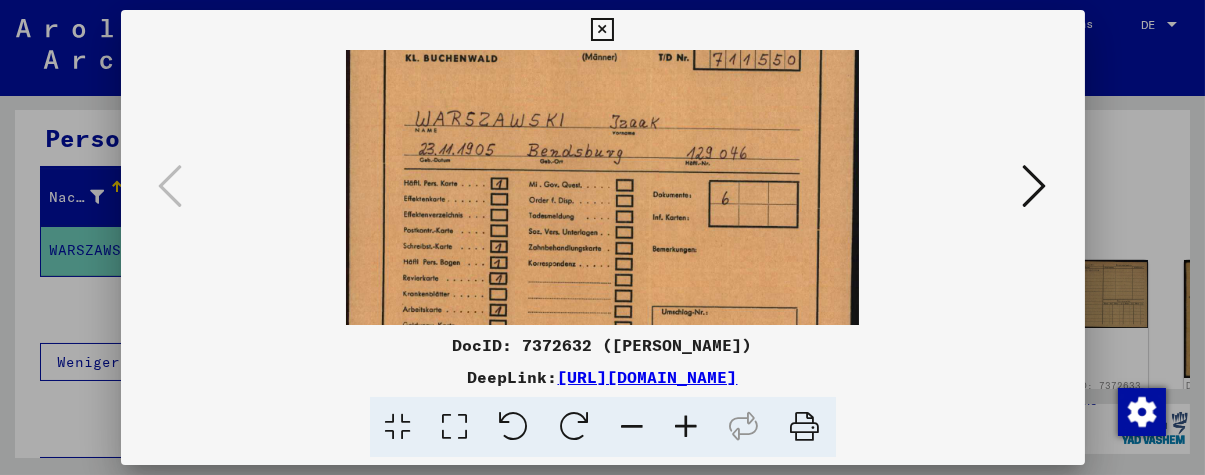 scroll, scrollTop: 0, scrollLeft: 0, axis: both 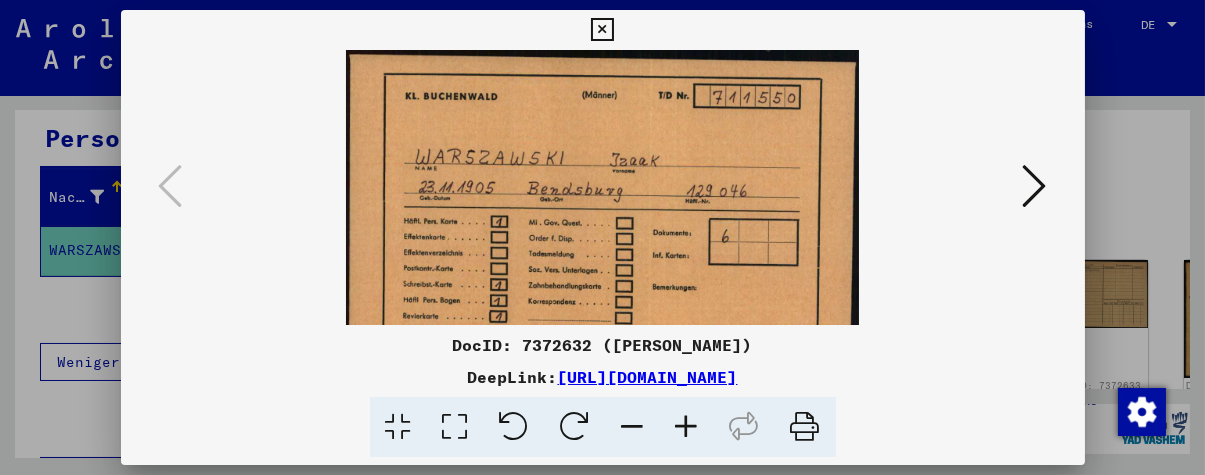 drag, startPoint x: 707, startPoint y: 304, endPoint x: 714, endPoint y: 313, distance: 11.401754 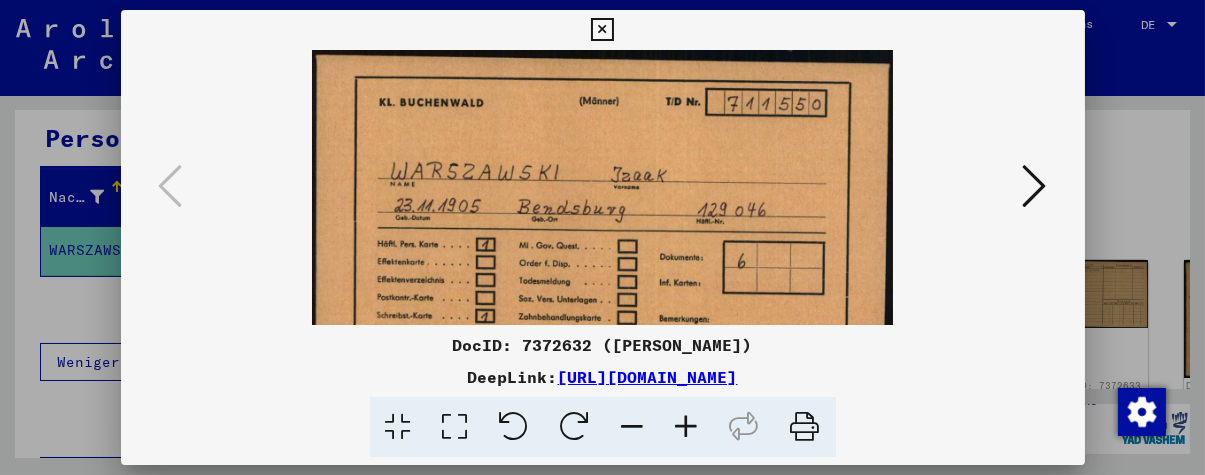 click at bounding box center (687, 427) 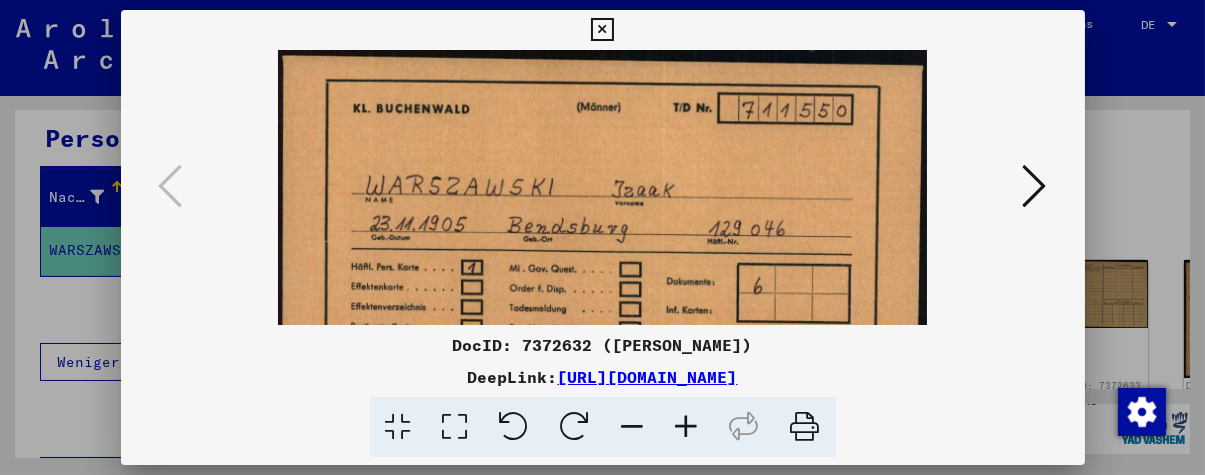 click at bounding box center (687, 427) 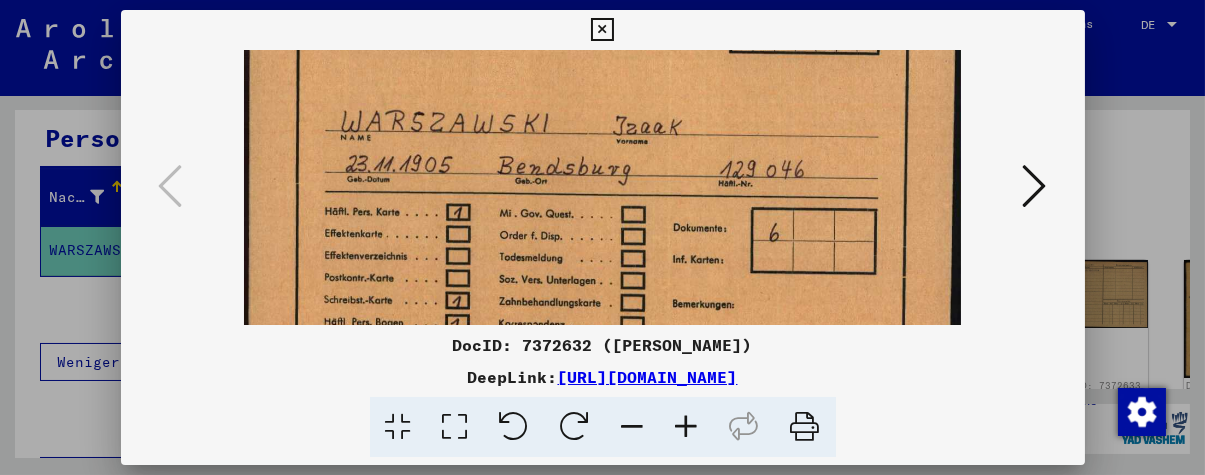 drag, startPoint x: 752, startPoint y: 246, endPoint x: 756, endPoint y: 225, distance: 21.377558 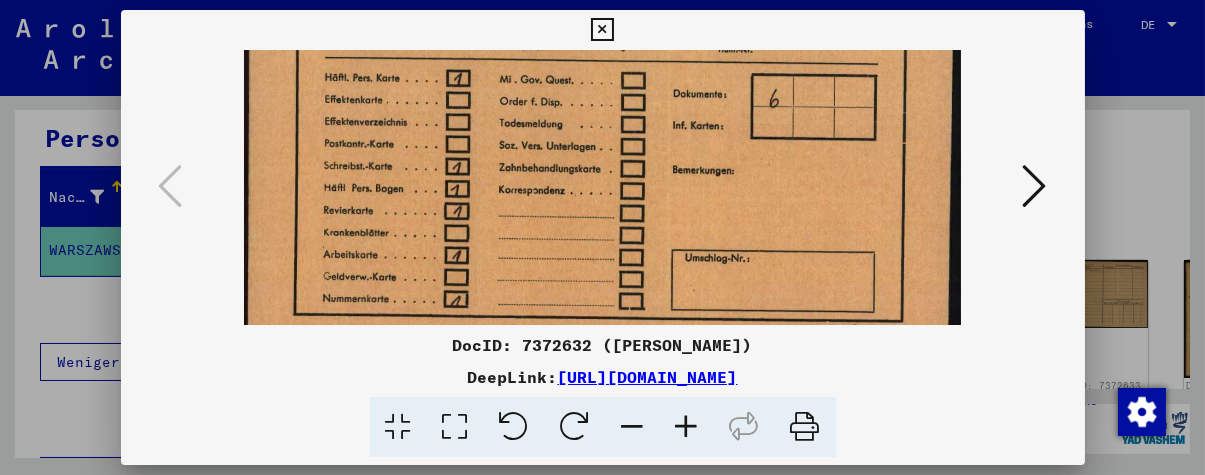 scroll, scrollTop: 250, scrollLeft: 0, axis: vertical 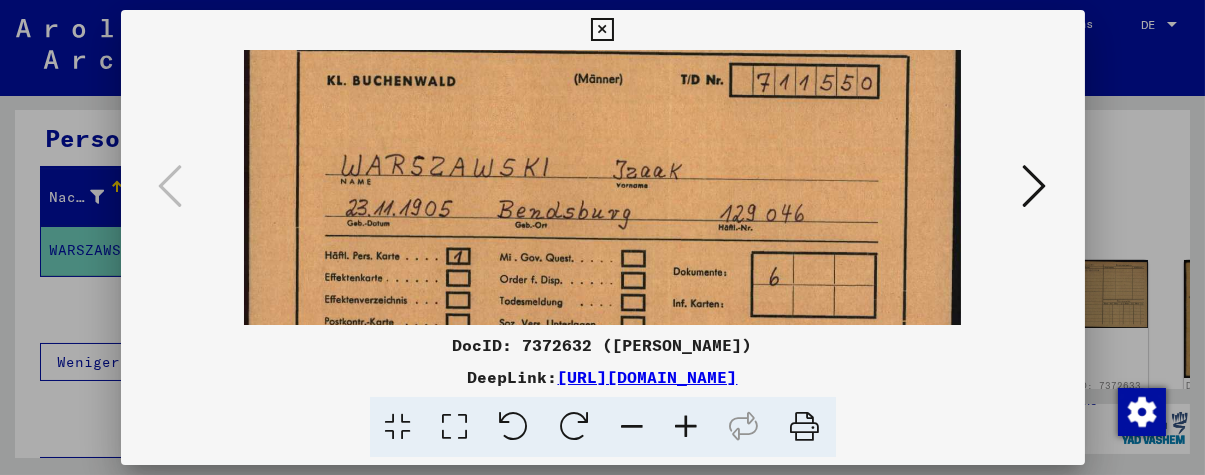 drag, startPoint x: 729, startPoint y: 240, endPoint x: 796, endPoint y: 277, distance: 76.537575 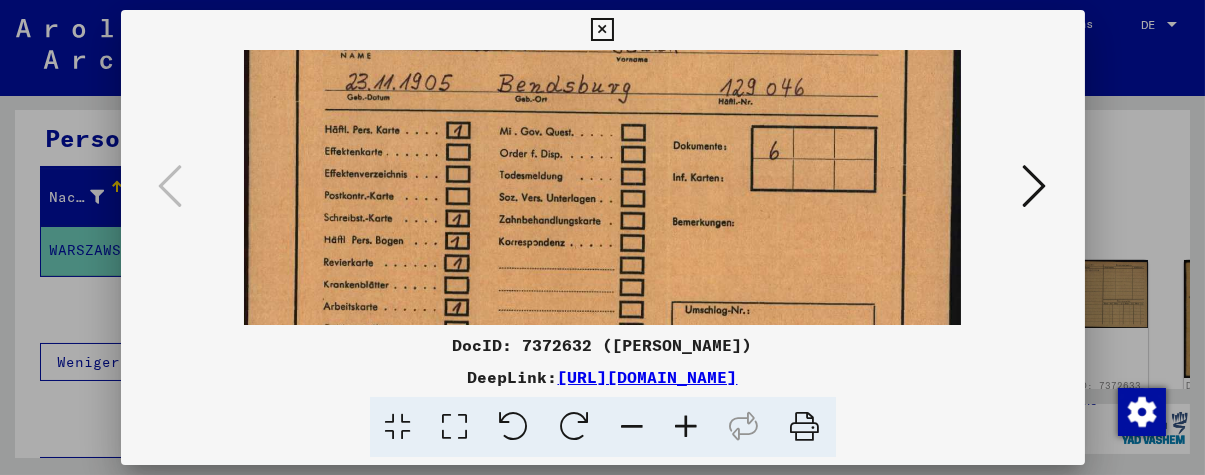 drag, startPoint x: 723, startPoint y: 171, endPoint x: 730, endPoint y: 52, distance: 119.2057 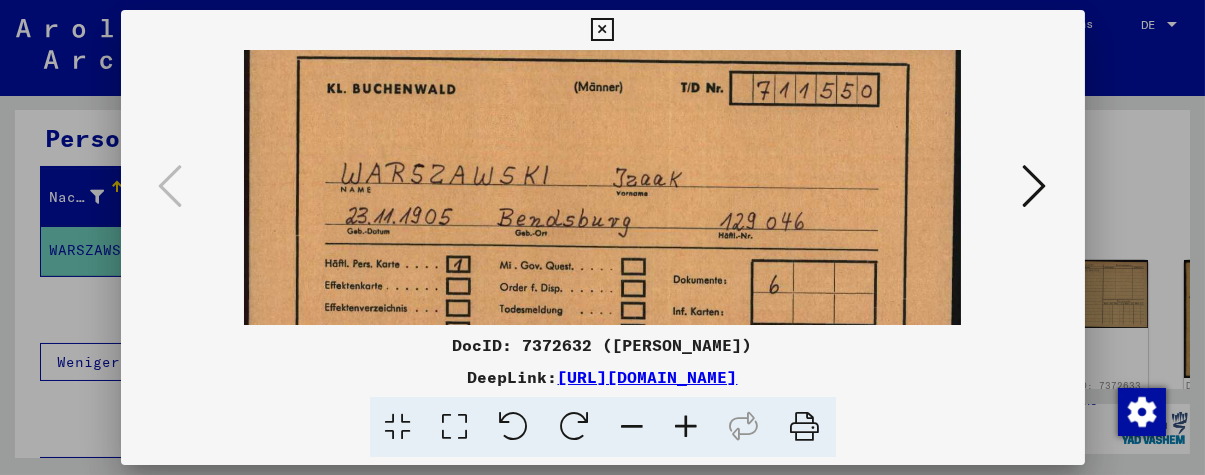 scroll, scrollTop: 23, scrollLeft: 0, axis: vertical 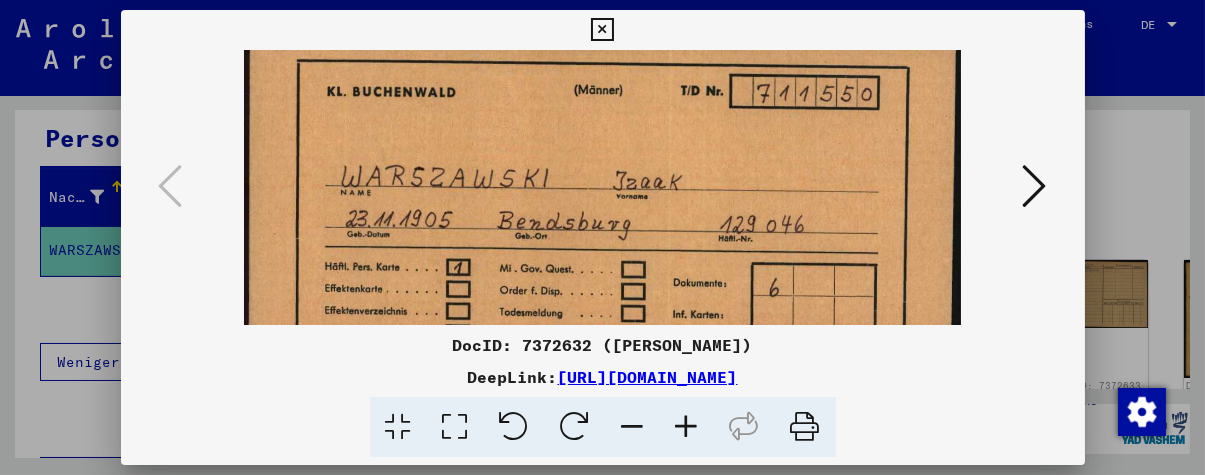 drag, startPoint x: 697, startPoint y: 184, endPoint x: 706, endPoint y: 301, distance: 117.34564 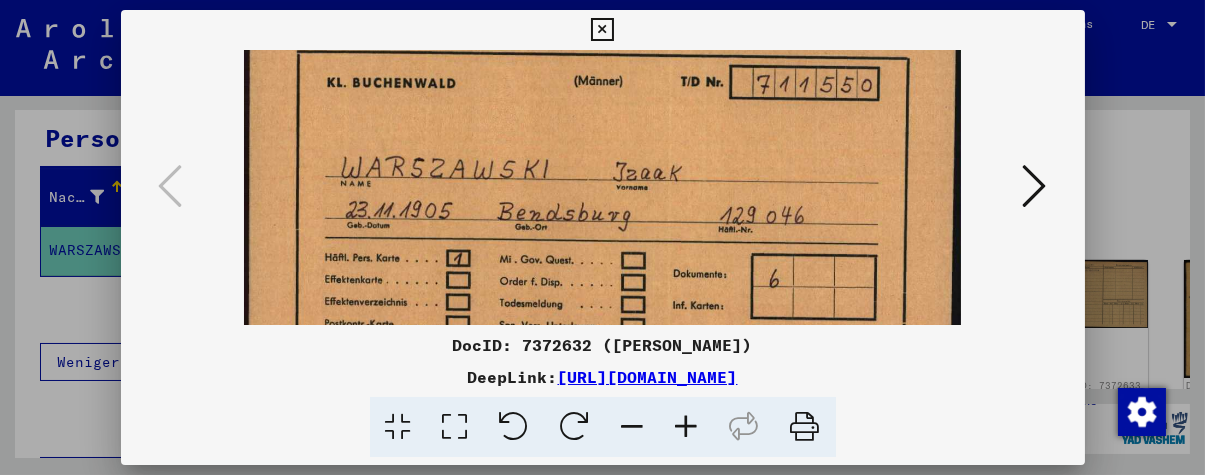 scroll, scrollTop: 34, scrollLeft: 0, axis: vertical 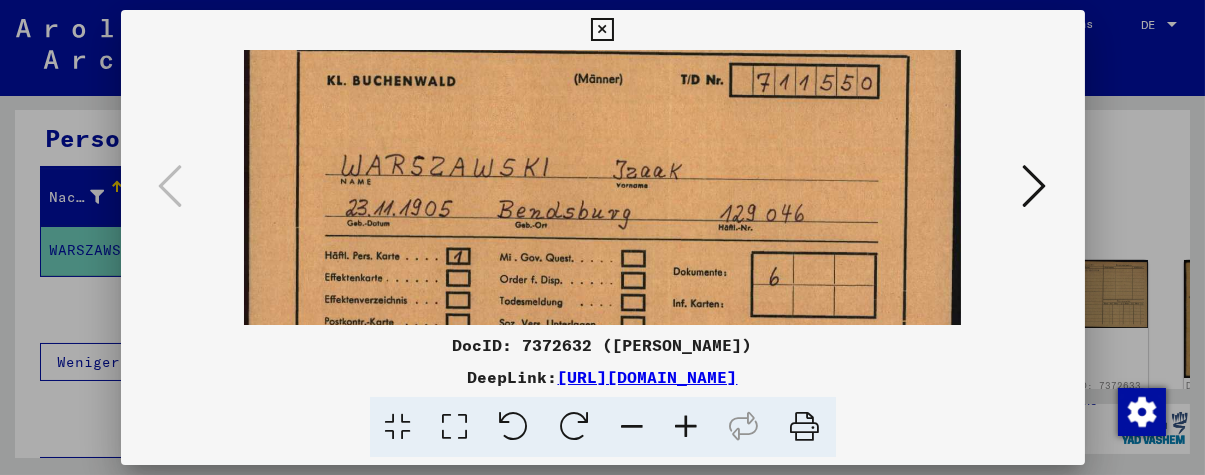 click at bounding box center [603, 278] 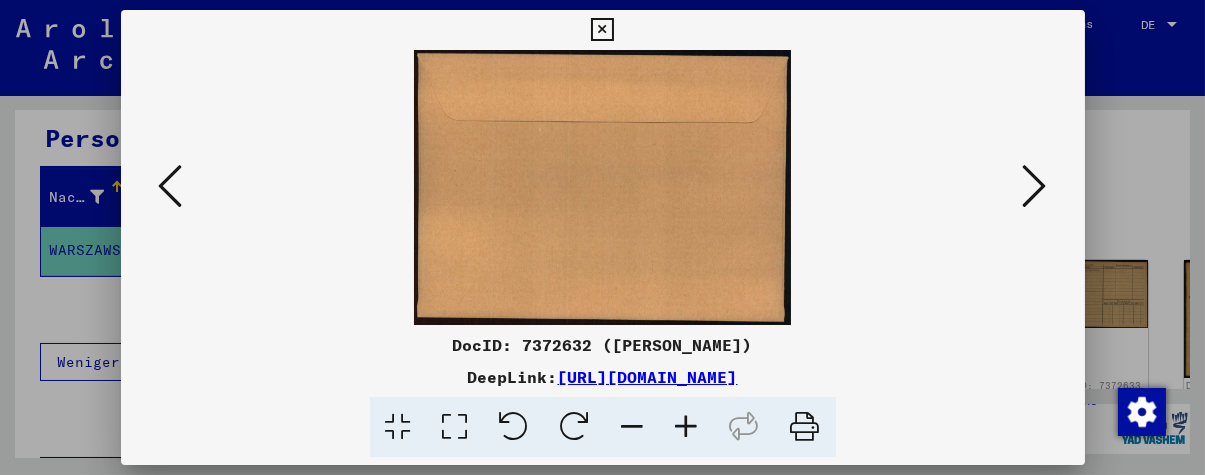 click at bounding box center [1035, 186] 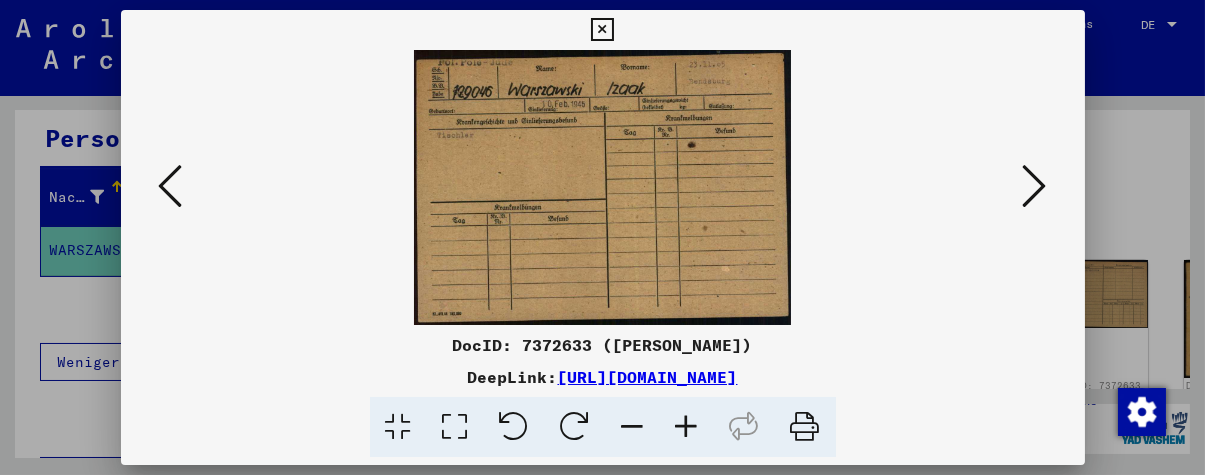 drag, startPoint x: 669, startPoint y: 423, endPoint x: 686, endPoint y: 423, distance: 17 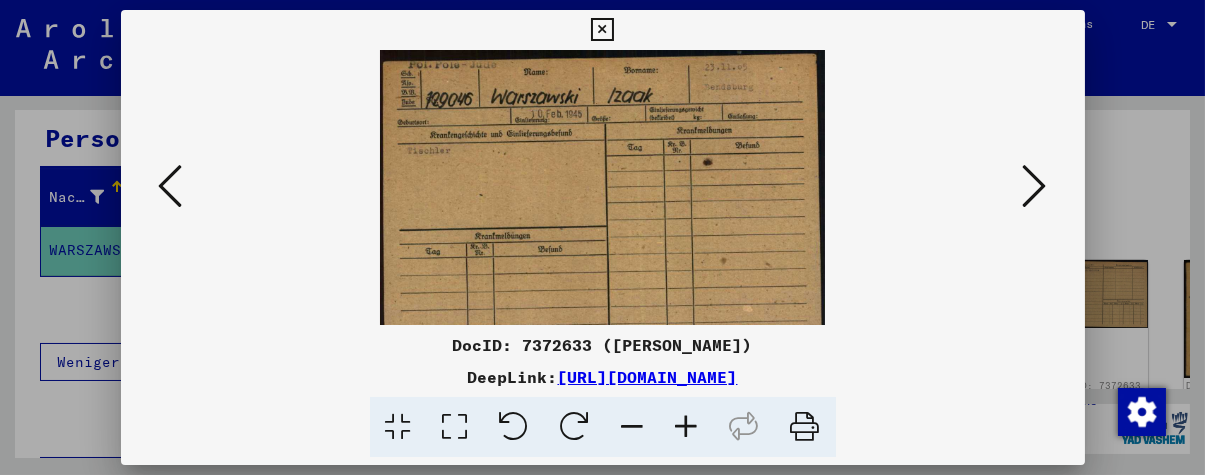 click at bounding box center (687, 427) 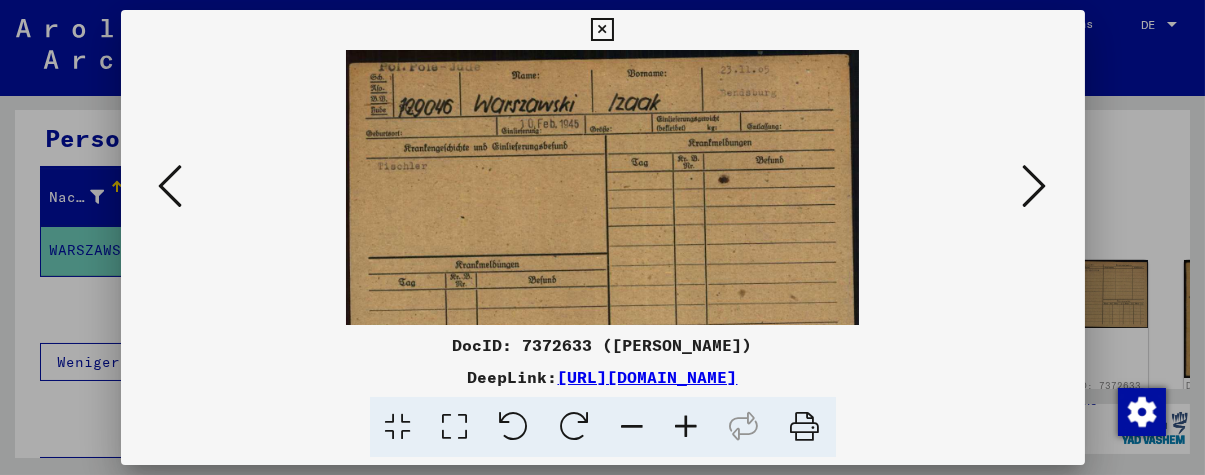 click at bounding box center (687, 427) 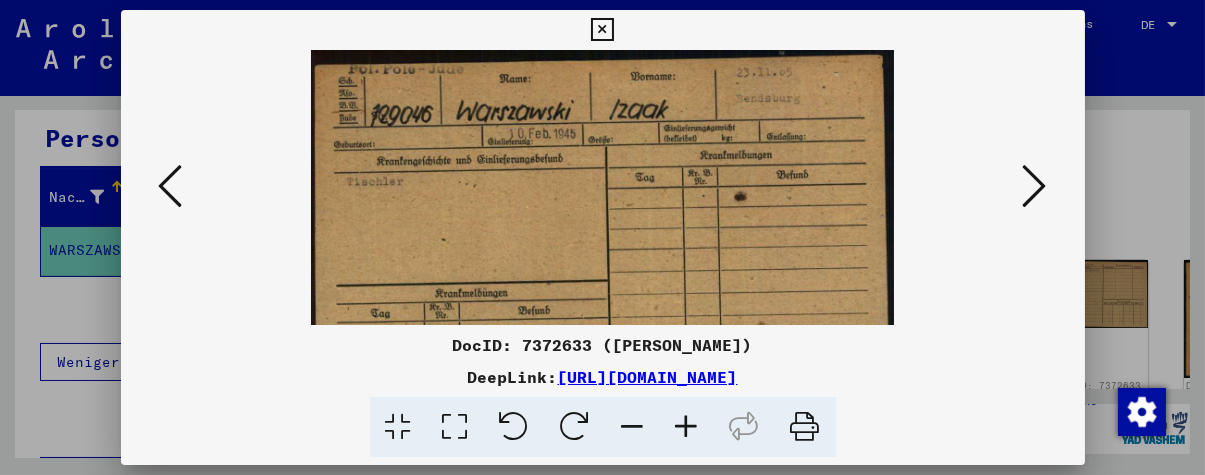 click at bounding box center (687, 427) 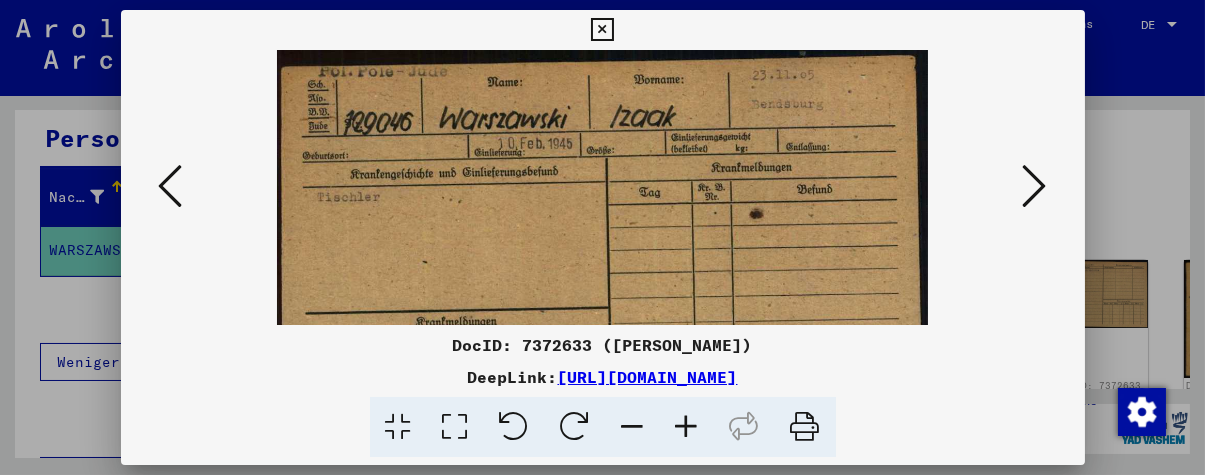 click at bounding box center [687, 427] 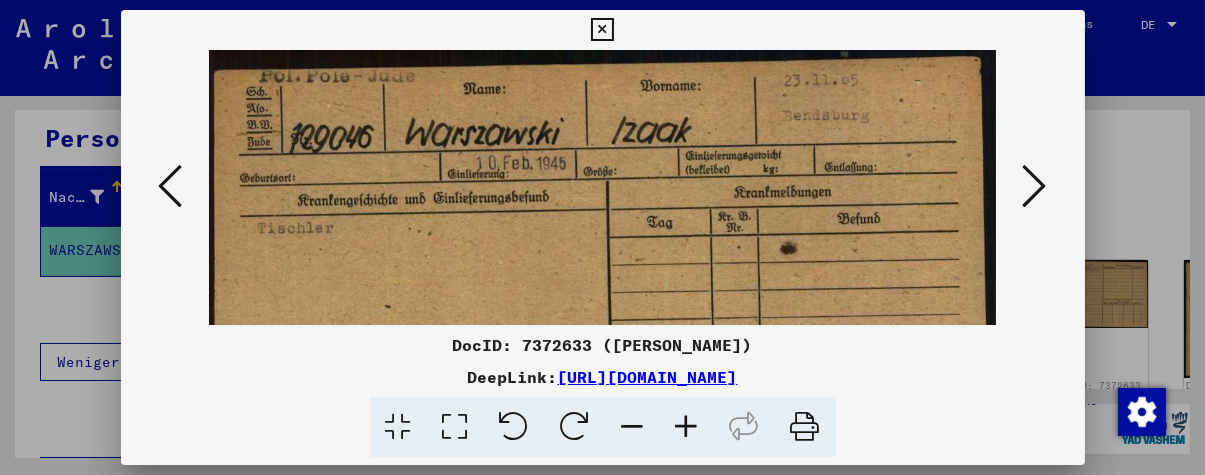 click at bounding box center (687, 427) 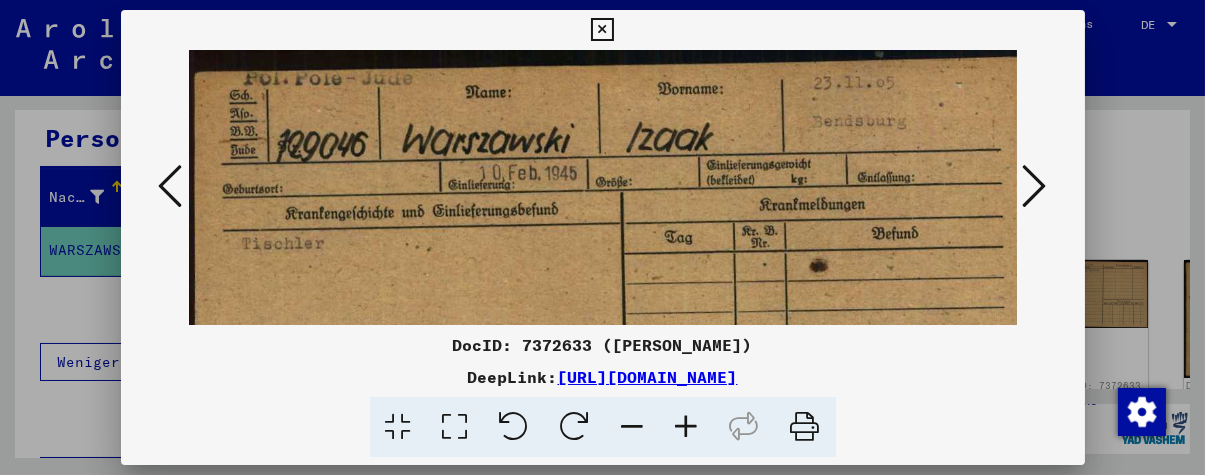 click at bounding box center [687, 427] 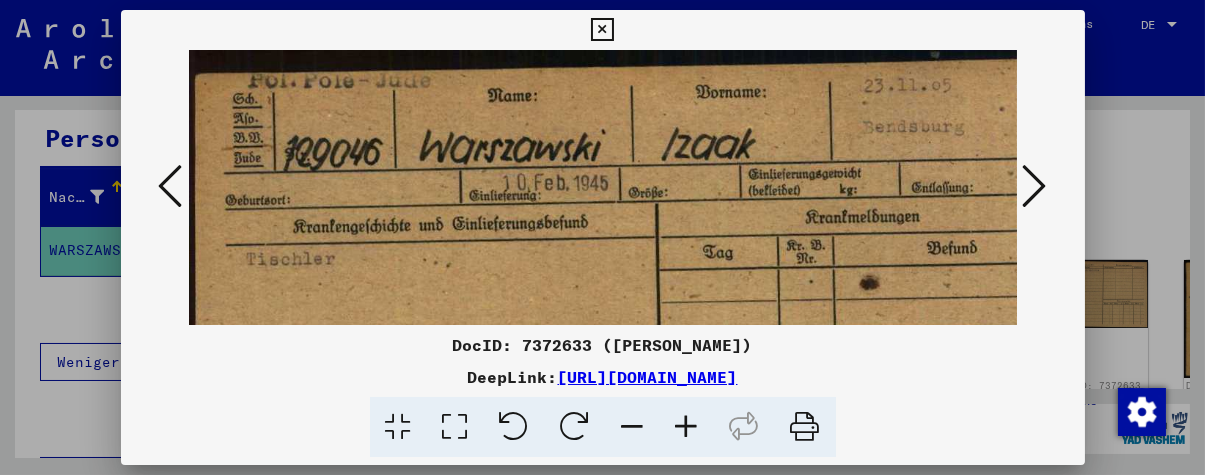 click at bounding box center [687, 427] 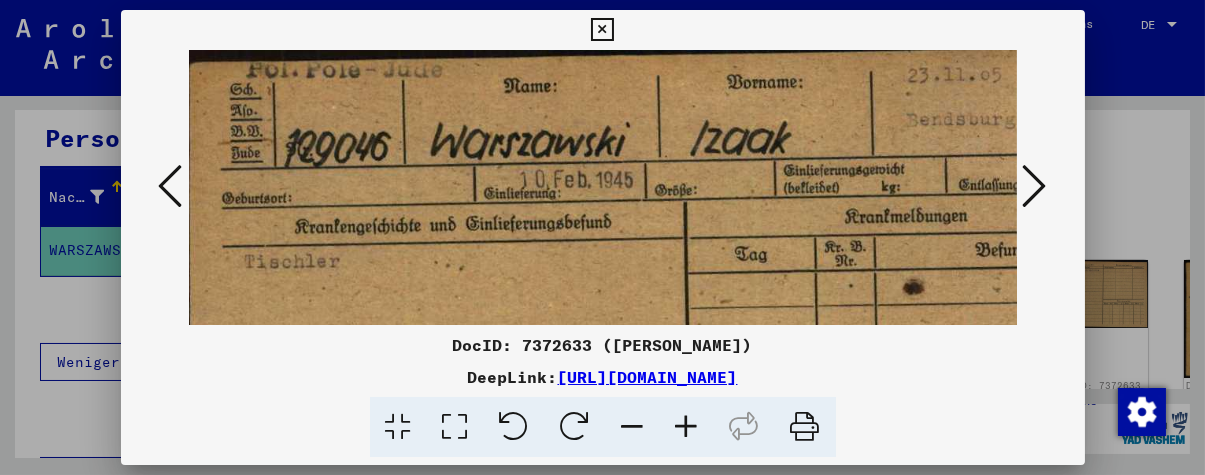 scroll, scrollTop: 27, scrollLeft: 9, axis: both 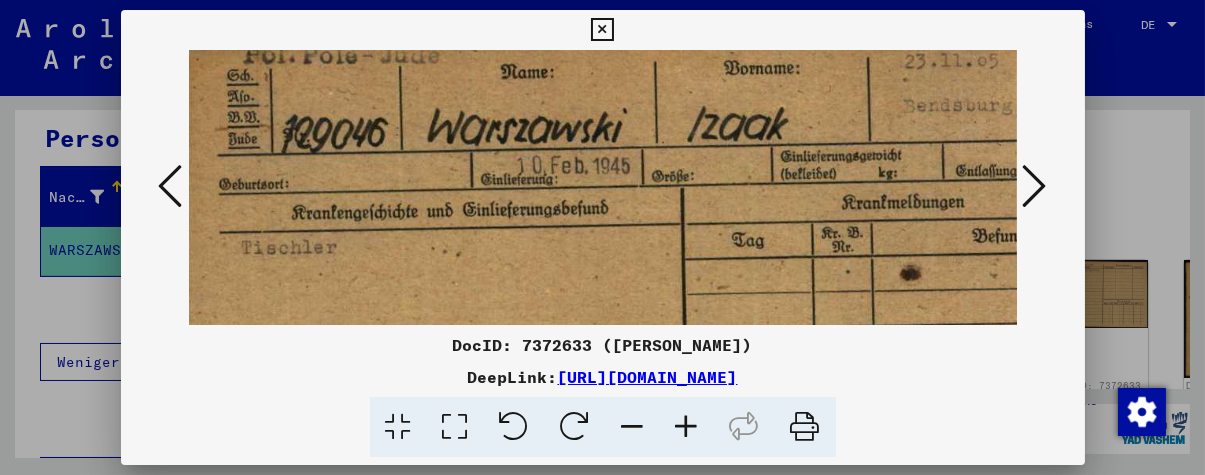 drag, startPoint x: 535, startPoint y: 214, endPoint x: 528, endPoint y: 189, distance: 25.96151 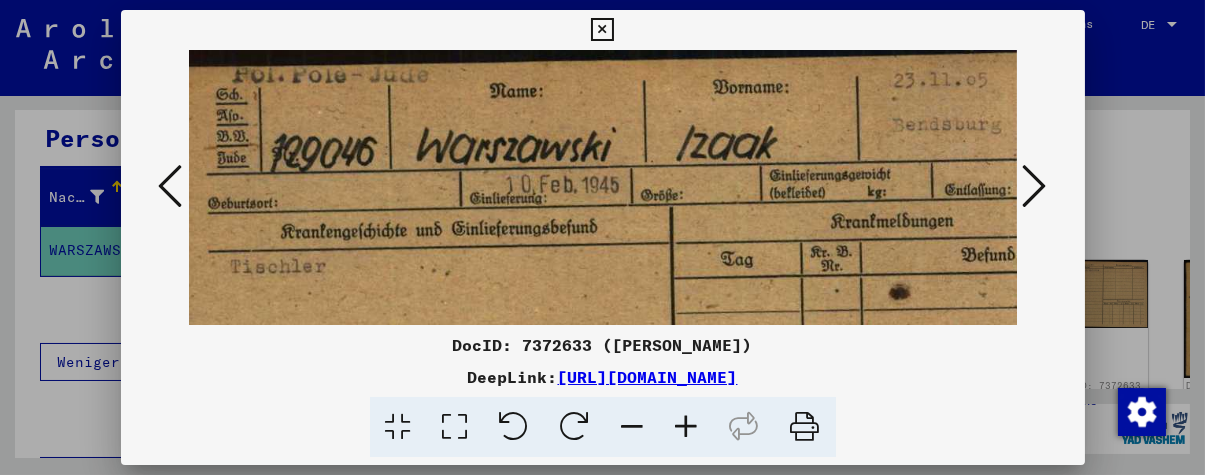 scroll, scrollTop: 3, scrollLeft: 21, axis: both 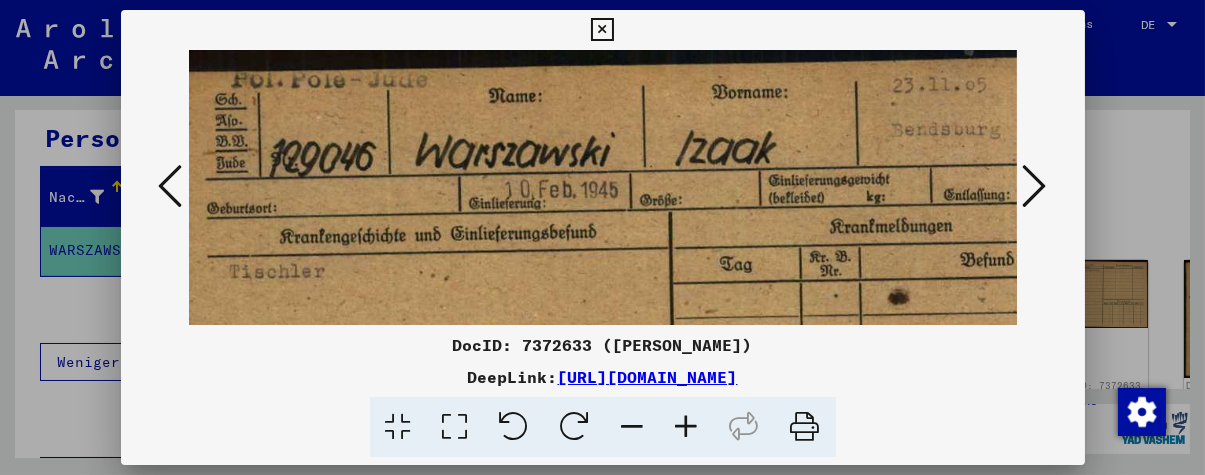 drag, startPoint x: 620, startPoint y: 186, endPoint x: 610, endPoint y: 207, distance: 23.259407 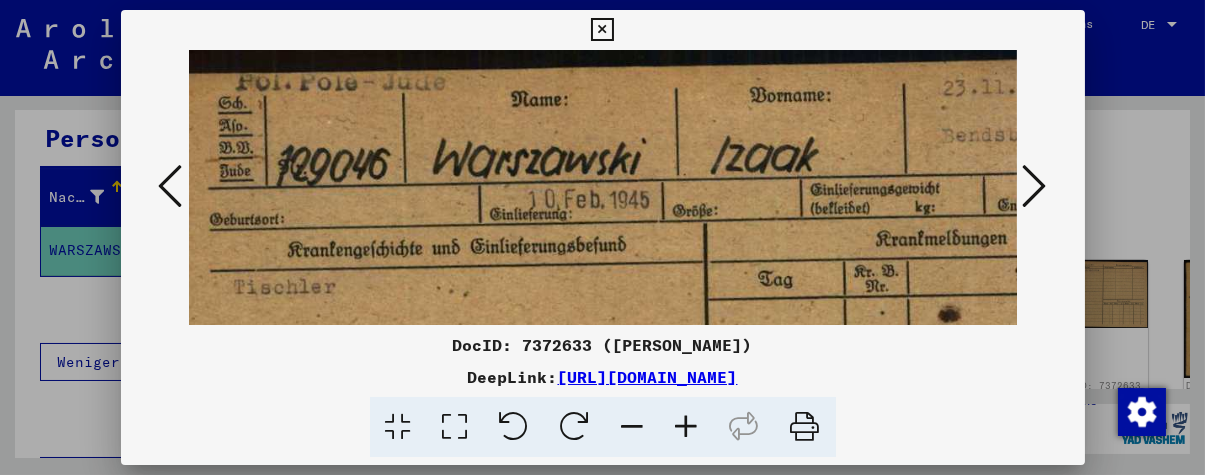 click at bounding box center (687, 427) 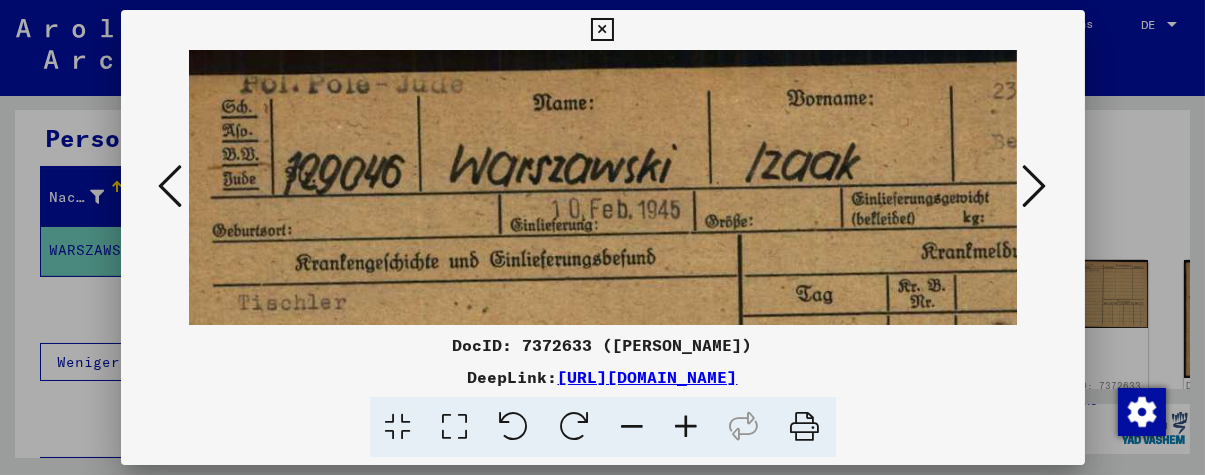 click at bounding box center [687, 427] 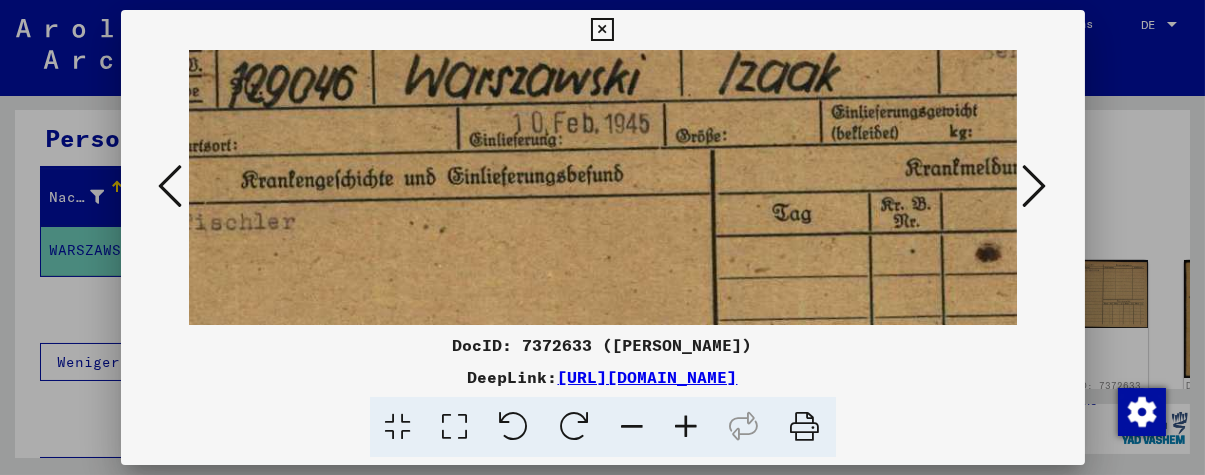 scroll, scrollTop: 67, scrollLeft: 55, axis: both 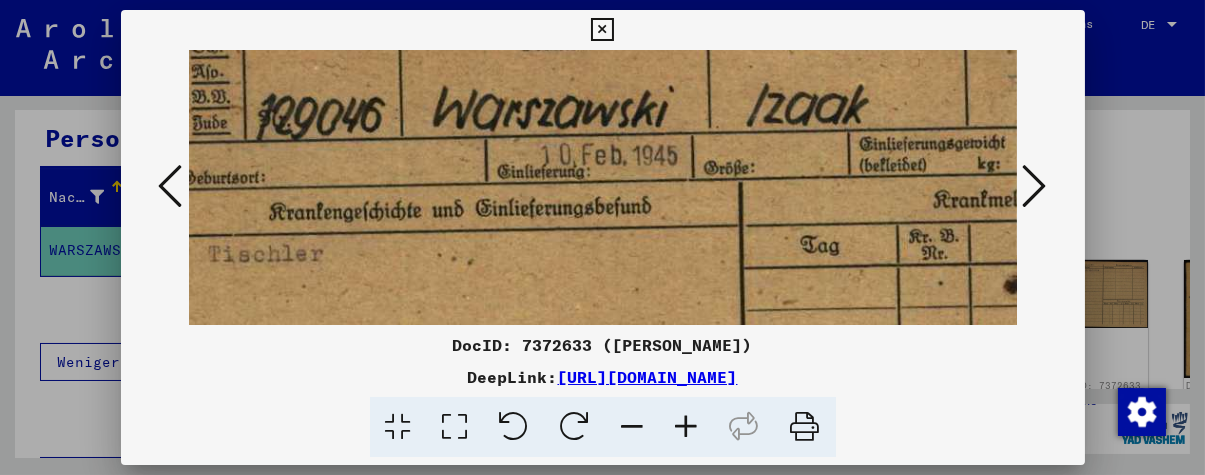 drag, startPoint x: 694, startPoint y: 284, endPoint x: 674, endPoint y: 235, distance: 52.924473 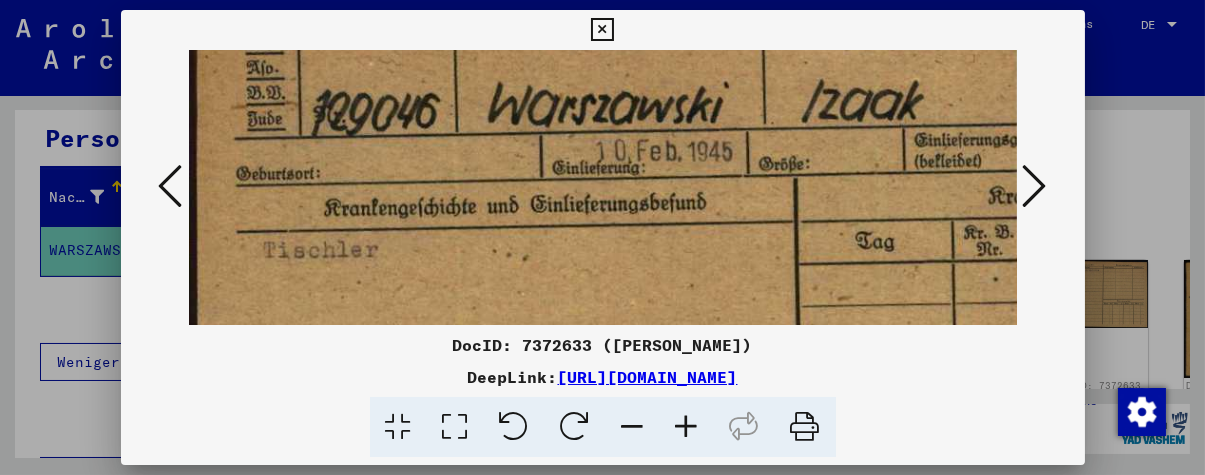 scroll, scrollTop: 73, scrollLeft: 0, axis: vertical 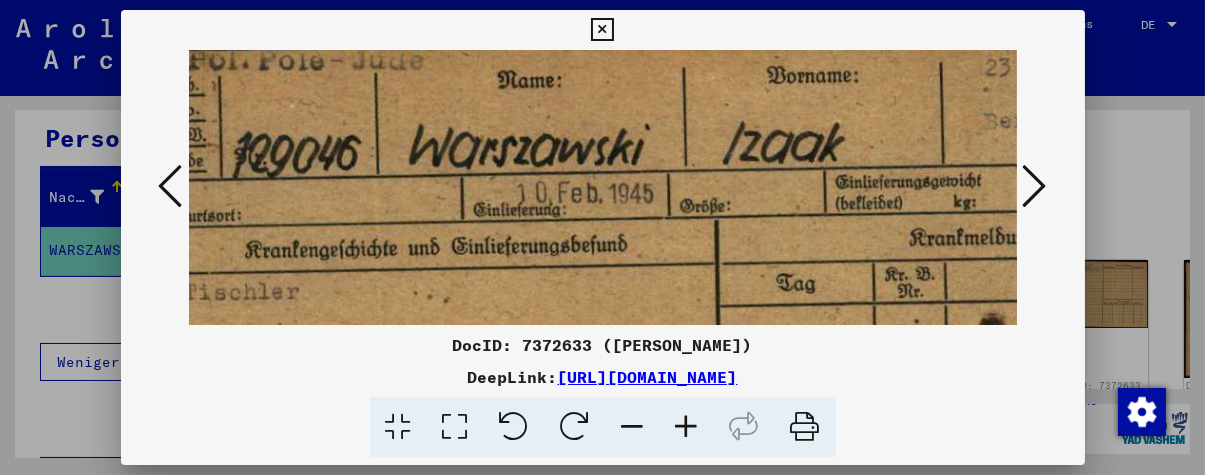 drag, startPoint x: 390, startPoint y: 195, endPoint x: 485, endPoint y: 199, distance: 95.084175 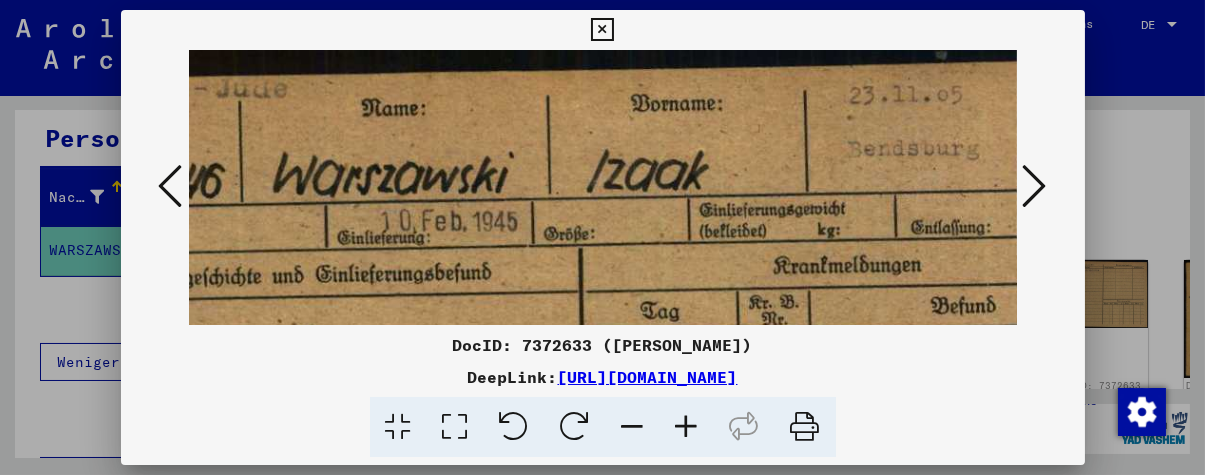 scroll, scrollTop: 1, scrollLeft: 358, axis: both 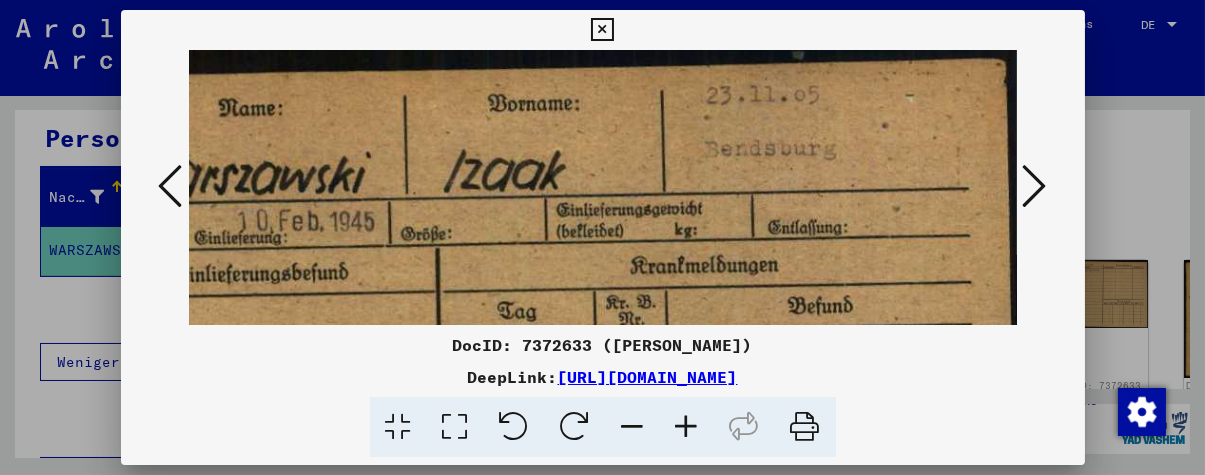 drag, startPoint x: 486, startPoint y: 185, endPoint x: 239, endPoint y: 251, distance: 255.6658 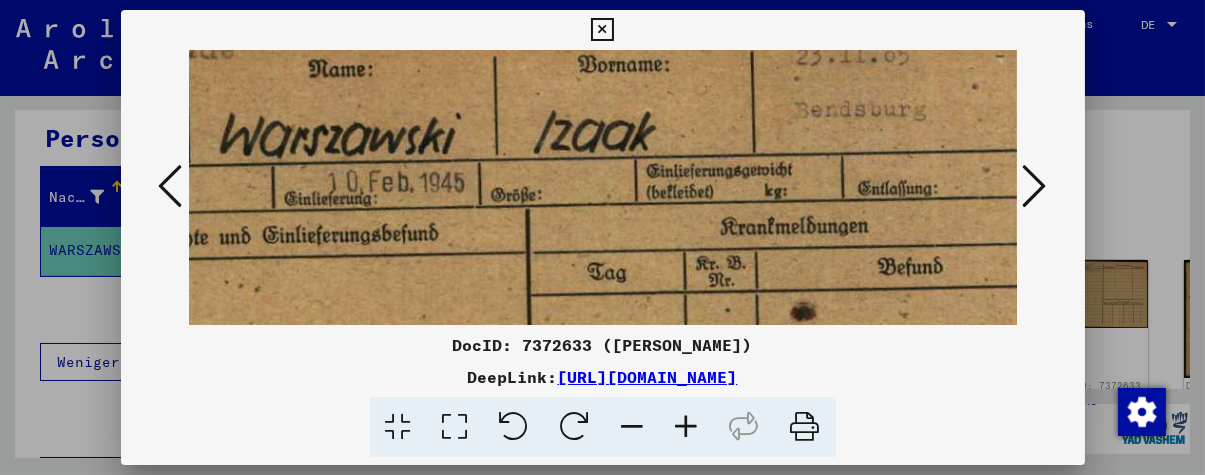 scroll, scrollTop: 110, scrollLeft: 132, axis: both 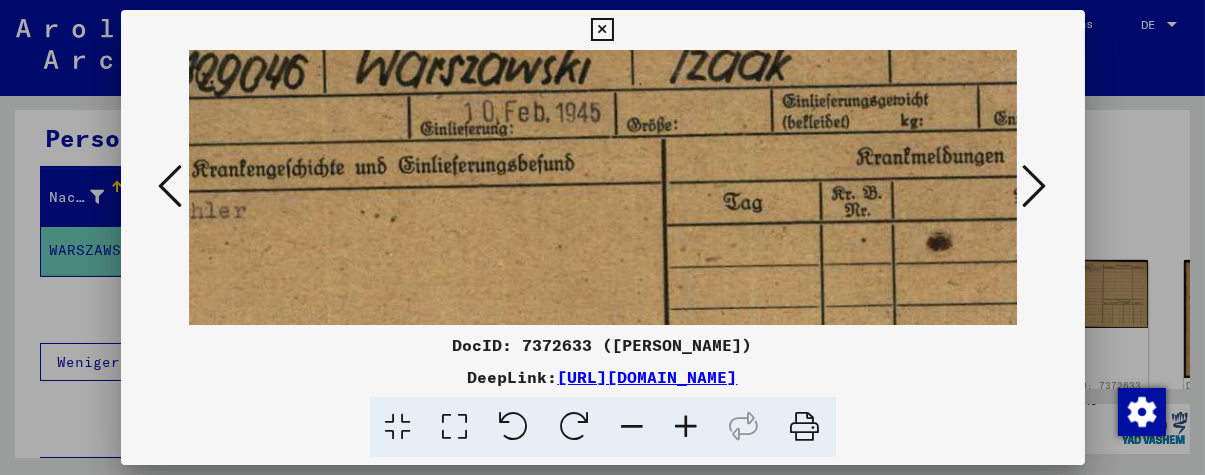 drag, startPoint x: 568, startPoint y: 256, endPoint x: 779, endPoint y: 161, distance: 231.40009 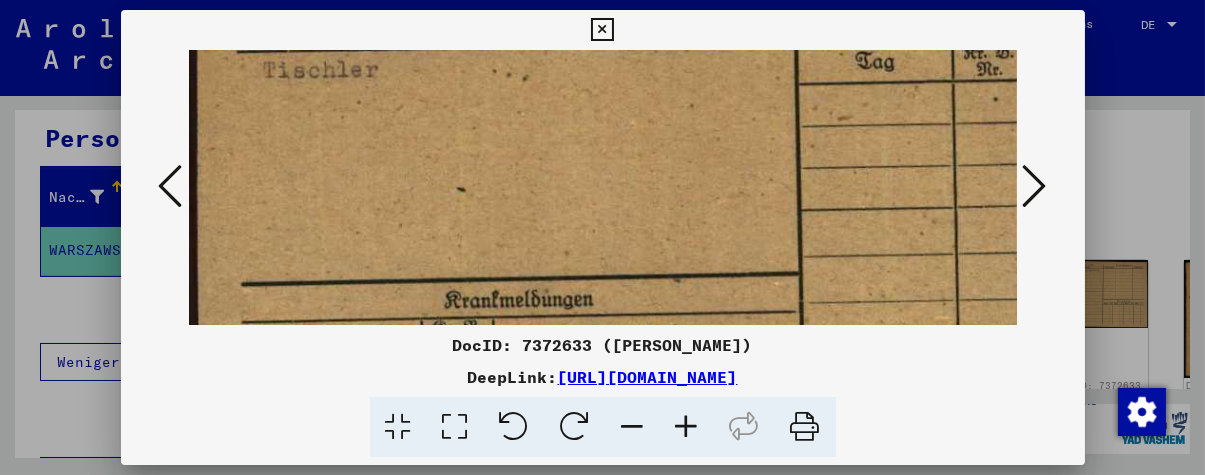 drag, startPoint x: 572, startPoint y: 155, endPoint x: 727, endPoint y: 74, distance: 174.88853 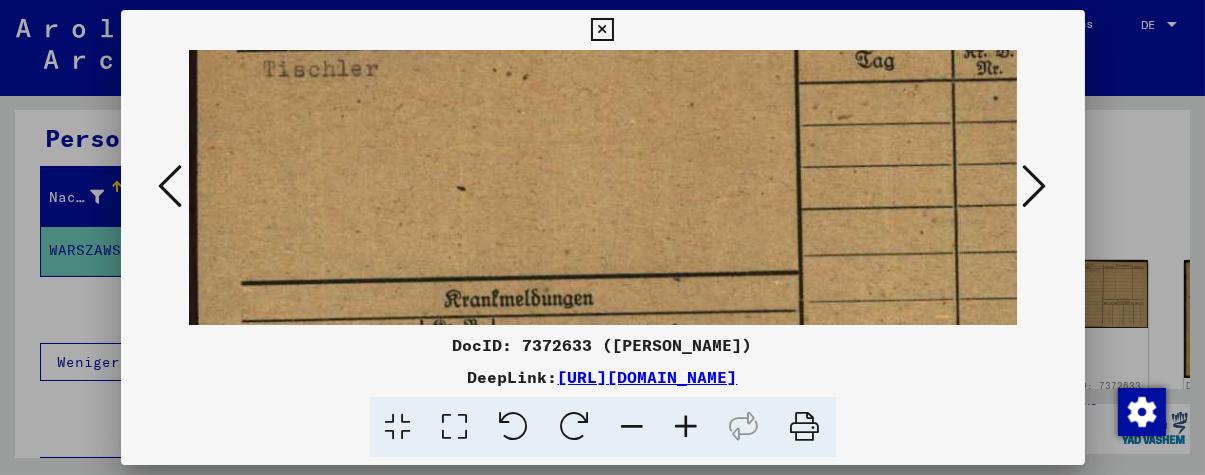 click at bounding box center (788, 235) 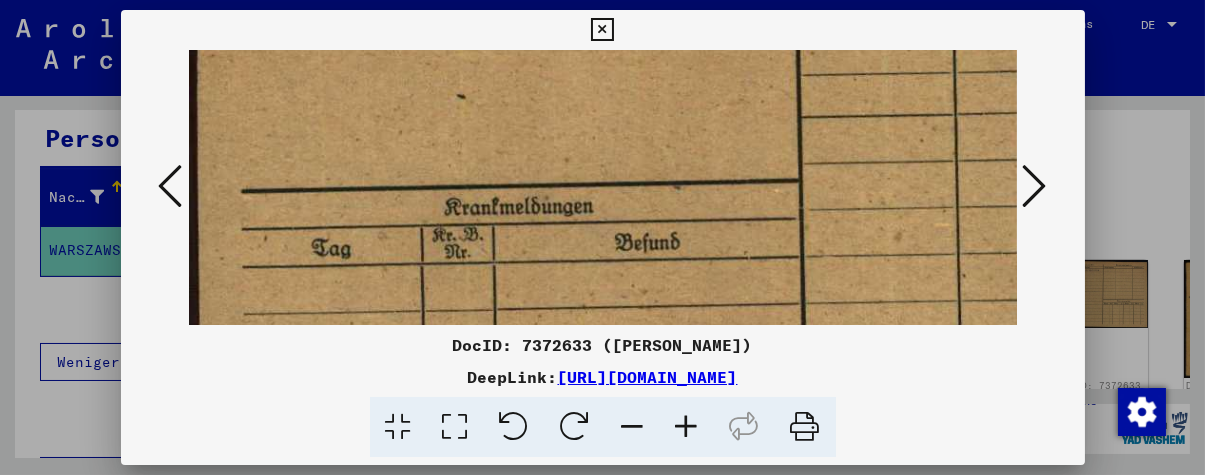 drag, startPoint x: 676, startPoint y: 165, endPoint x: 729, endPoint y: 88, distance: 93.47727 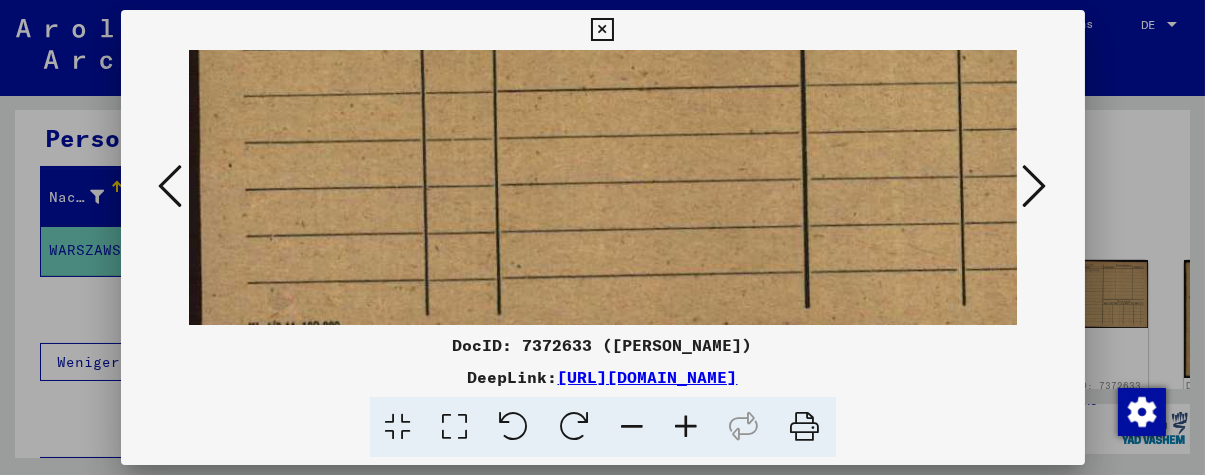 drag, startPoint x: 670, startPoint y: 232, endPoint x: 787, endPoint y: 84, distance: 188.66107 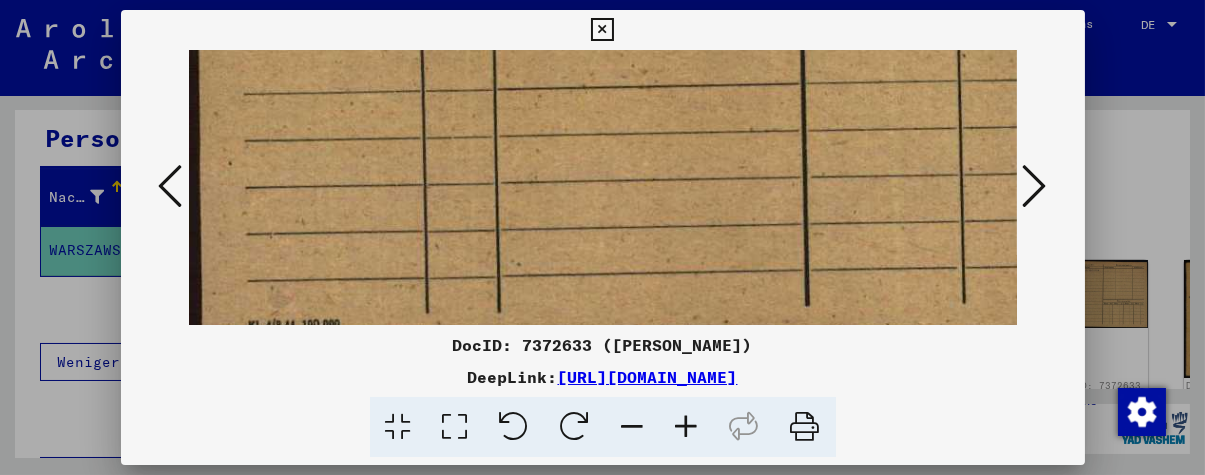 click at bounding box center (788, -77) 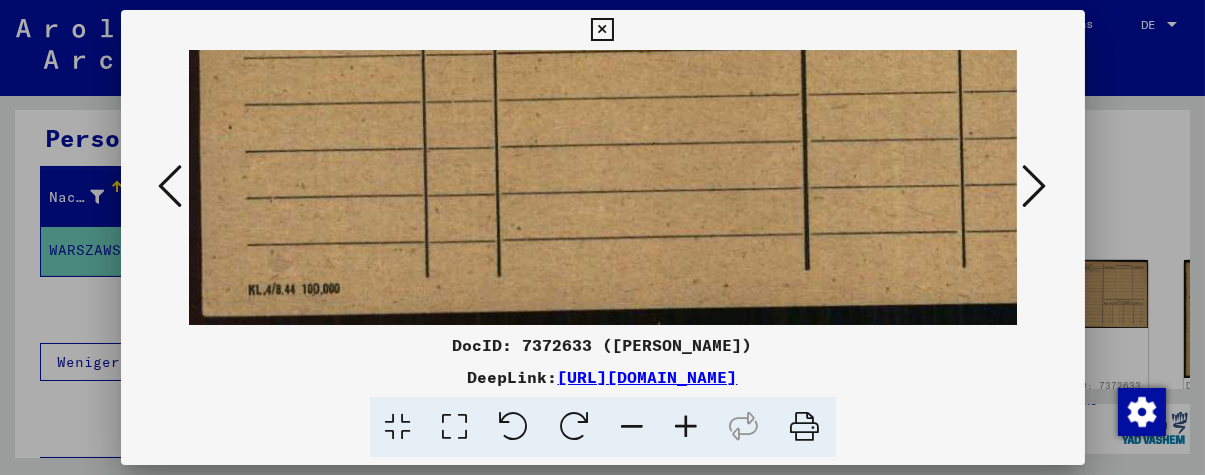 drag, startPoint x: 765, startPoint y: 238, endPoint x: 840, endPoint y: 124, distance: 136.45879 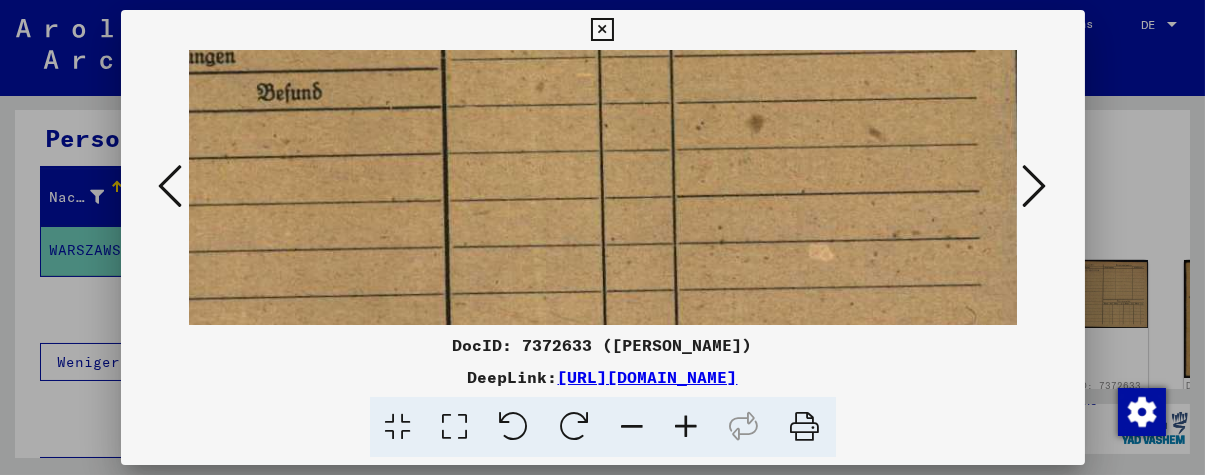 drag, startPoint x: 900, startPoint y: 190, endPoint x: 378, endPoint y: 293, distance: 532.0648 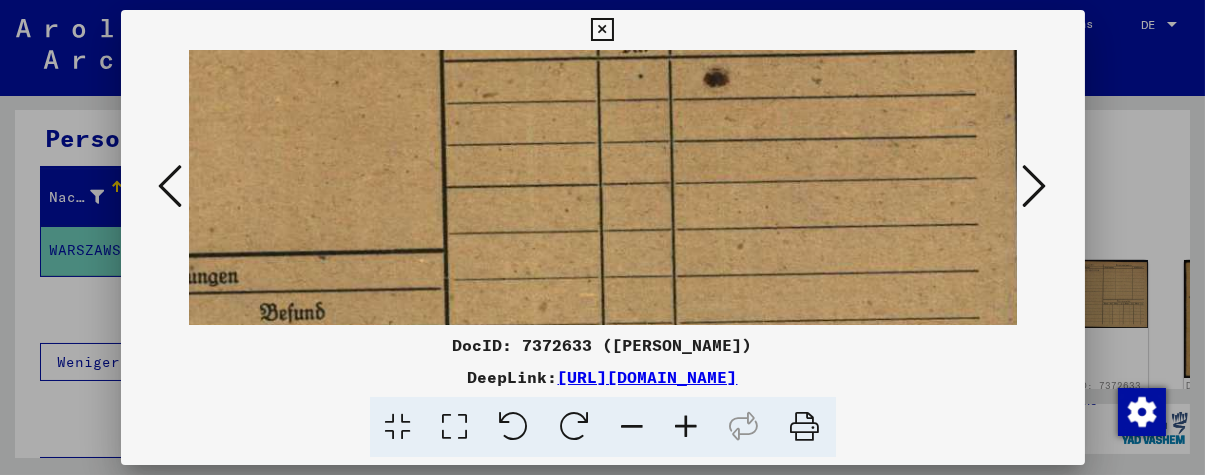 drag, startPoint x: 688, startPoint y: 156, endPoint x: 342, endPoint y: 363, distance: 403.1935 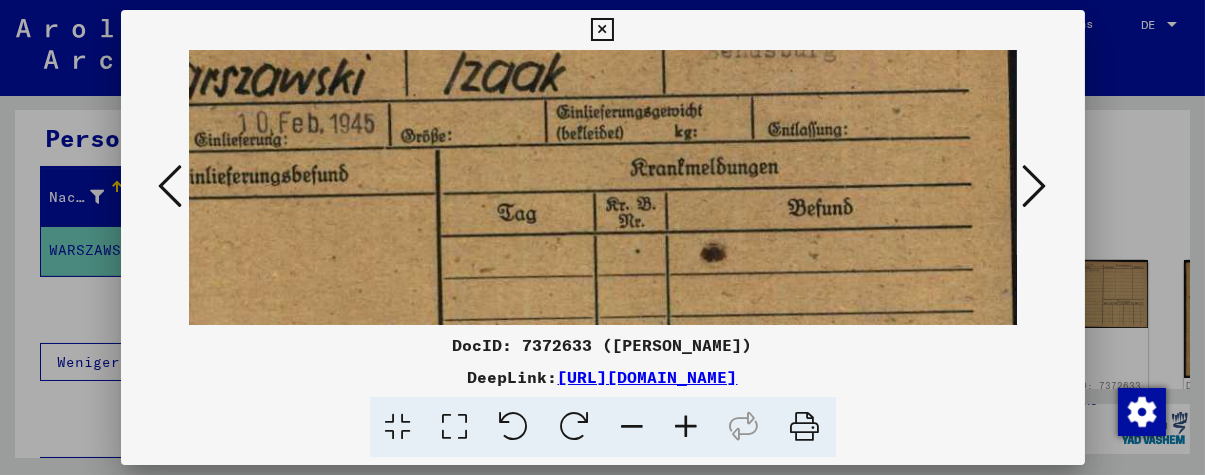 drag, startPoint x: 528, startPoint y: 185, endPoint x: 452, endPoint y: 354, distance: 185.30246 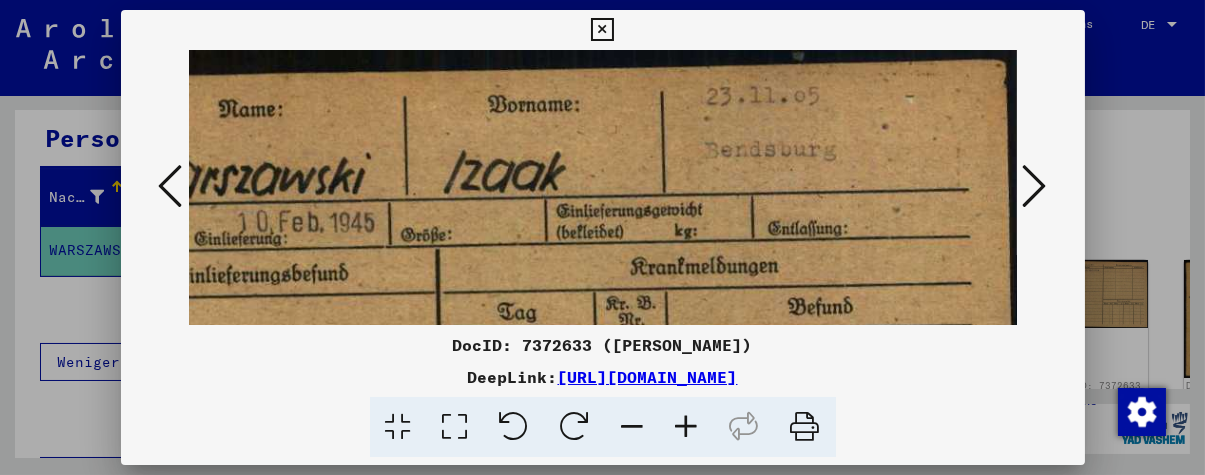 scroll, scrollTop: 0, scrollLeft: 0, axis: both 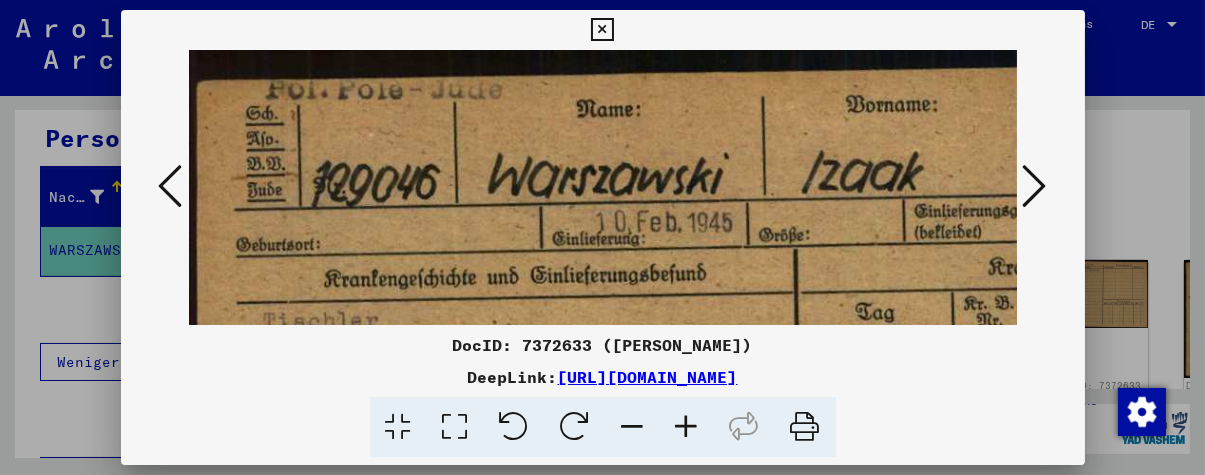 drag, startPoint x: 519, startPoint y: 258, endPoint x: 1189, endPoint y: 399, distance: 684.67584 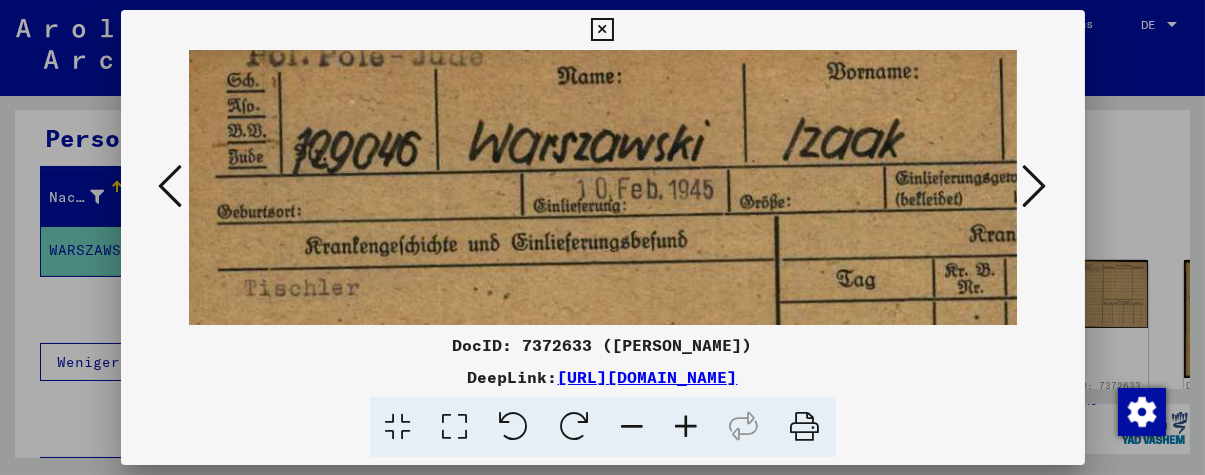 scroll, scrollTop: 0, scrollLeft: 13, axis: horizontal 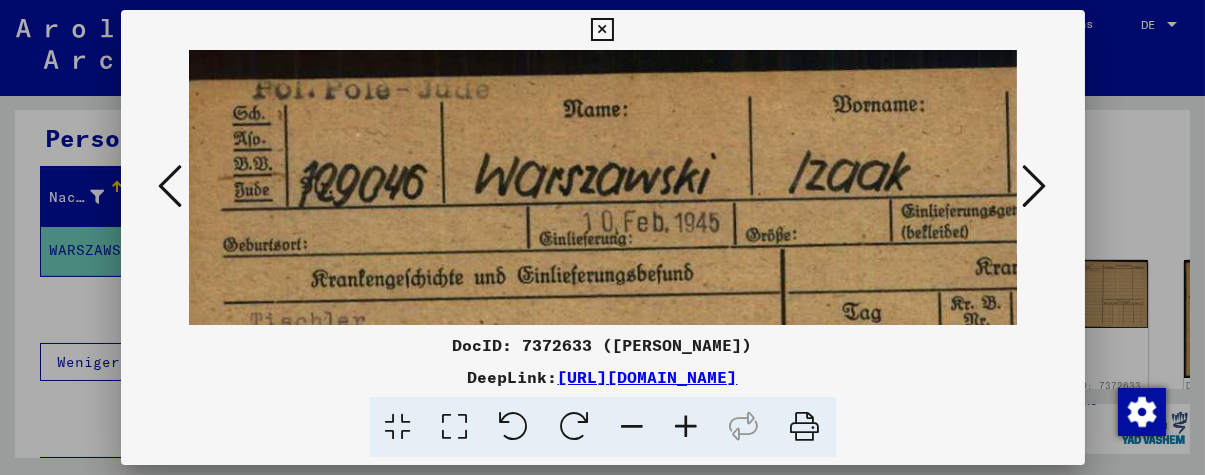 drag, startPoint x: 572, startPoint y: 281, endPoint x: 558, endPoint y: 318, distance: 39.56008 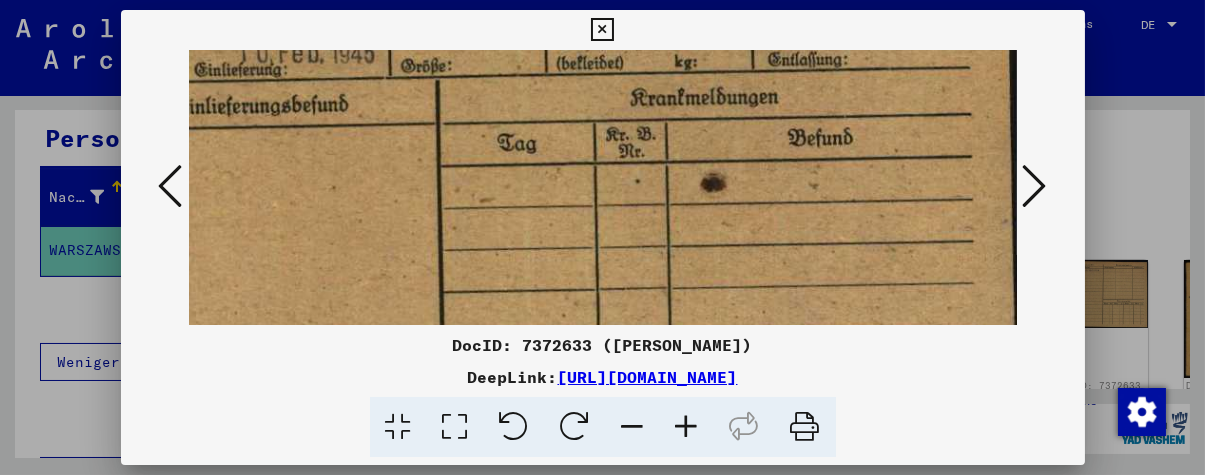 drag, startPoint x: 649, startPoint y: 188, endPoint x: 346, endPoint y: 46, distance: 334.62366 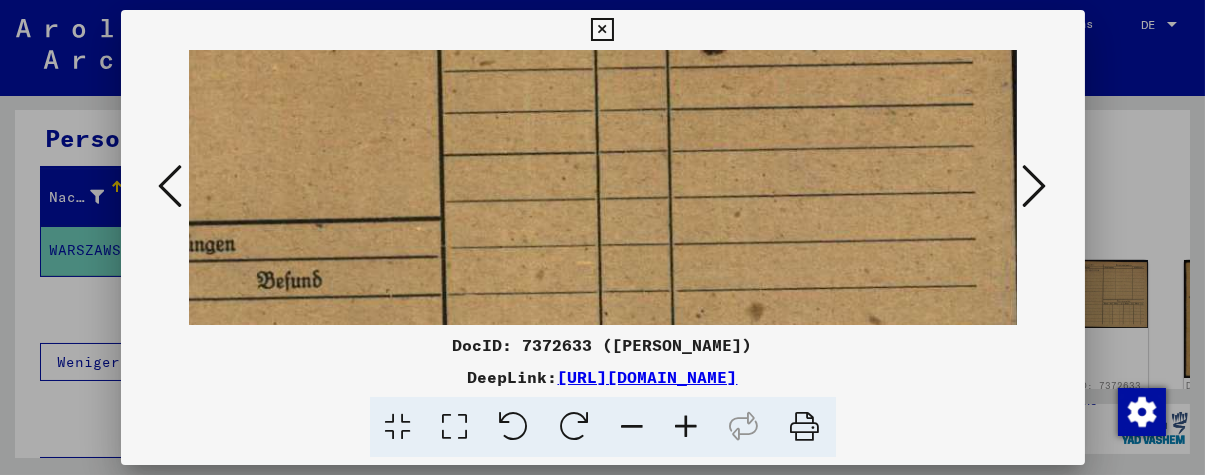 drag, startPoint x: 675, startPoint y: 249, endPoint x: 367, endPoint y: 67, distance: 357.75412 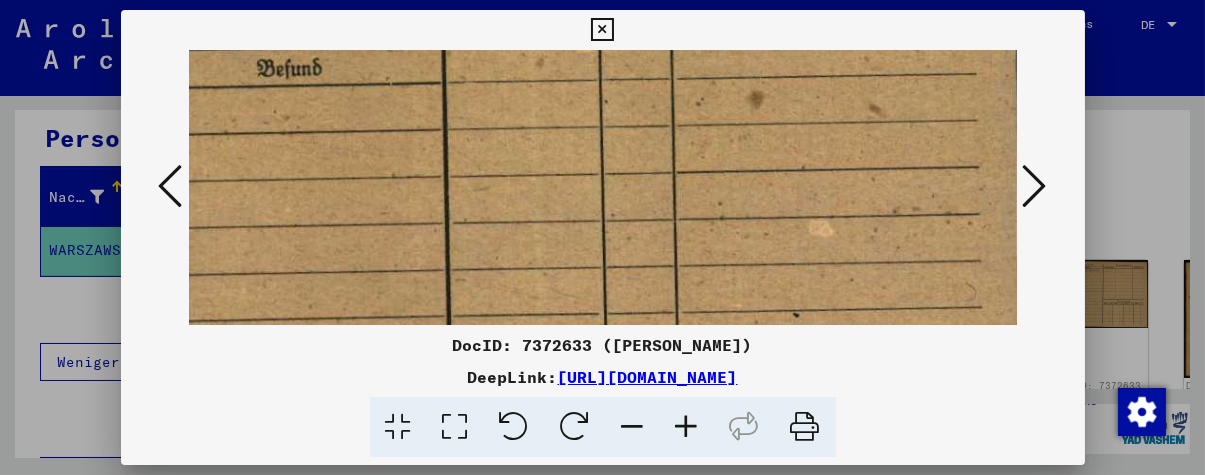 drag, startPoint x: 614, startPoint y: 275, endPoint x: 494, endPoint y: 94, distance: 217.16583 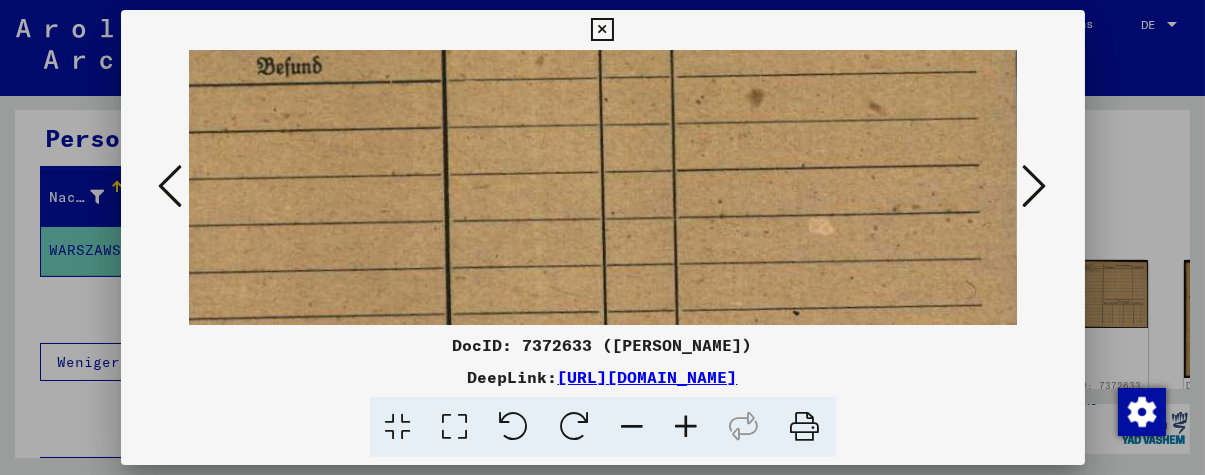 click at bounding box center (430, -33) 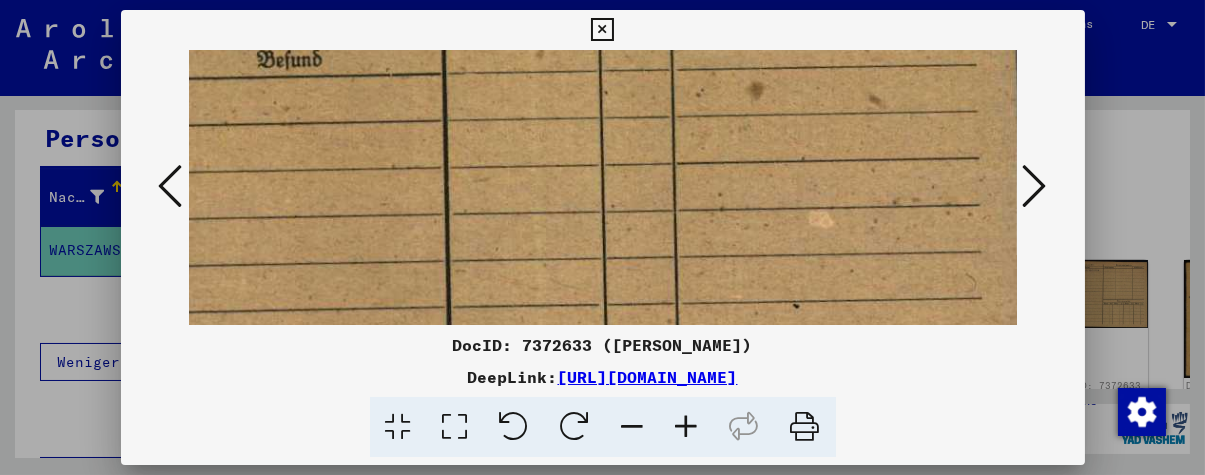 scroll, scrollTop: 600, scrollLeft: 358, axis: both 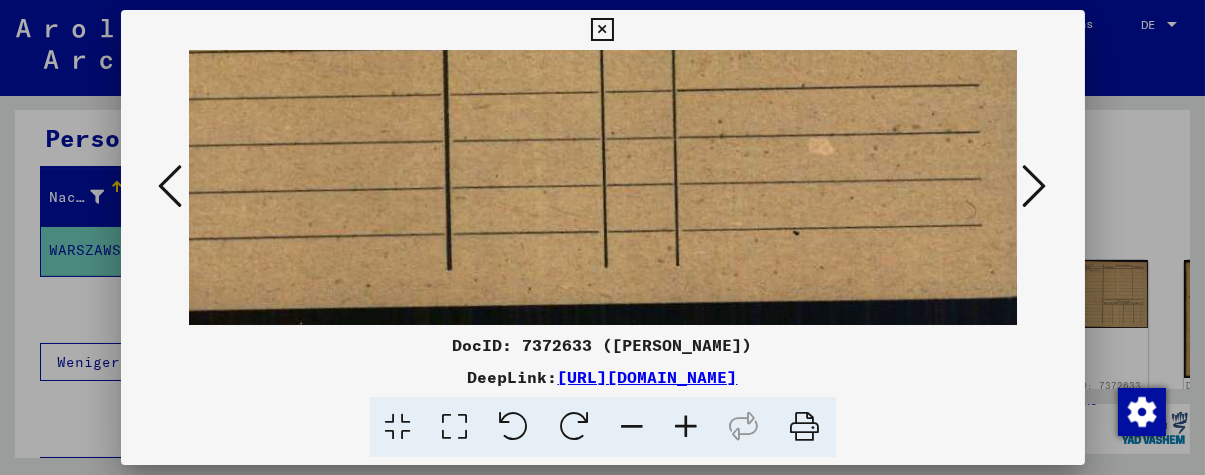 drag, startPoint x: 558, startPoint y: 250, endPoint x: 508, endPoint y: 105, distance: 153.37862 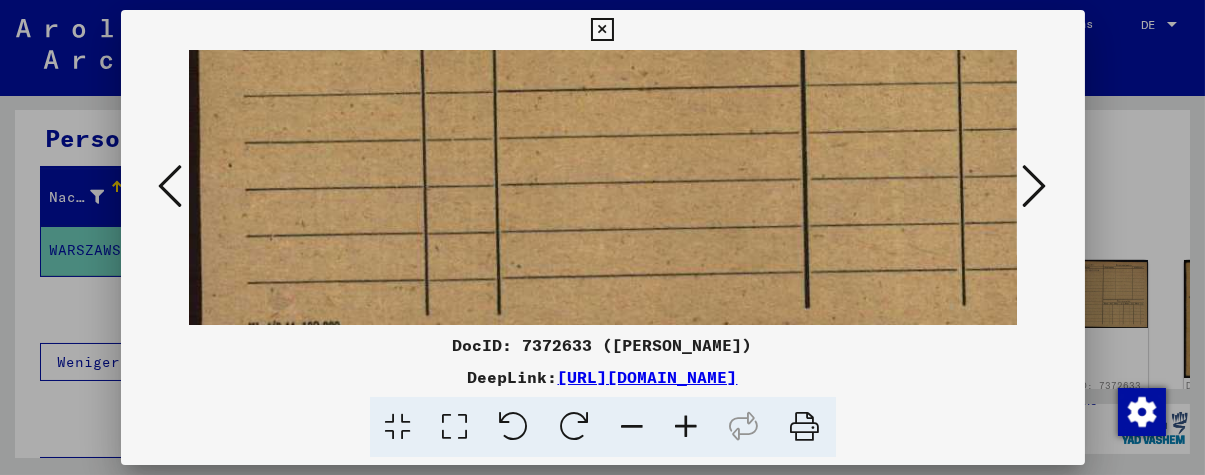 drag, startPoint x: 373, startPoint y: 196, endPoint x: 727, endPoint y: 230, distance: 355.62903 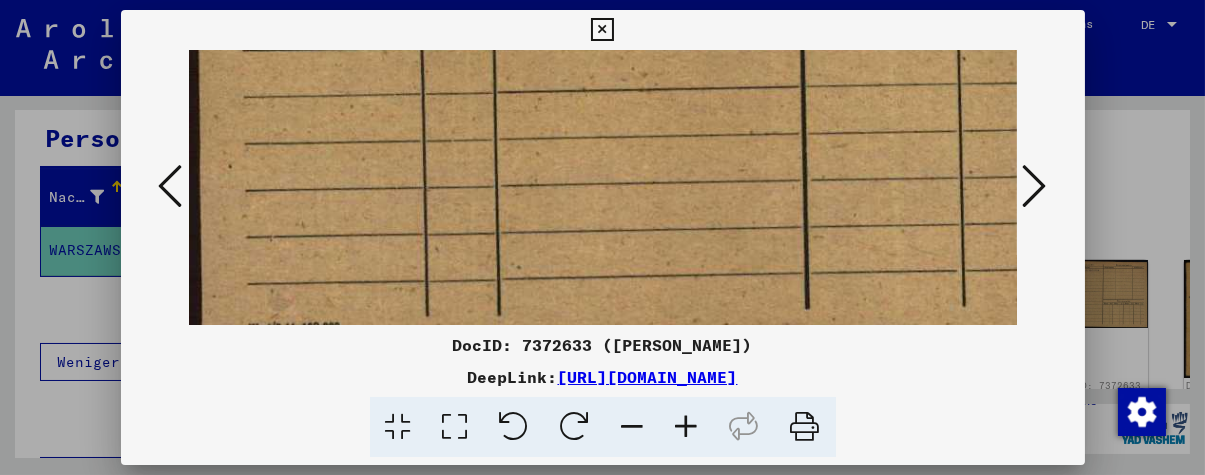 scroll, scrollTop: 600, scrollLeft: 0, axis: vertical 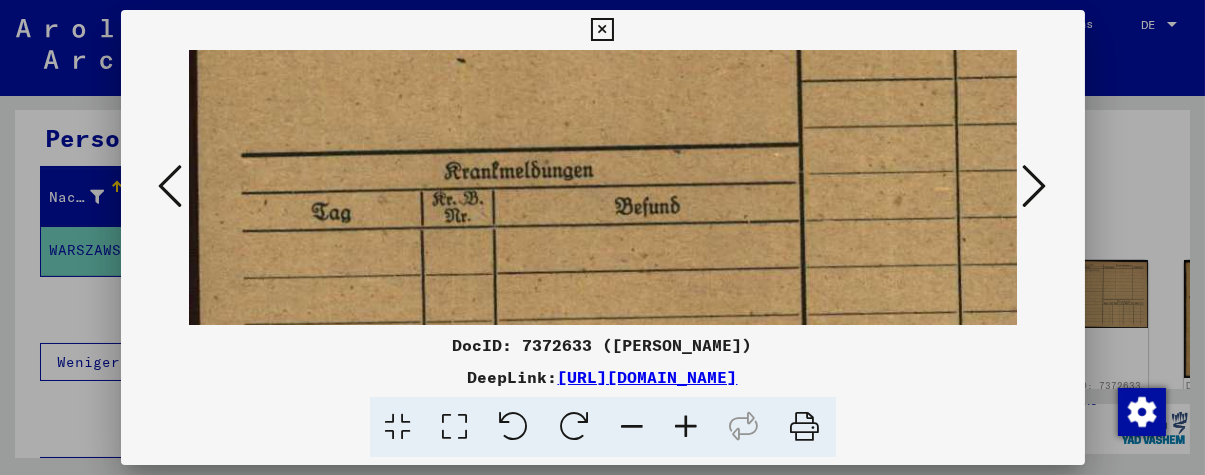 drag, startPoint x: 424, startPoint y: 218, endPoint x: 685, endPoint y: 286, distance: 269.7128 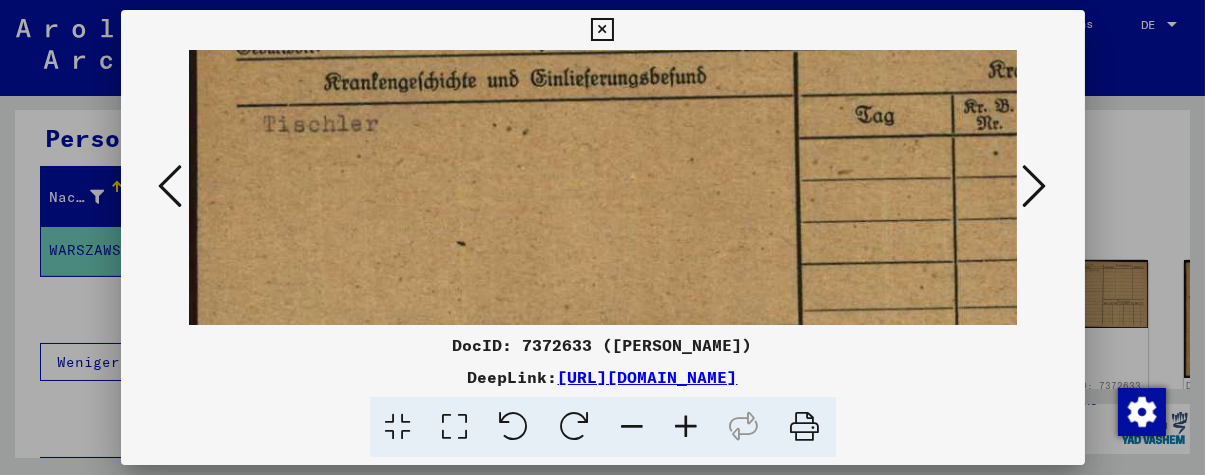click on "DocID: 7372633 ([PERSON_NAME])  DeepLink:  [URL][DOMAIN_NAME]" at bounding box center (603, 234) 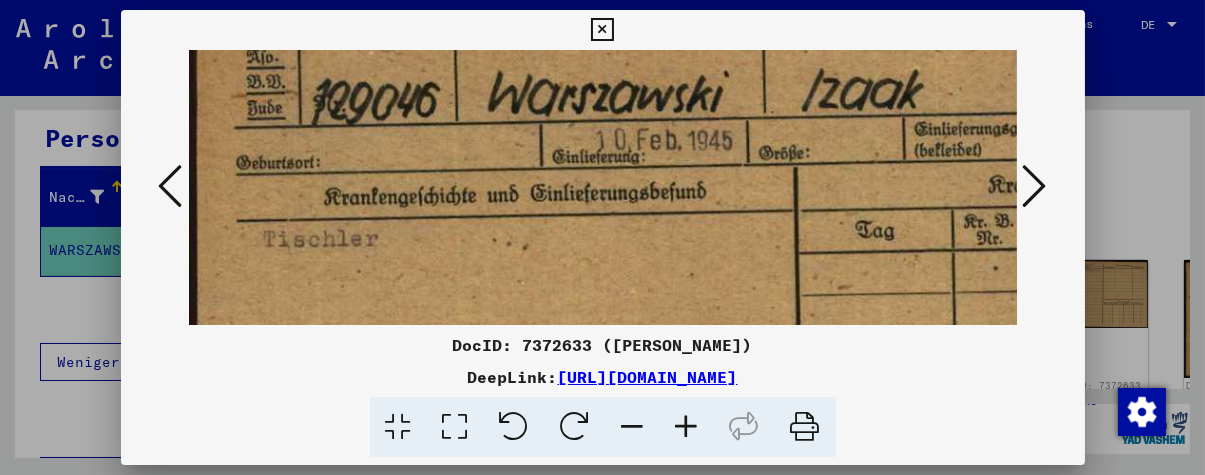 scroll, scrollTop: 45, scrollLeft: 0, axis: vertical 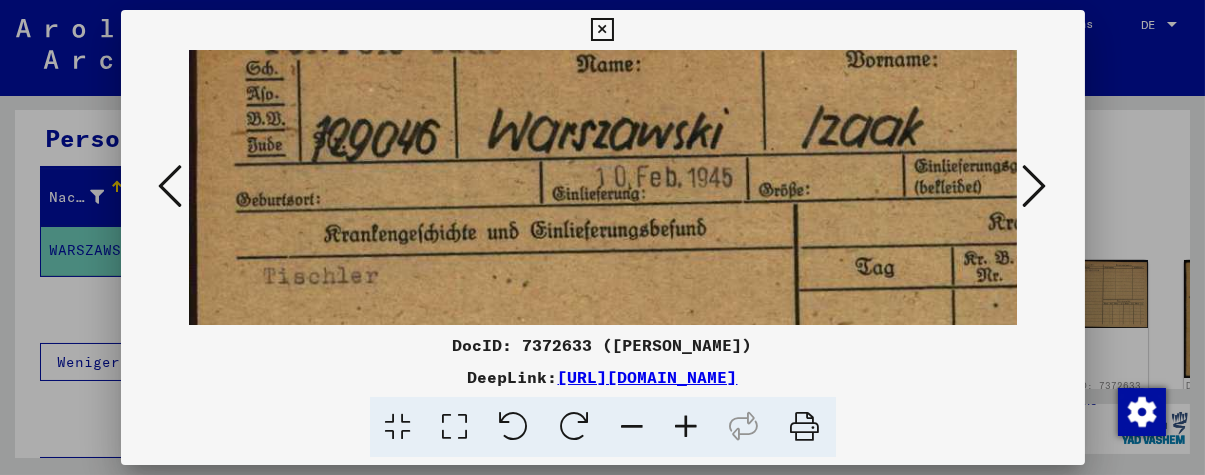 drag, startPoint x: 634, startPoint y: 317, endPoint x: 646, endPoint y: 326, distance: 15 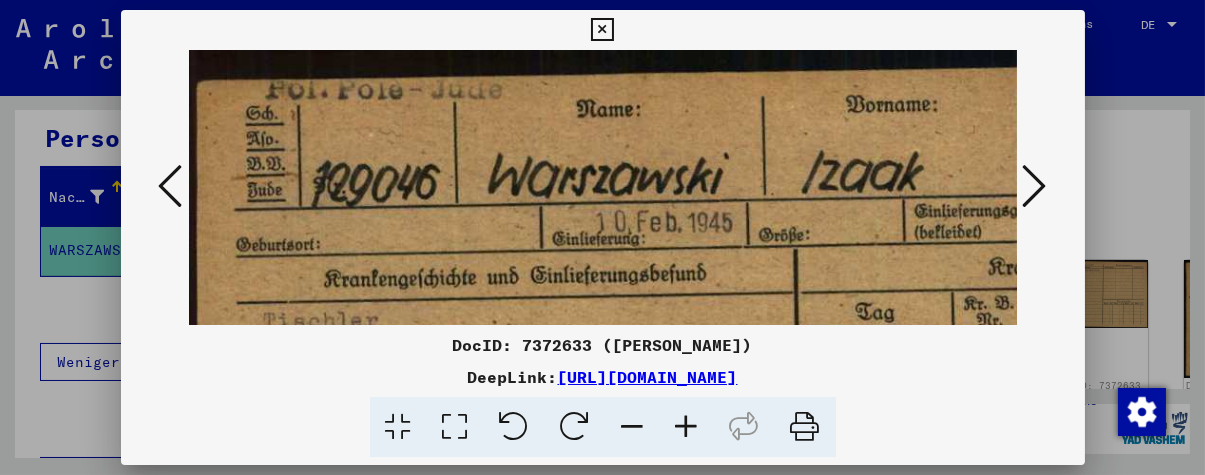 drag, startPoint x: 587, startPoint y: 230, endPoint x: 634, endPoint y: 292, distance: 77.801025 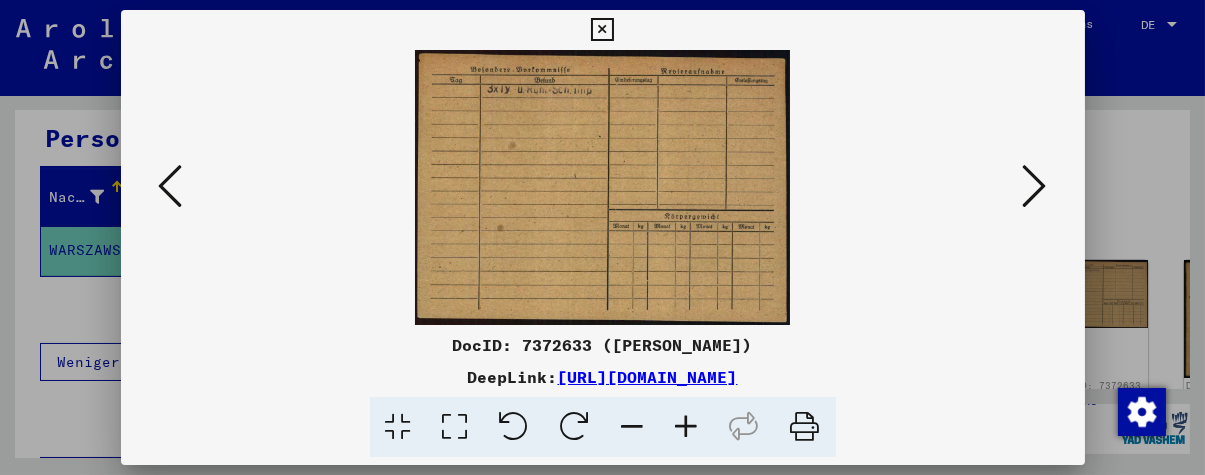 click at bounding box center (687, 427) 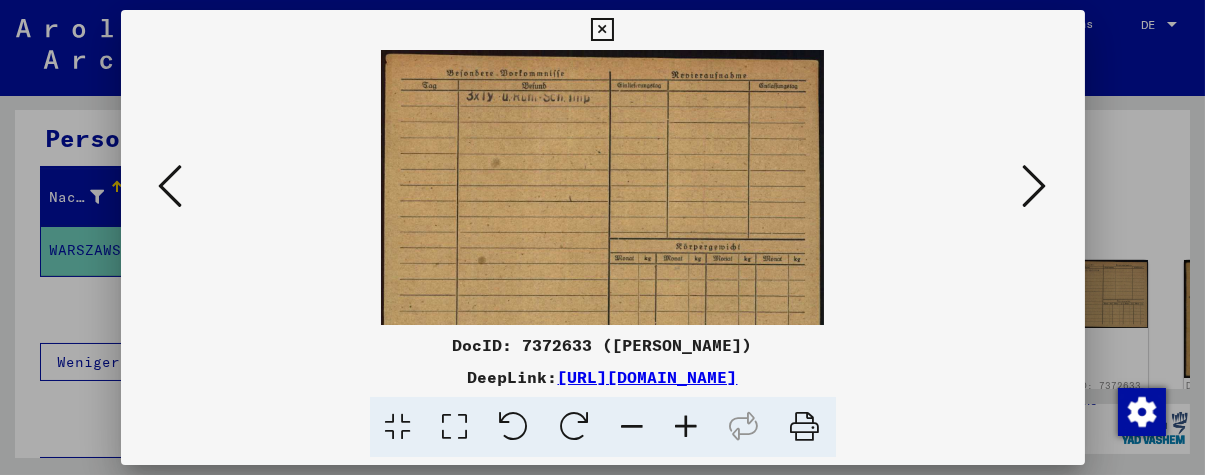 click at bounding box center (687, 427) 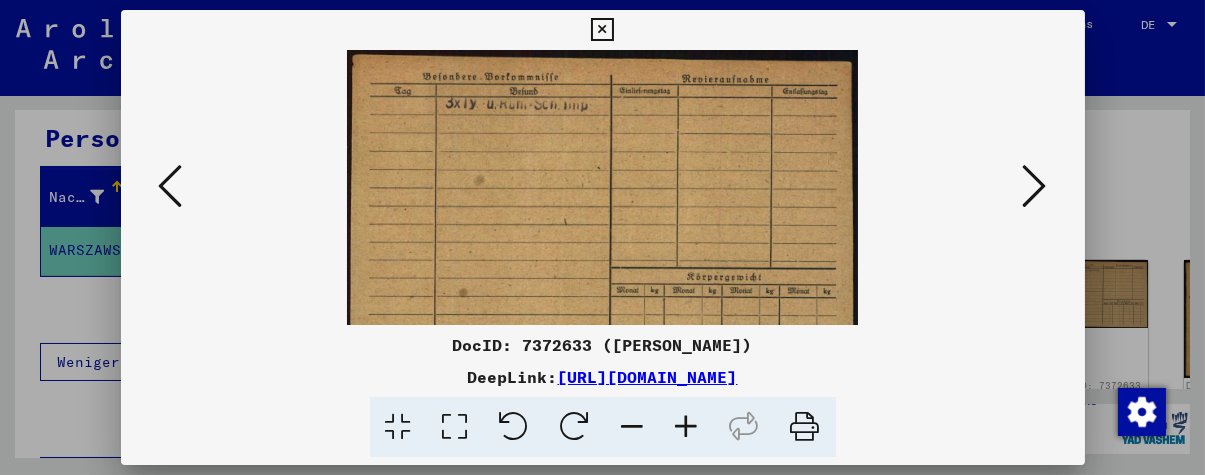click at bounding box center (687, 427) 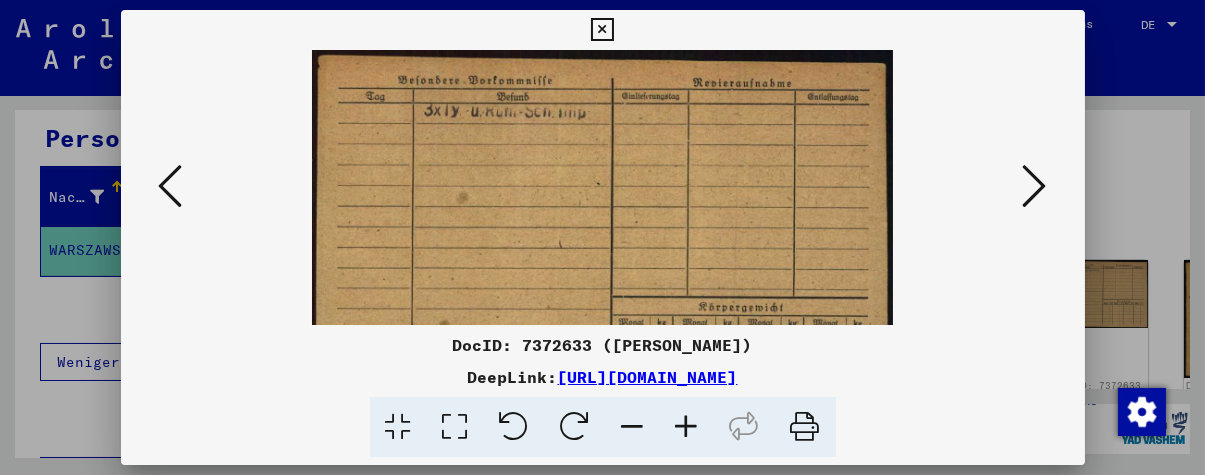 click at bounding box center (687, 427) 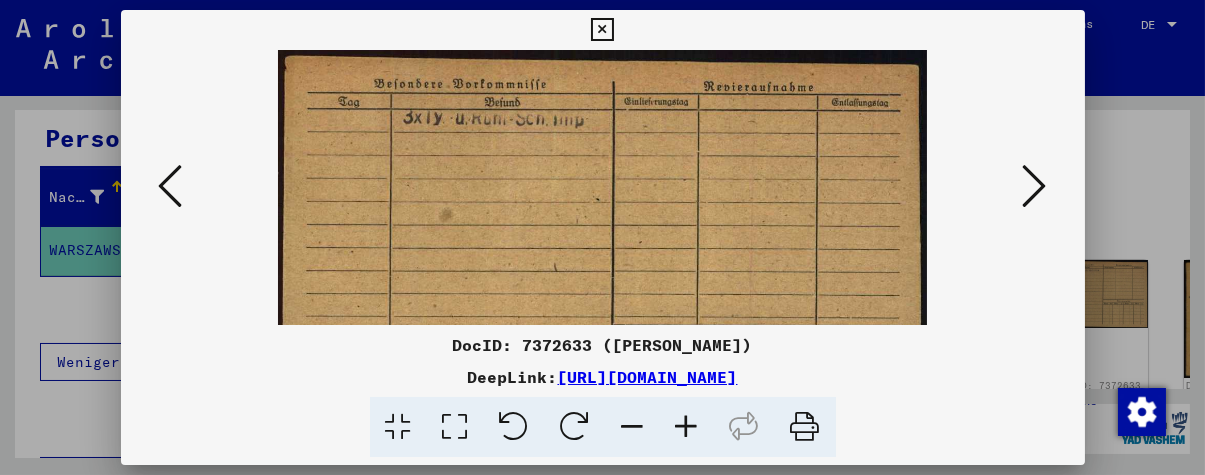 click at bounding box center (687, 427) 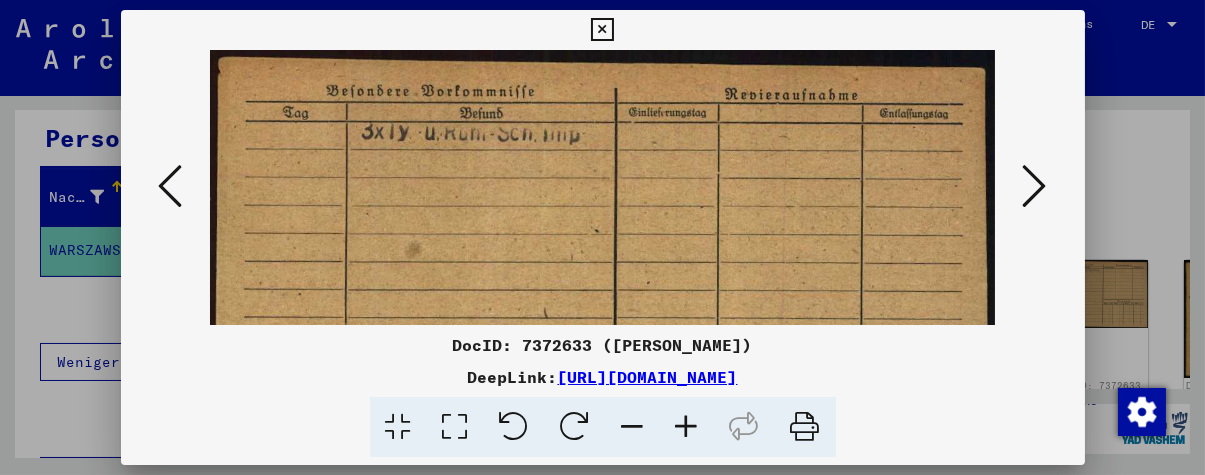 click at bounding box center (687, 427) 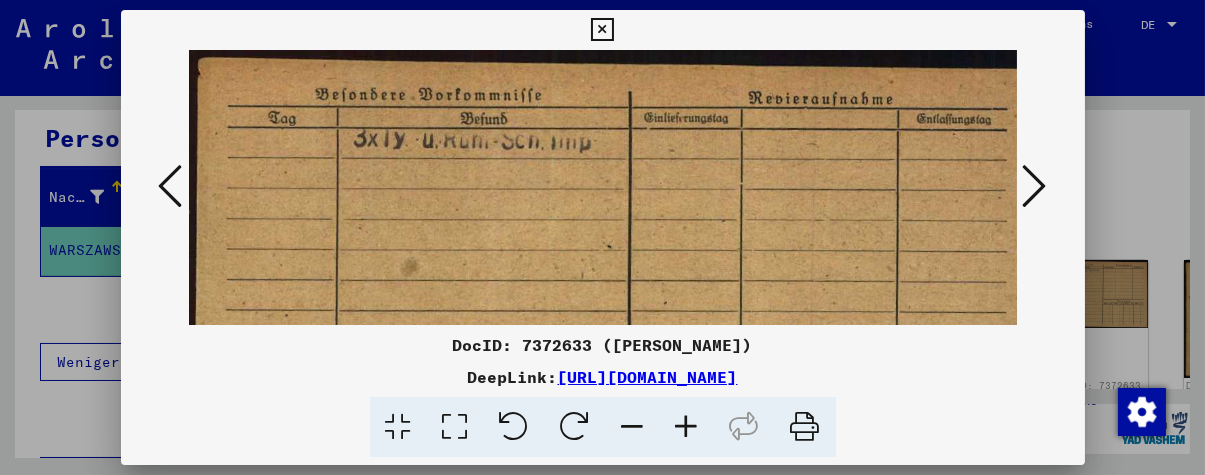 click at bounding box center (687, 427) 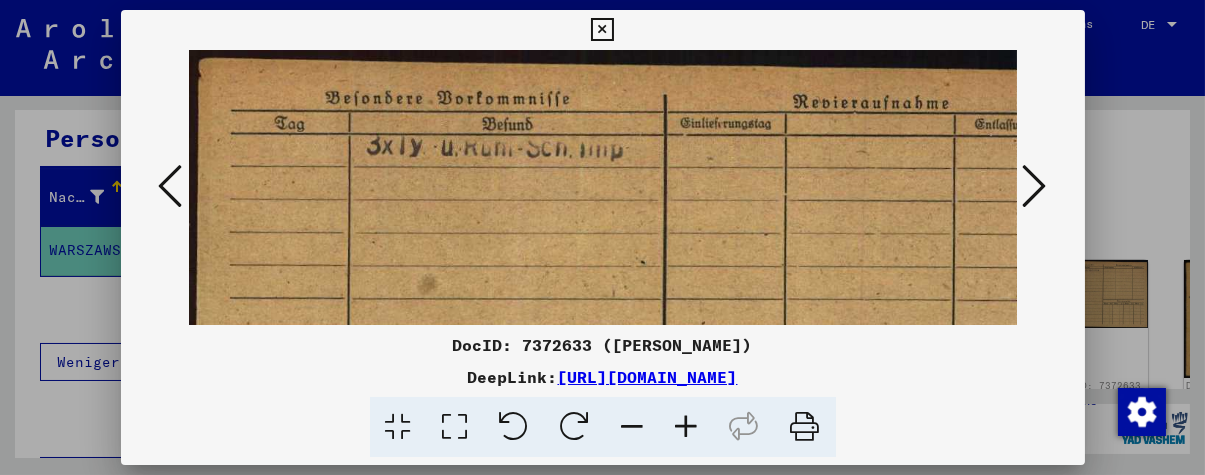 click at bounding box center (687, 427) 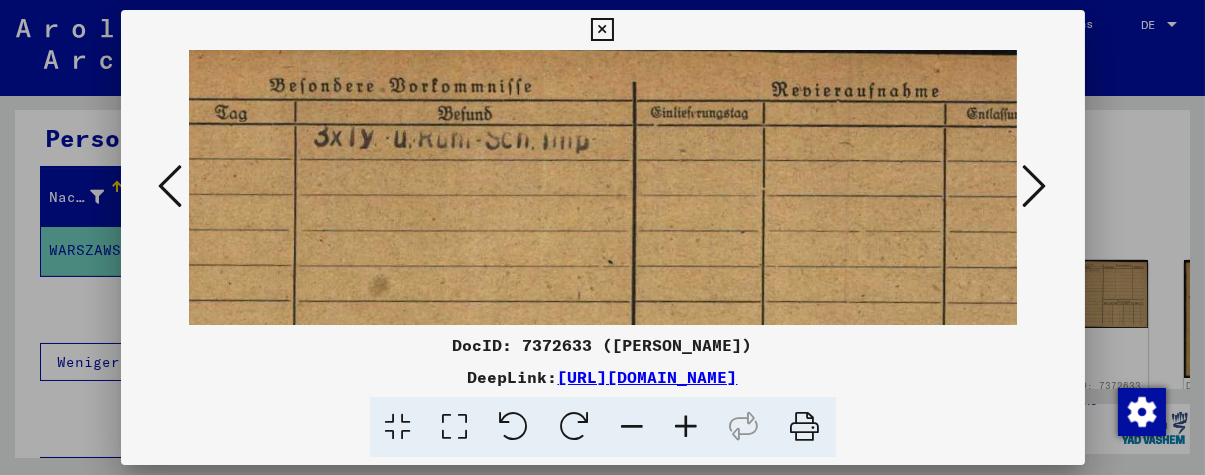 scroll, scrollTop: 16, scrollLeft: 67, axis: both 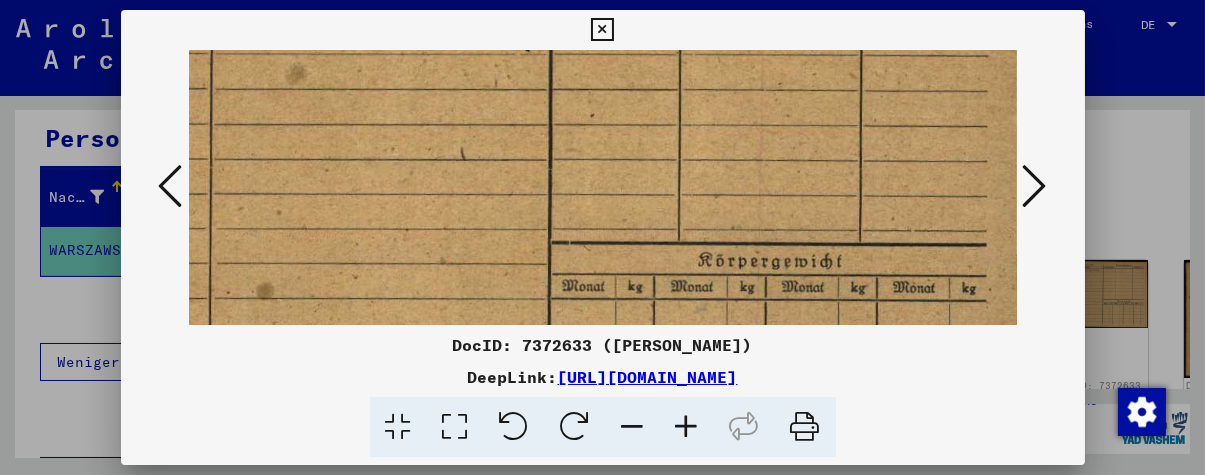 drag, startPoint x: 836, startPoint y: 264, endPoint x: 585, endPoint y: 50, distance: 329.8439 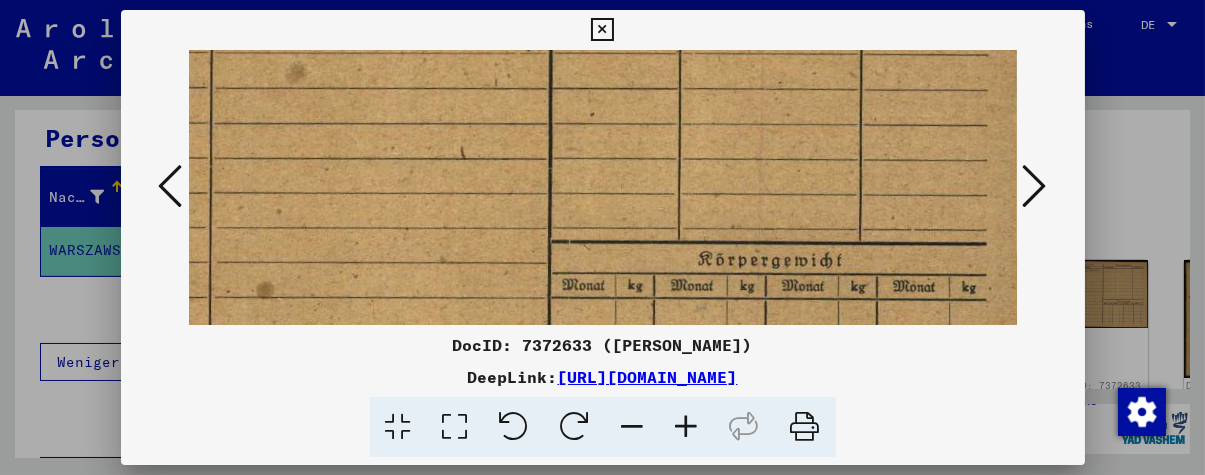 click on "DocID: 7372633 ([PERSON_NAME])  DeepLink:  [URL][DOMAIN_NAME]" at bounding box center [603, 234] 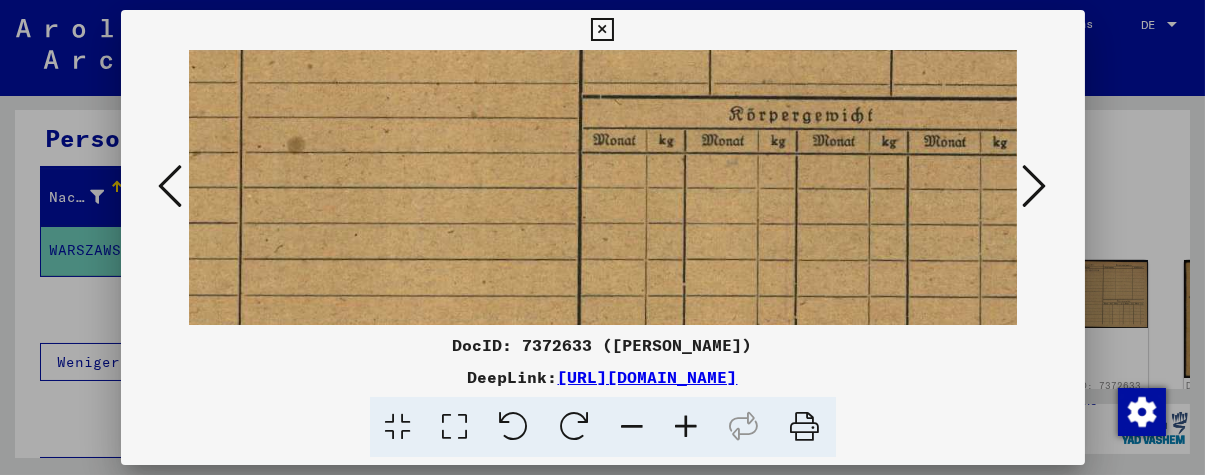 scroll, scrollTop: 0, scrollLeft: 0, axis: both 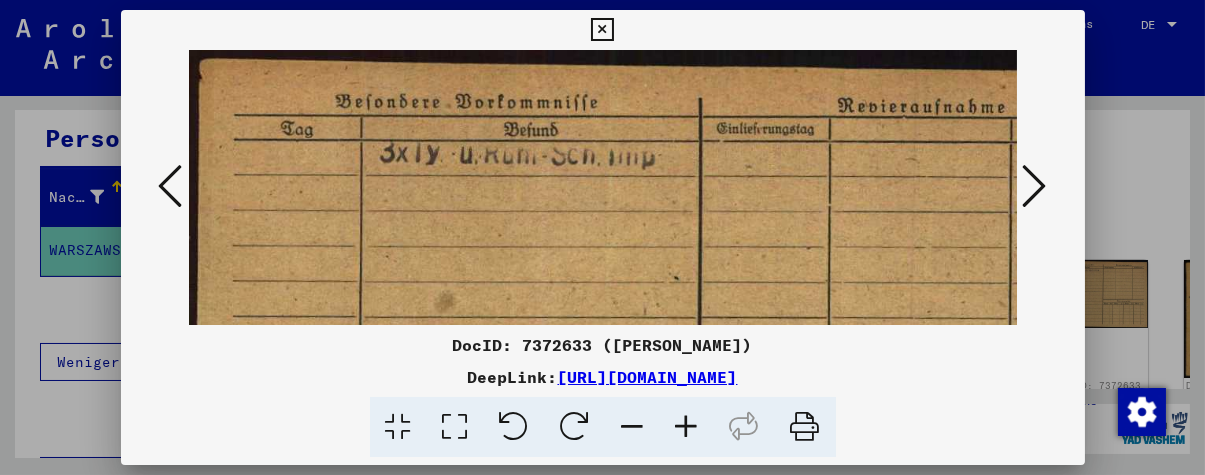 drag, startPoint x: 587, startPoint y: 200, endPoint x: 754, endPoint y: 303, distance: 196.20908 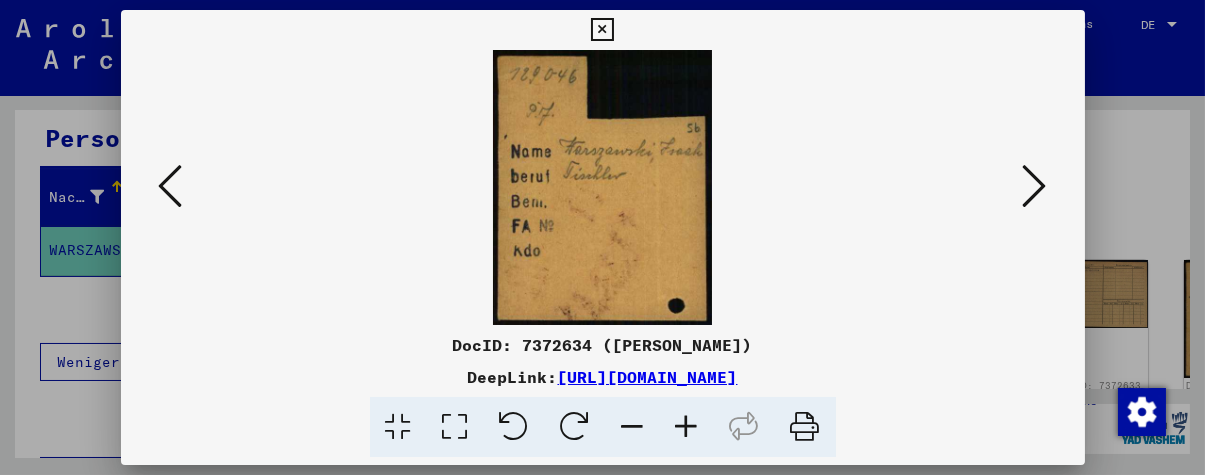 click at bounding box center [1035, 186] 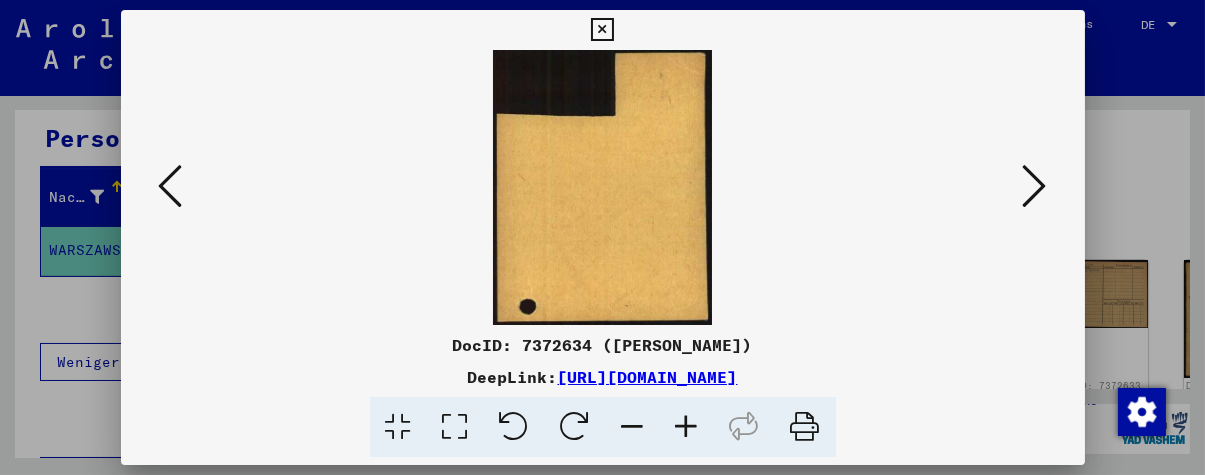 click at bounding box center (1035, 186) 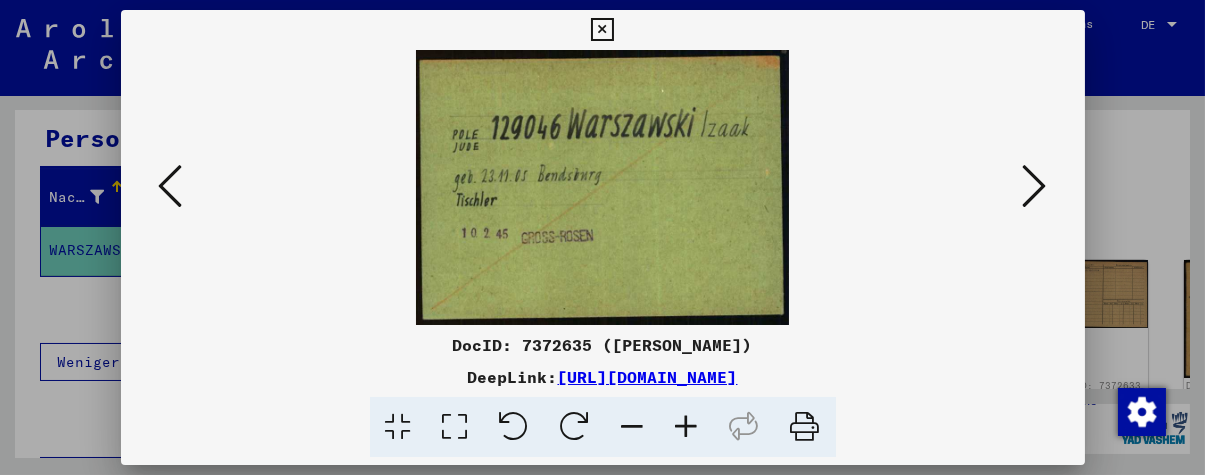click at bounding box center (687, 427) 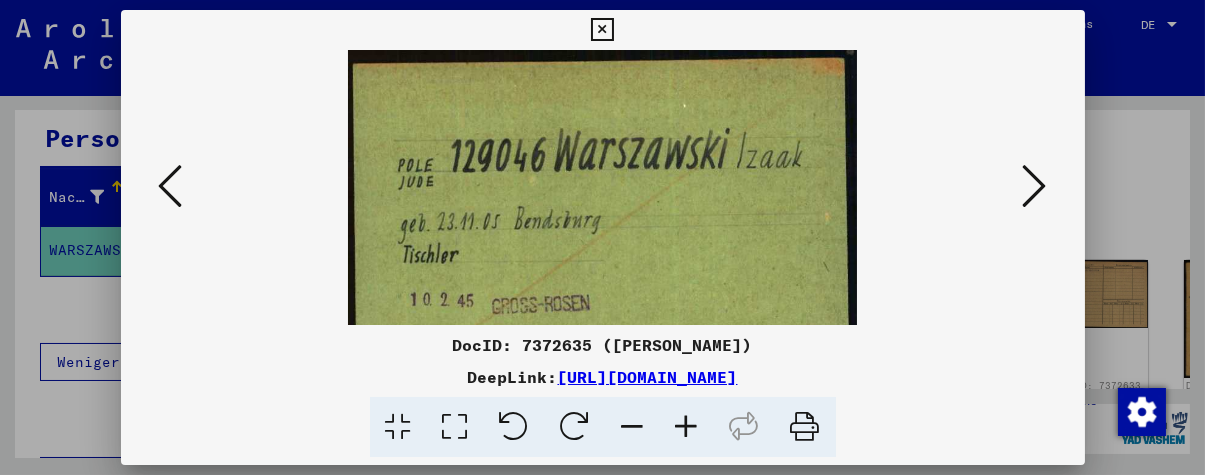 click at bounding box center (687, 427) 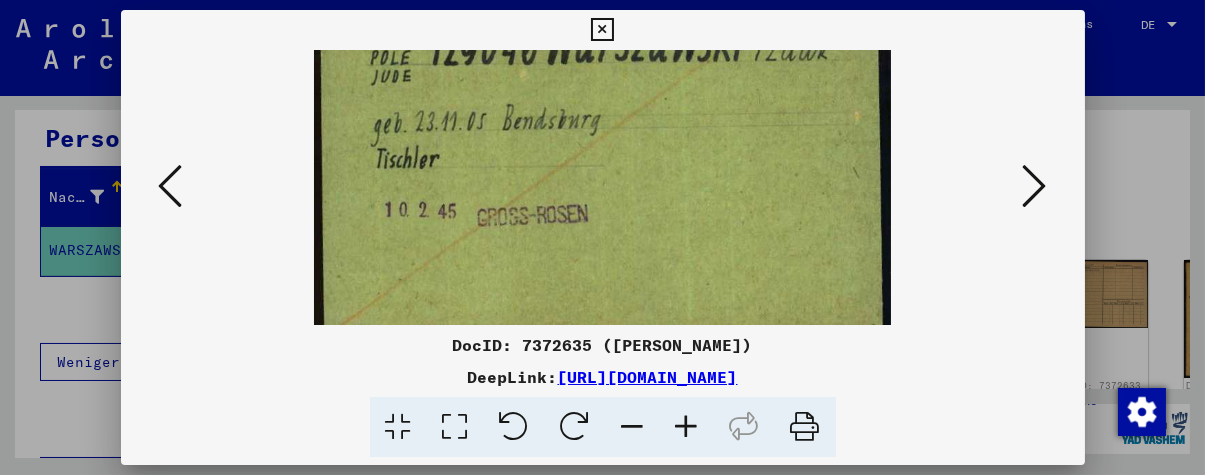 scroll, scrollTop: 48, scrollLeft: 0, axis: vertical 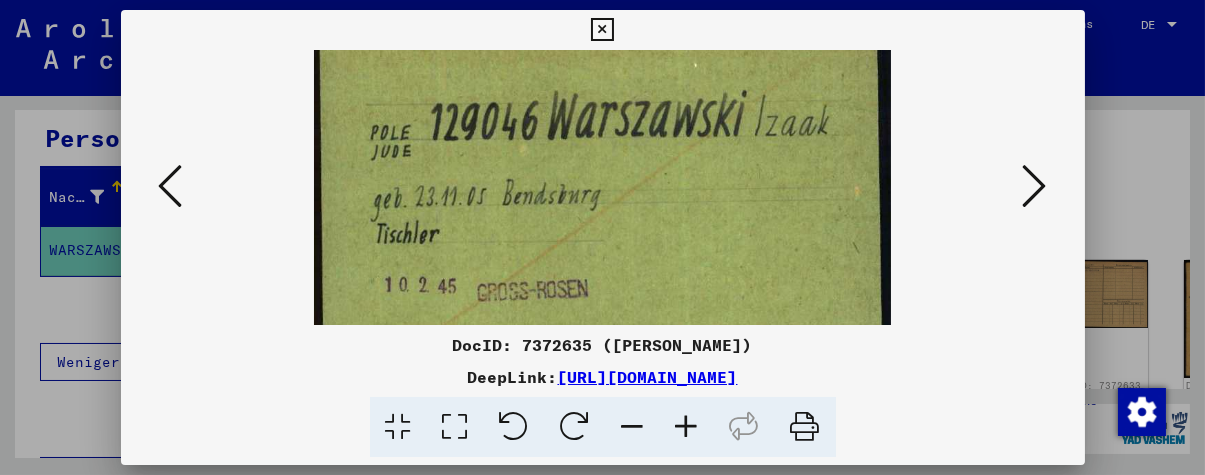 drag, startPoint x: 724, startPoint y: 197, endPoint x: 755, endPoint y: 221, distance: 39.20459 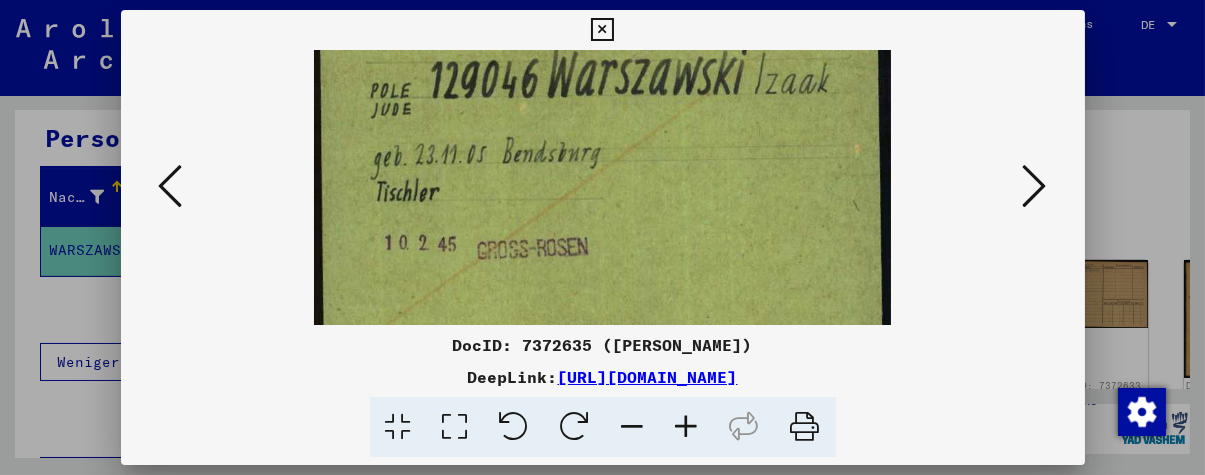 scroll, scrollTop: 92, scrollLeft: 0, axis: vertical 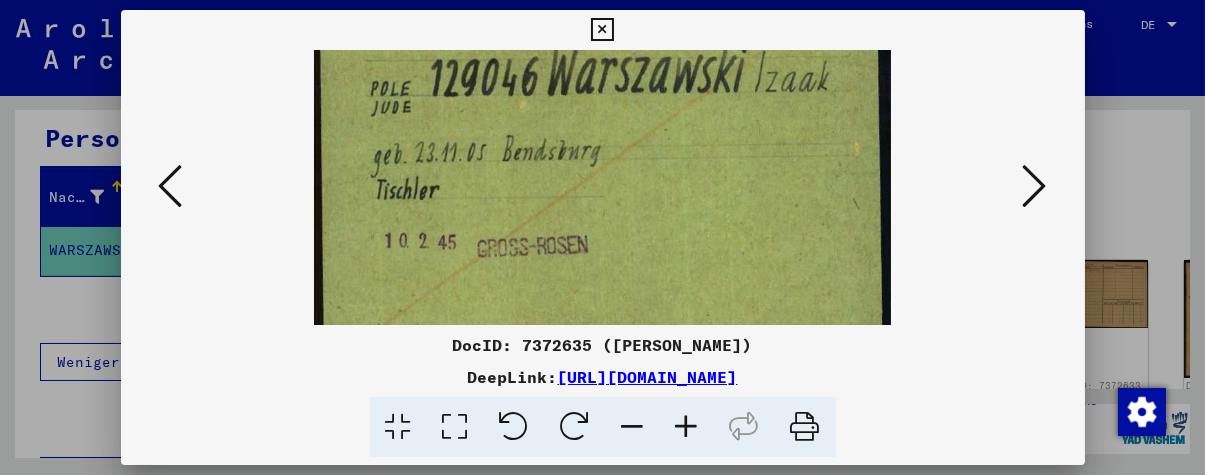 drag, startPoint x: 780, startPoint y: 209, endPoint x: 724, endPoint y: 180, distance: 63.06346 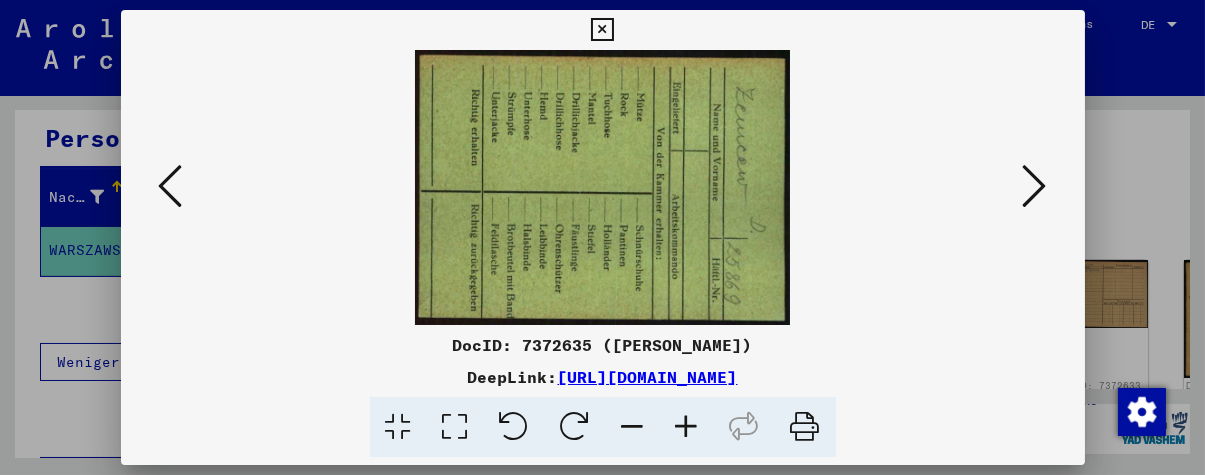 click at bounding box center [1035, 186] 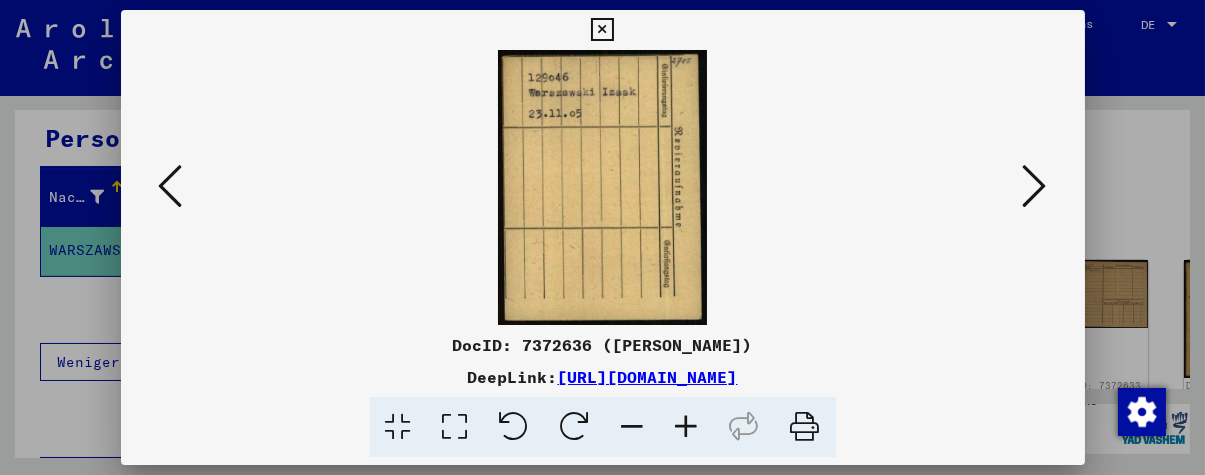 click at bounding box center (1035, 186) 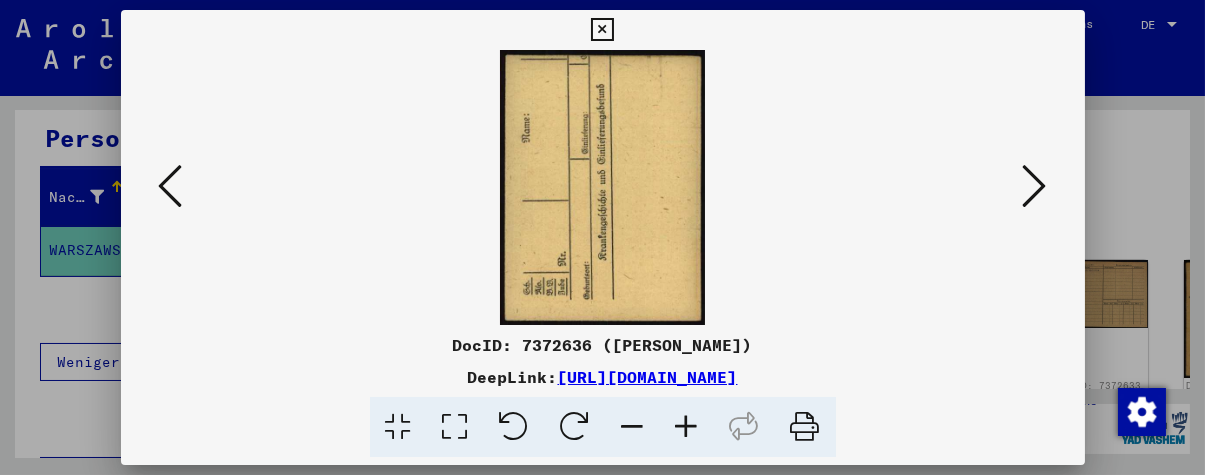 click at bounding box center (1035, 186) 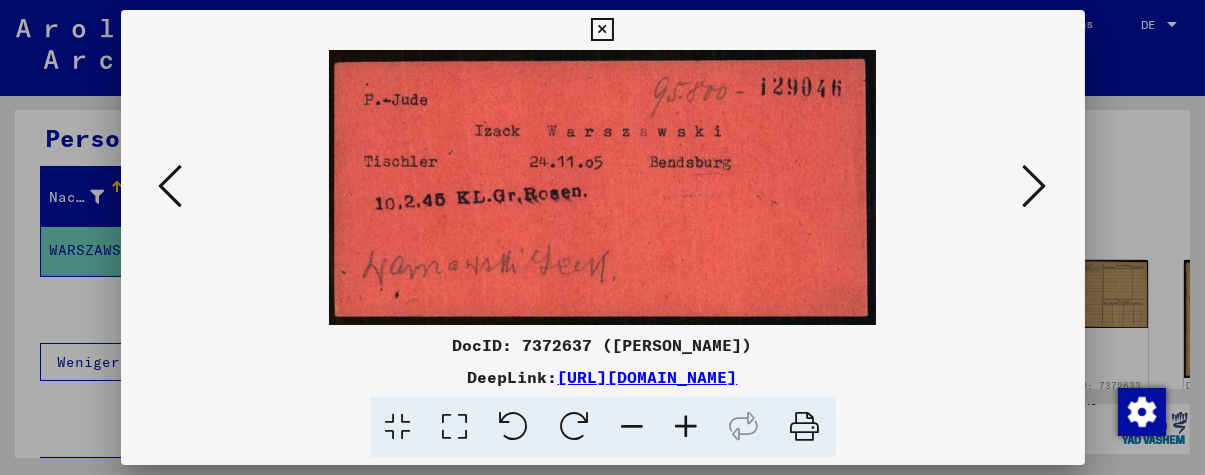 click at bounding box center [1035, 186] 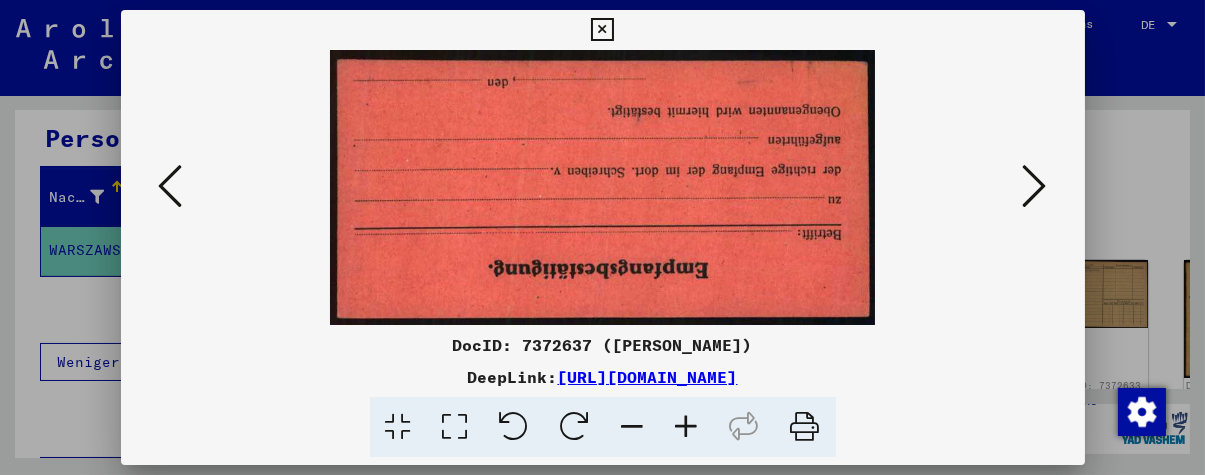 click at bounding box center (1035, 186) 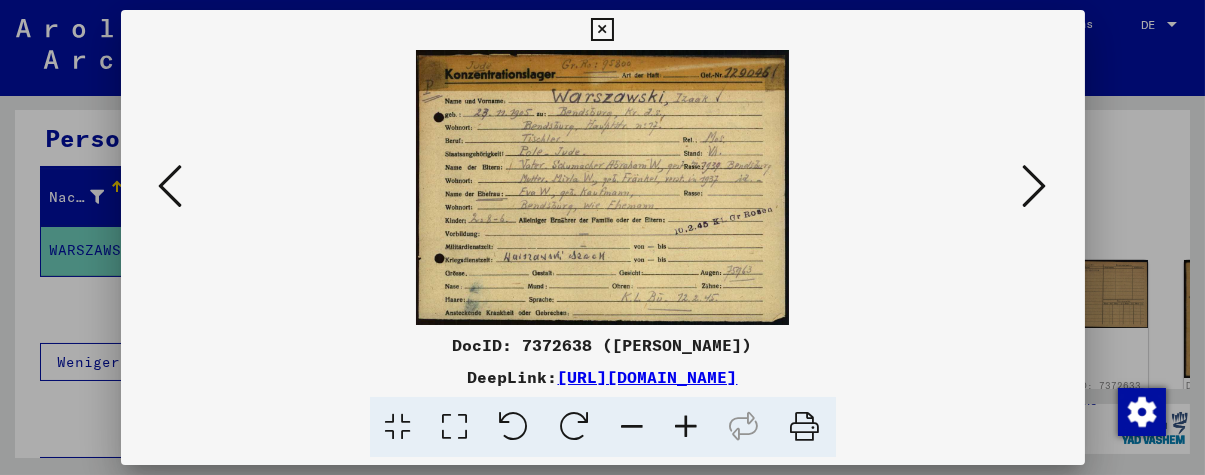 click at bounding box center [171, 187] 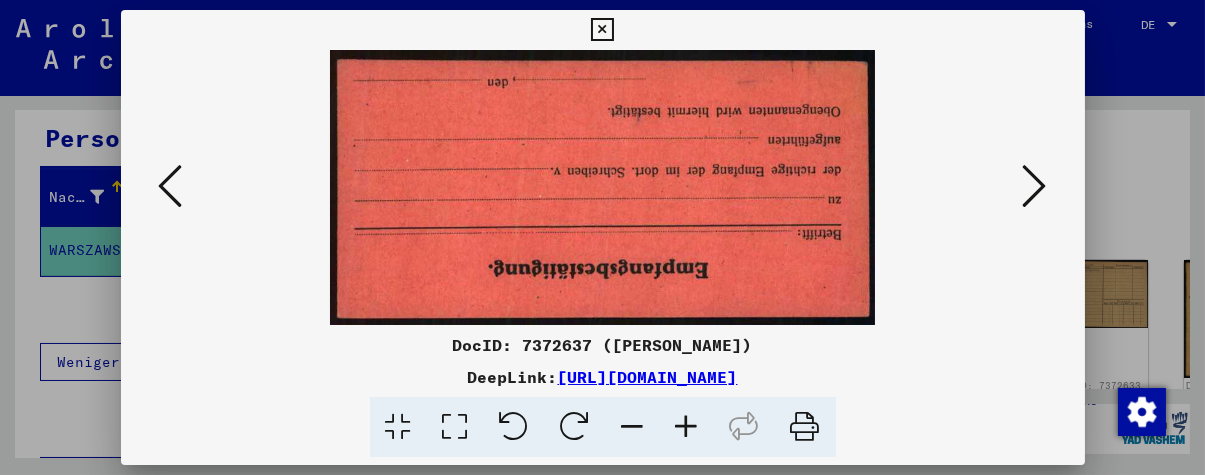 click at bounding box center [171, 187] 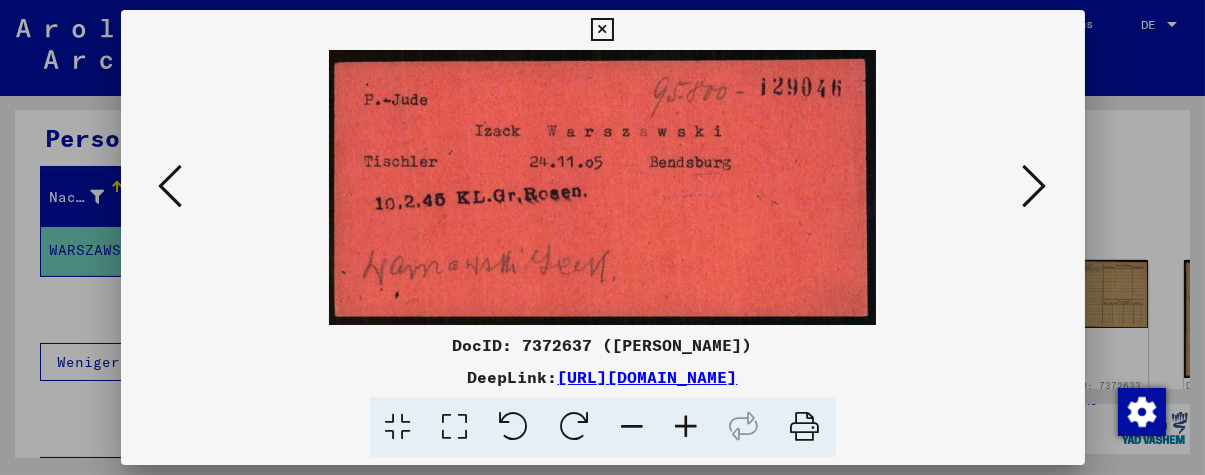 click at bounding box center (687, 427) 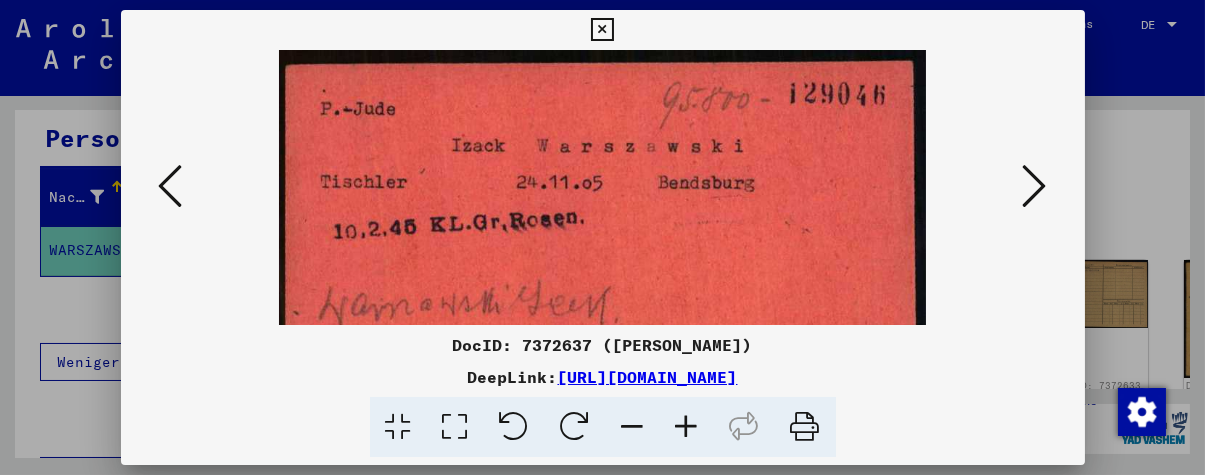 click at bounding box center [687, 427] 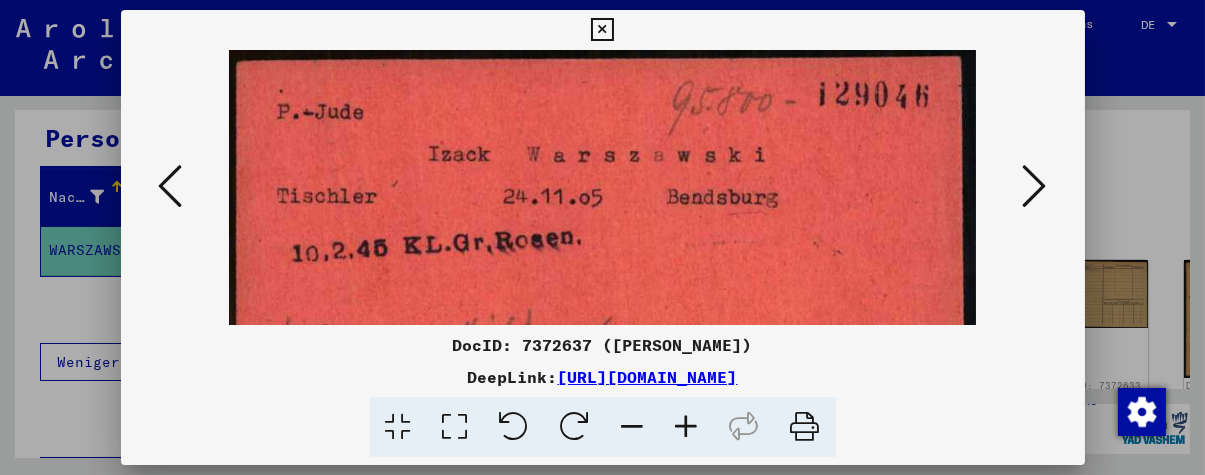 scroll, scrollTop: 0, scrollLeft: 0, axis: both 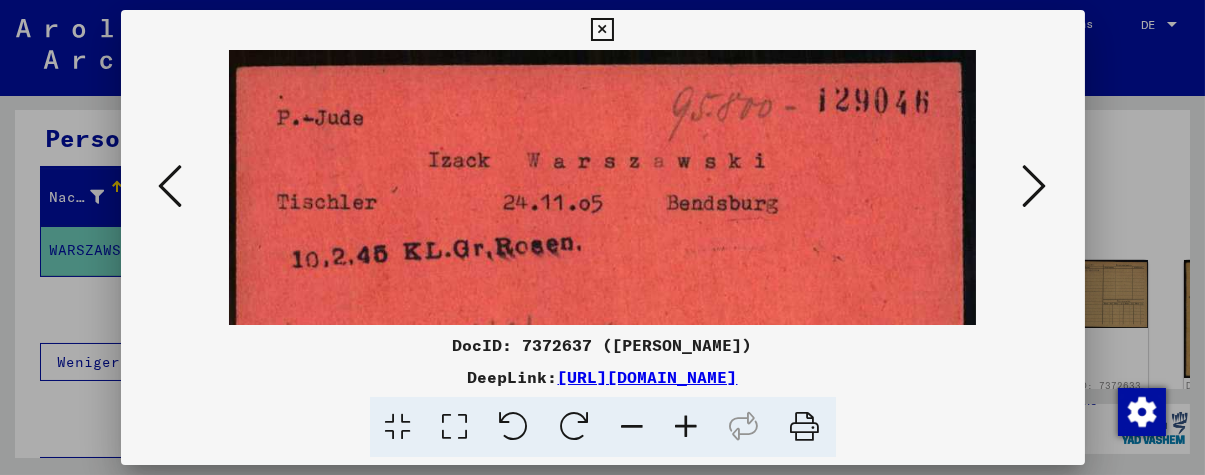 drag, startPoint x: 754, startPoint y: 255, endPoint x: 863, endPoint y: 264, distance: 109.370926 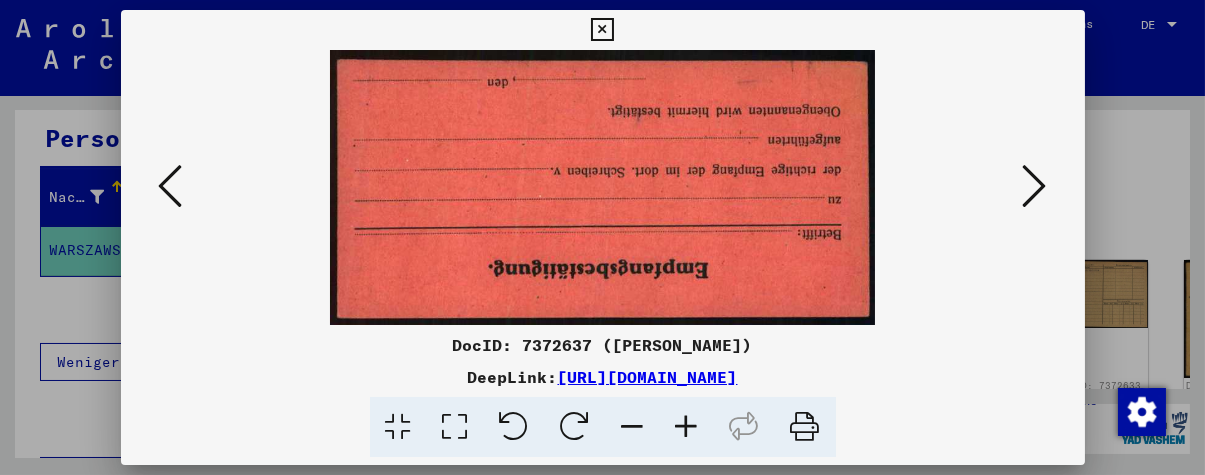 click at bounding box center [1035, 186] 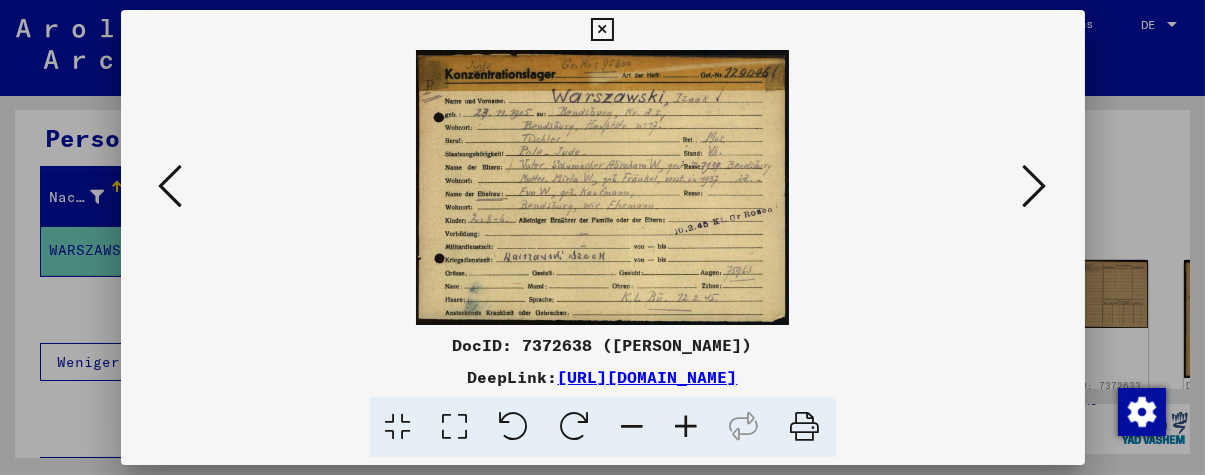 click at bounding box center [687, 427] 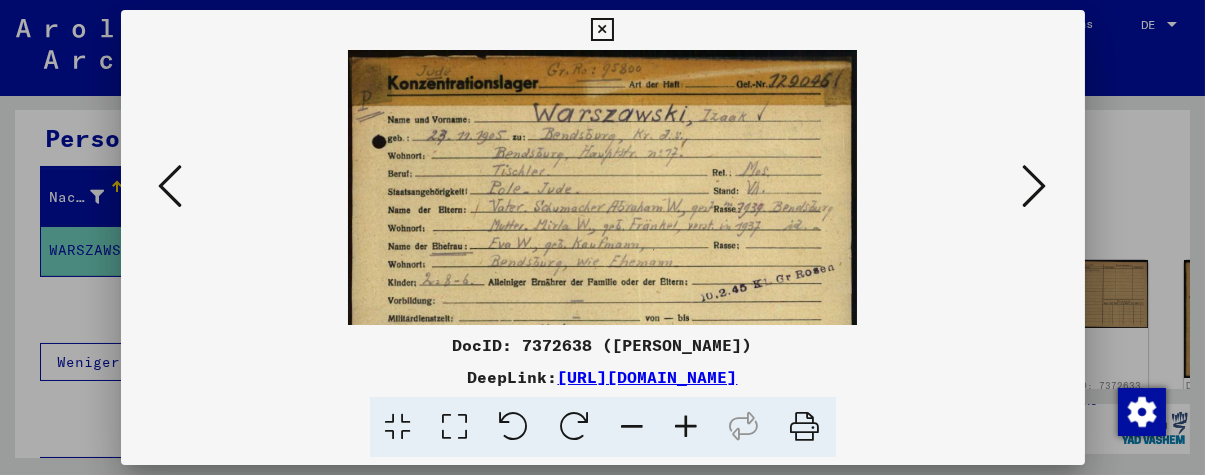 click at bounding box center [687, 427] 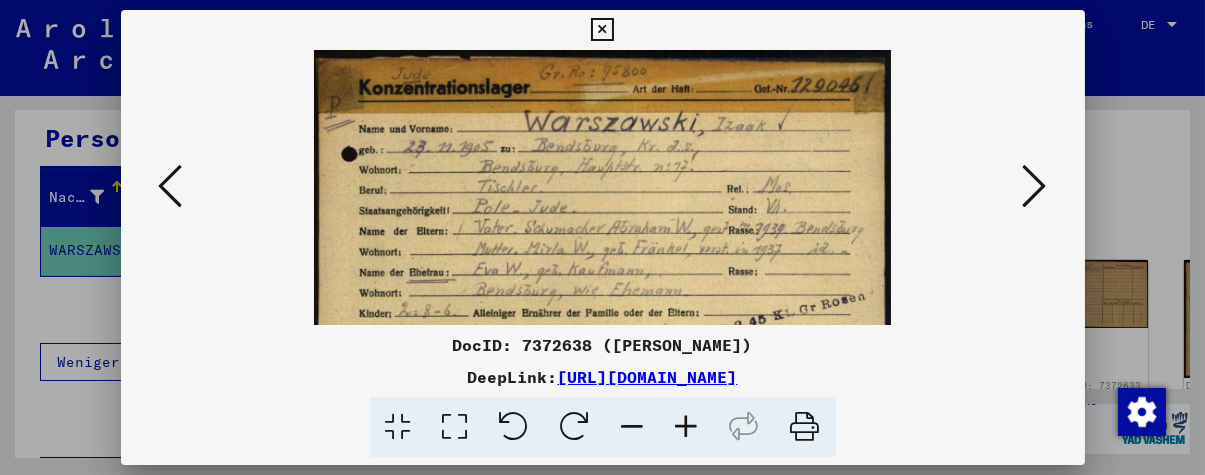 click at bounding box center [687, 427] 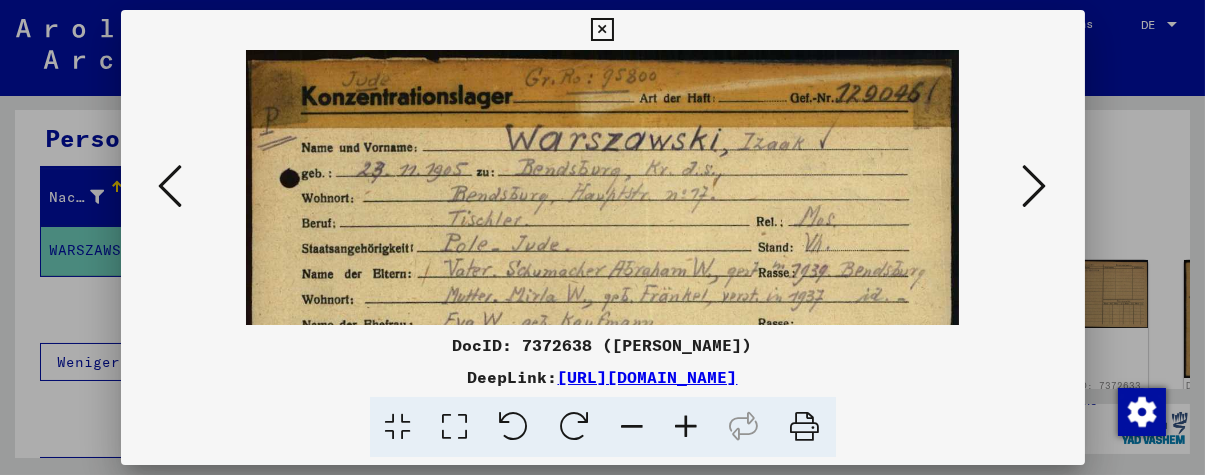 click at bounding box center [687, 427] 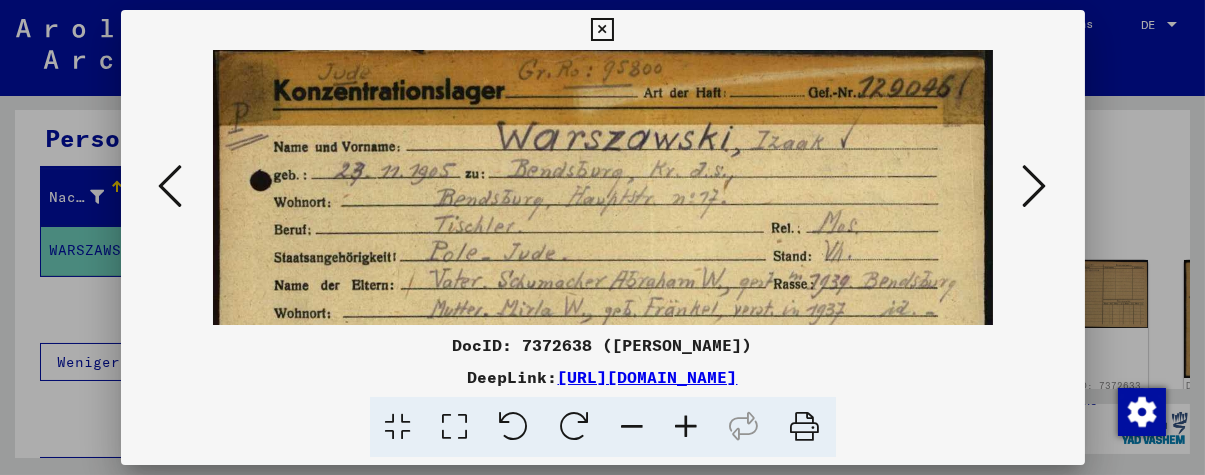 scroll, scrollTop: 0, scrollLeft: 0, axis: both 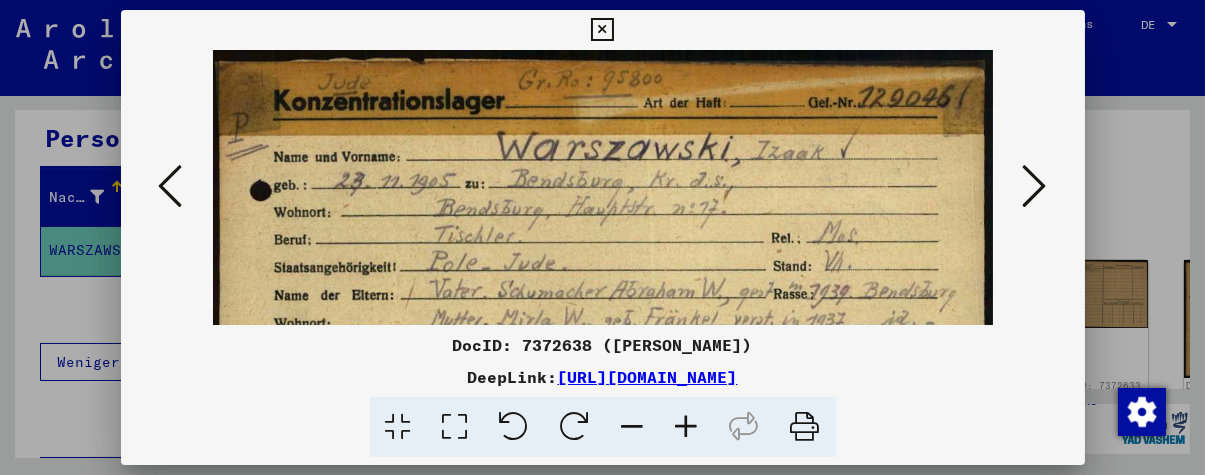 drag, startPoint x: 832, startPoint y: 286, endPoint x: 801, endPoint y: 301, distance: 34.43835 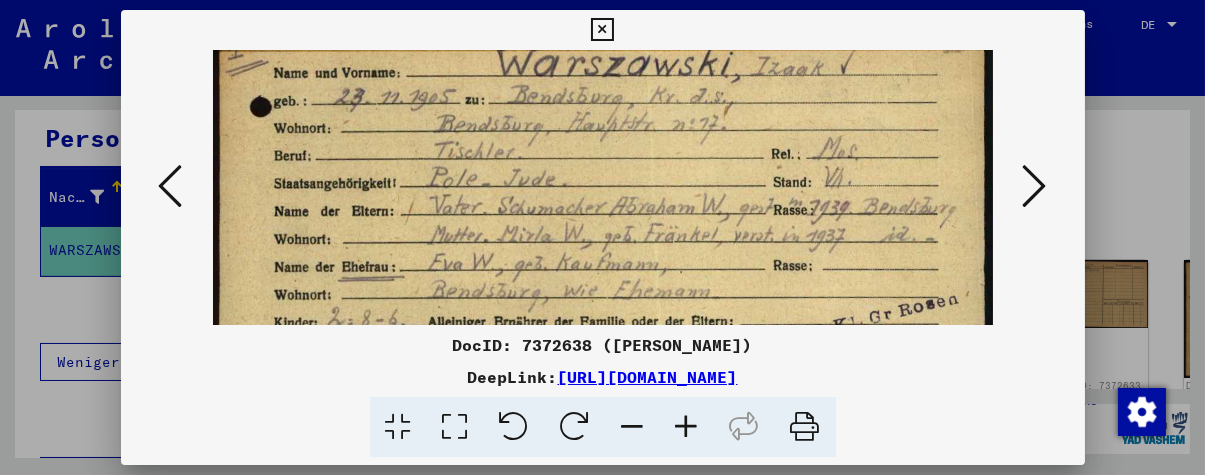 drag, startPoint x: 845, startPoint y: 265, endPoint x: 843, endPoint y: 202, distance: 63.03174 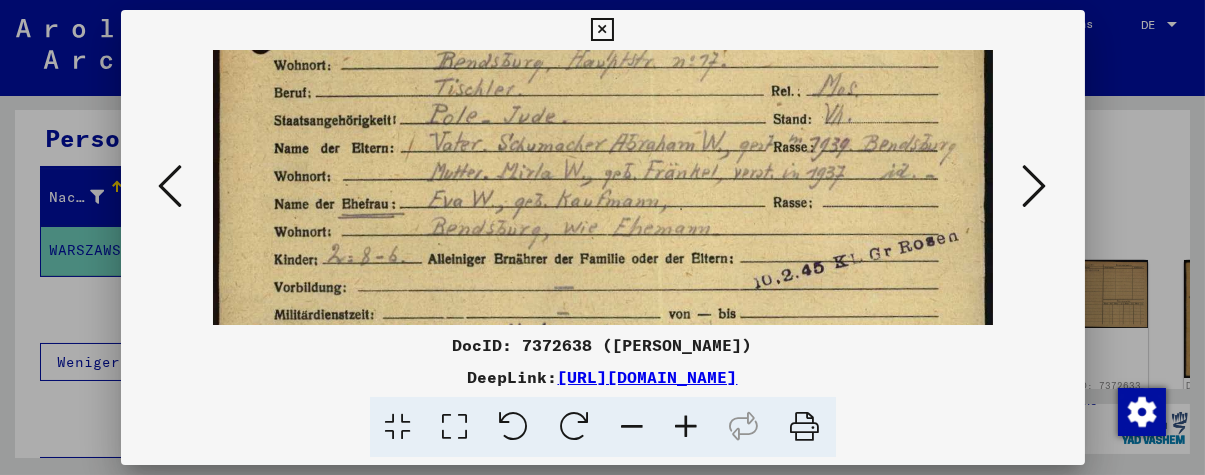 drag, startPoint x: 730, startPoint y: 233, endPoint x: 723, endPoint y: 173, distance: 60.40695 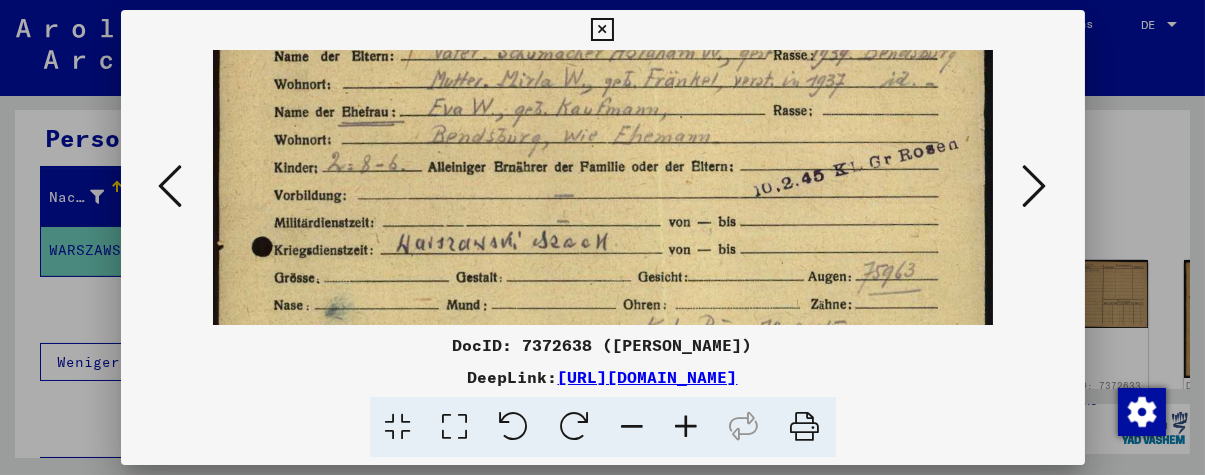 drag, startPoint x: 733, startPoint y: 275, endPoint x: 719, endPoint y: 195, distance: 81.21576 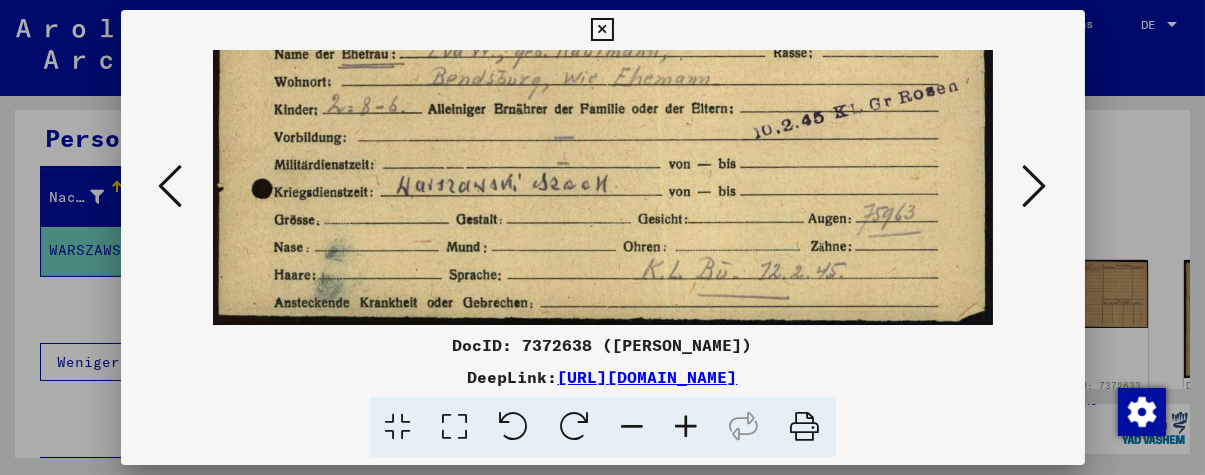 scroll, scrollTop: 300, scrollLeft: 0, axis: vertical 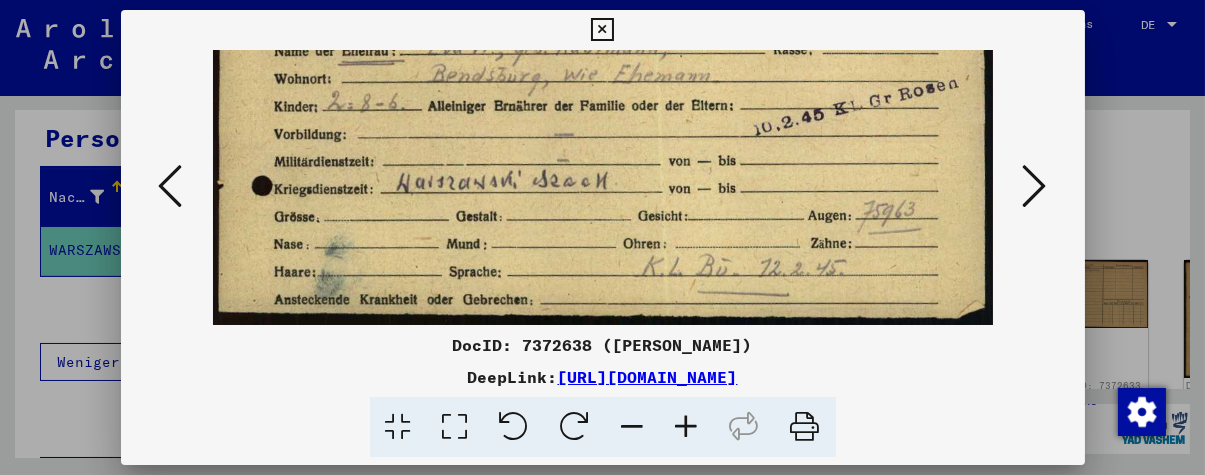 drag, startPoint x: 713, startPoint y: 245, endPoint x: 695, endPoint y: 164, distance: 82.9759 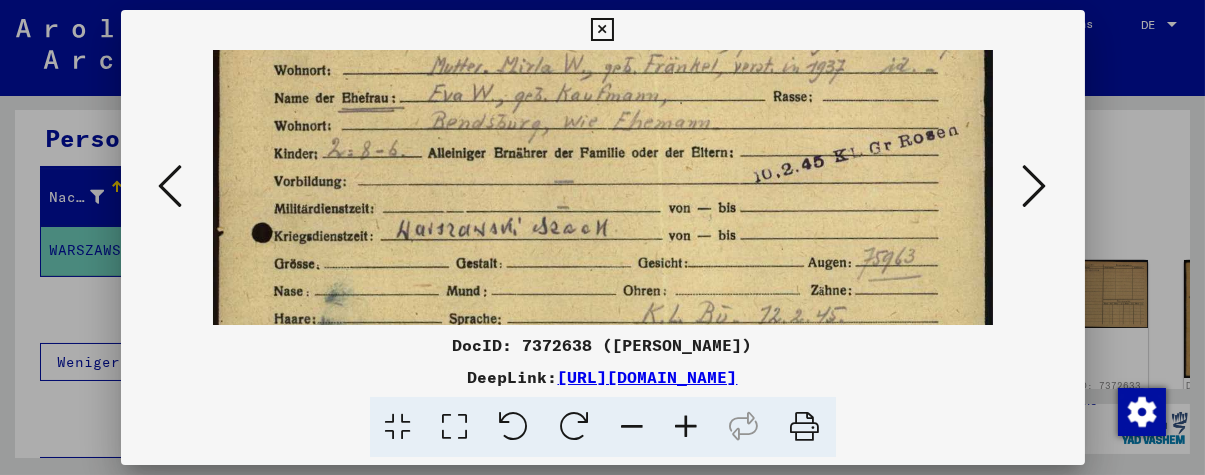 scroll, scrollTop: 260, scrollLeft: 0, axis: vertical 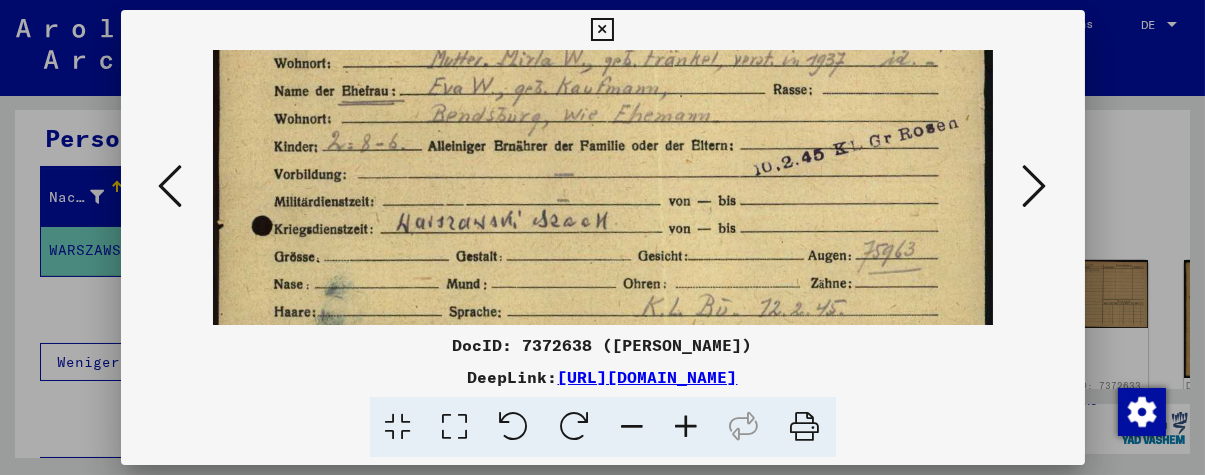 drag, startPoint x: 863, startPoint y: 182, endPoint x: 839, endPoint y: 220, distance: 44.94441 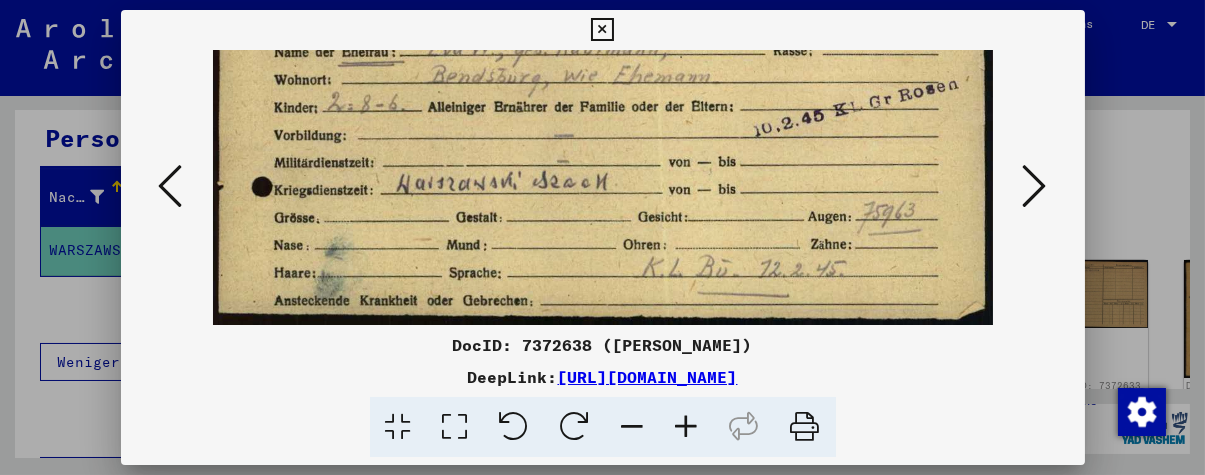 scroll, scrollTop: 300, scrollLeft: 0, axis: vertical 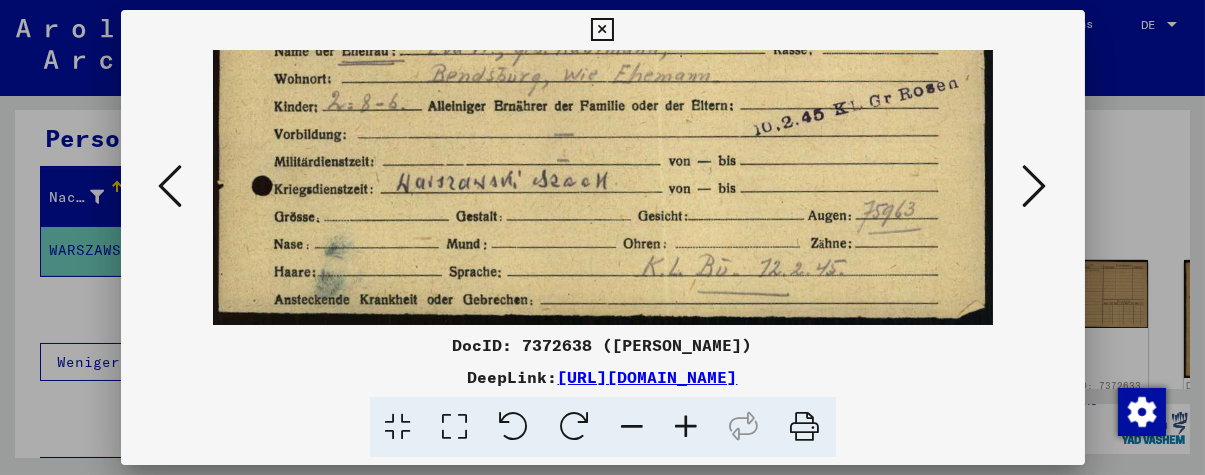 drag, startPoint x: 746, startPoint y: 200, endPoint x: 729, endPoint y: 150, distance: 52.810986 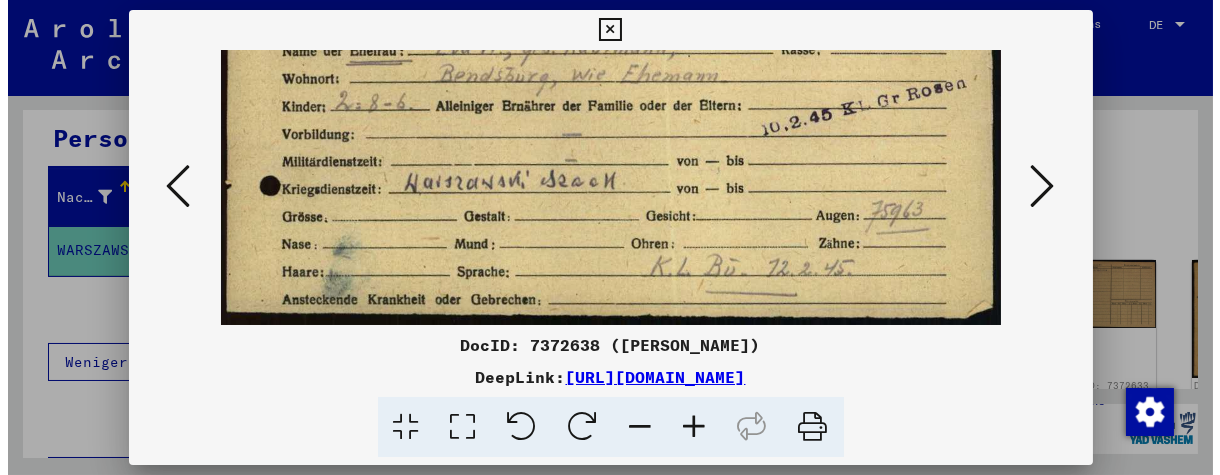 scroll, scrollTop: 0, scrollLeft: 0, axis: both 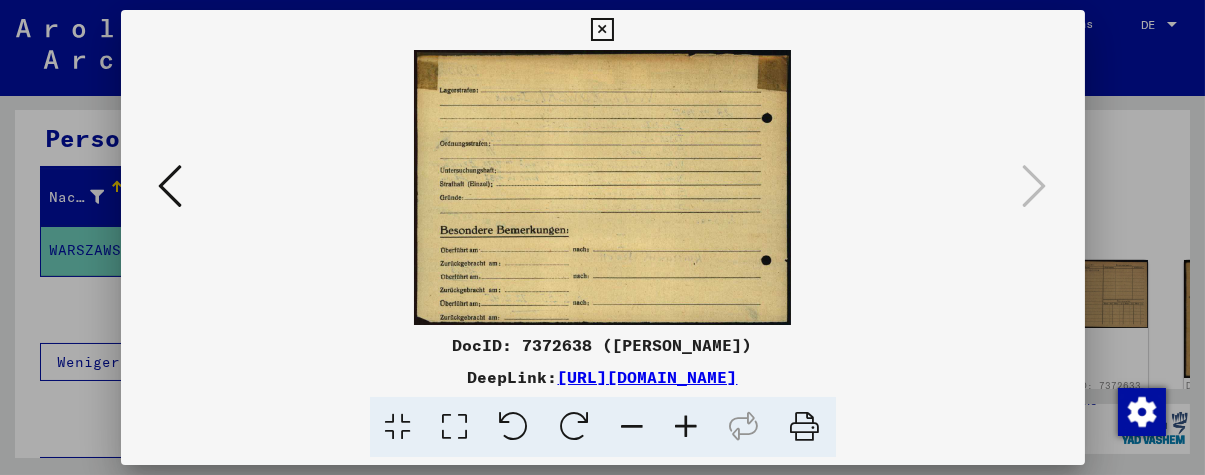 drag, startPoint x: 573, startPoint y: 251, endPoint x: 576, endPoint y: 235, distance: 16.27882 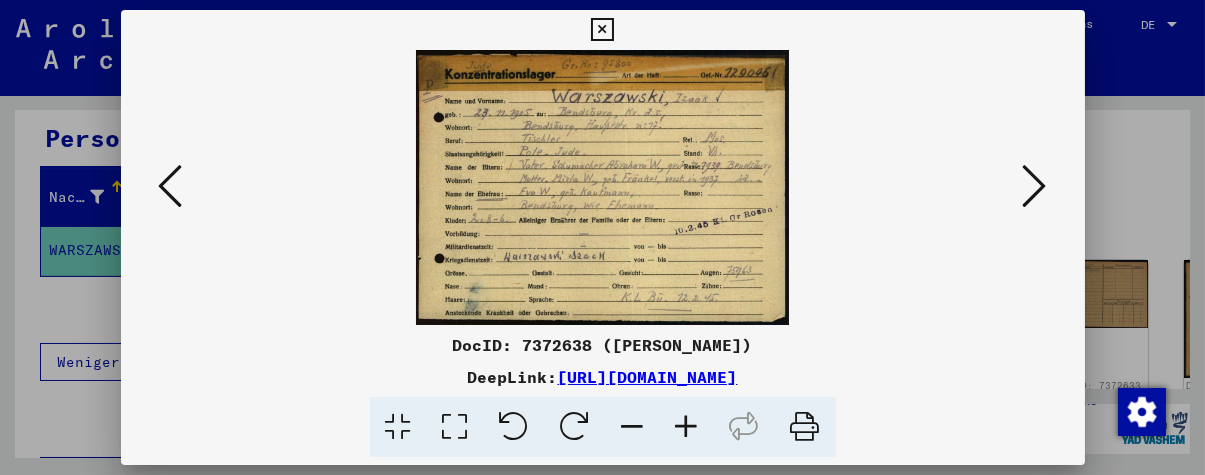 drag, startPoint x: 733, startPoint y: 261, endPoint x: 732, endPoint y: 220, distance: 41.01219 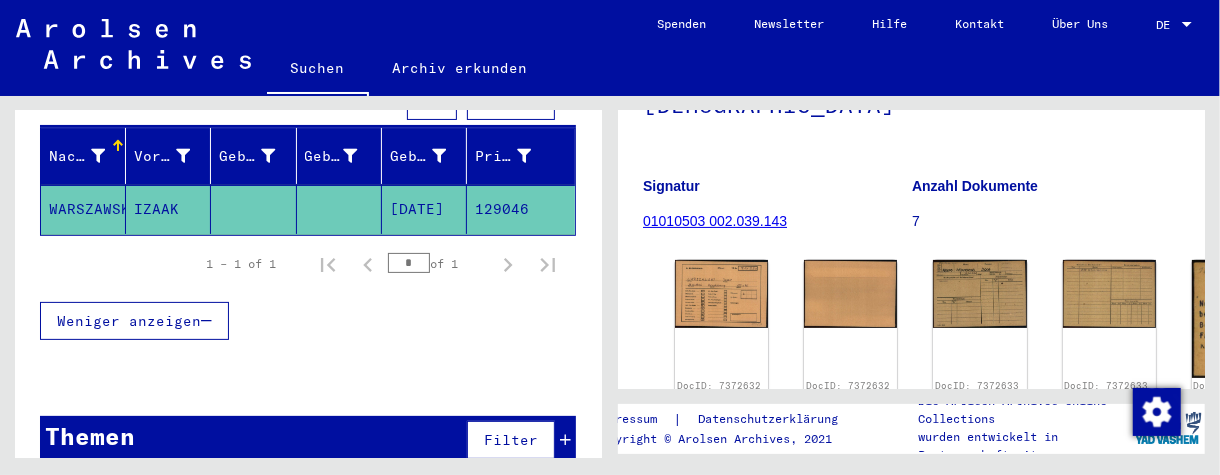 scroll, scrollTop: 243, scrollLeft: 0, axis: vertical 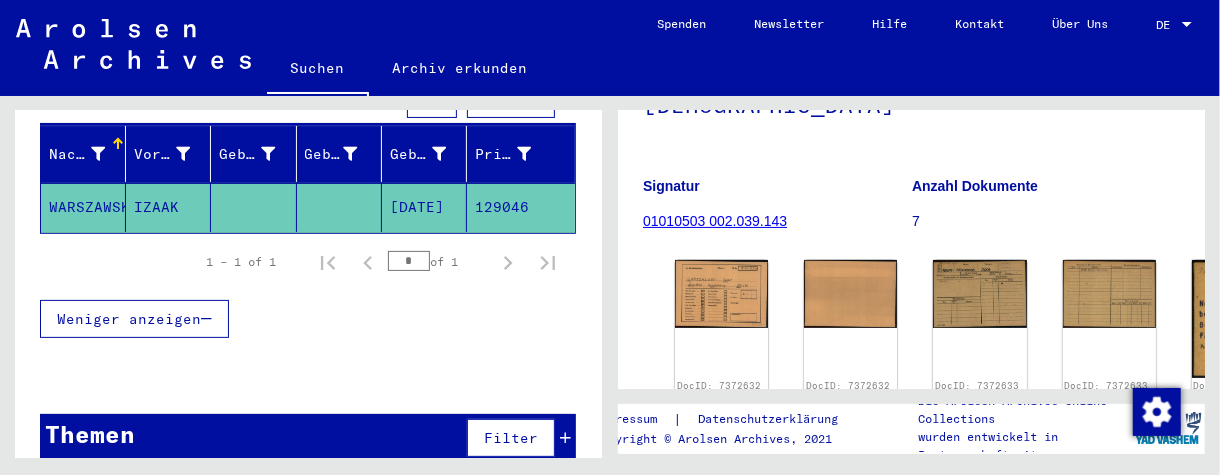 click at bounding box center [565, 438] 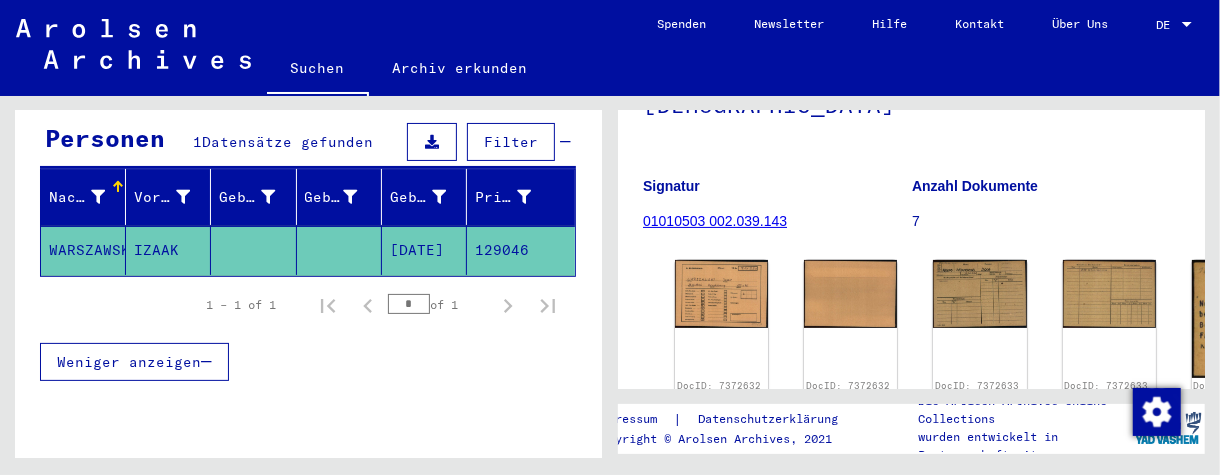 scroll, scrollTop: 0, scrollLeft: 0, axis: both 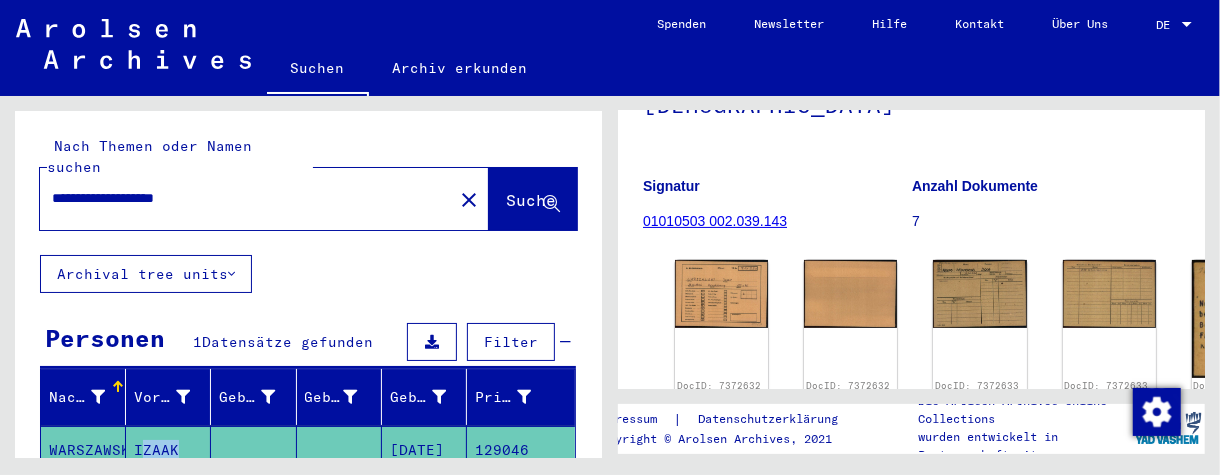 drag, startPoint x: 212, startPoint y: 411, endPoint x: 133, endPoint y: 436, distance: 82.86133 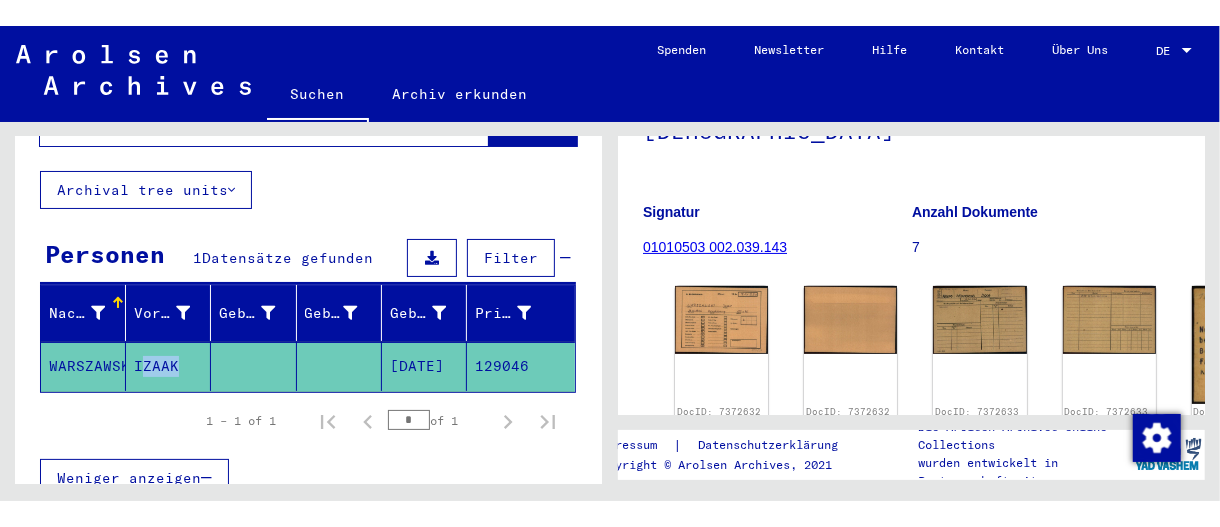scroll, scrollTop: 200, scrollLeft: 0, axis: vertical 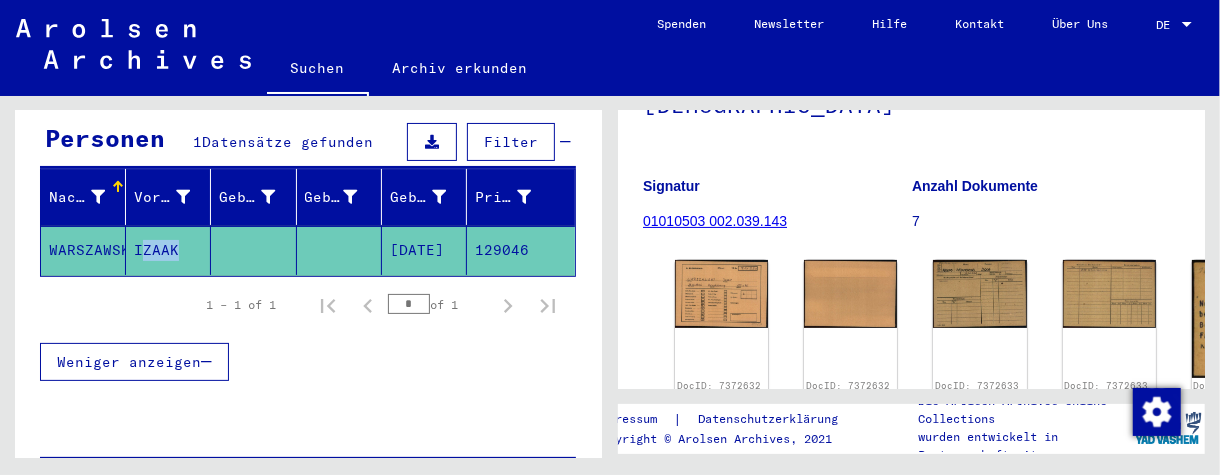 click on "IZAAK" 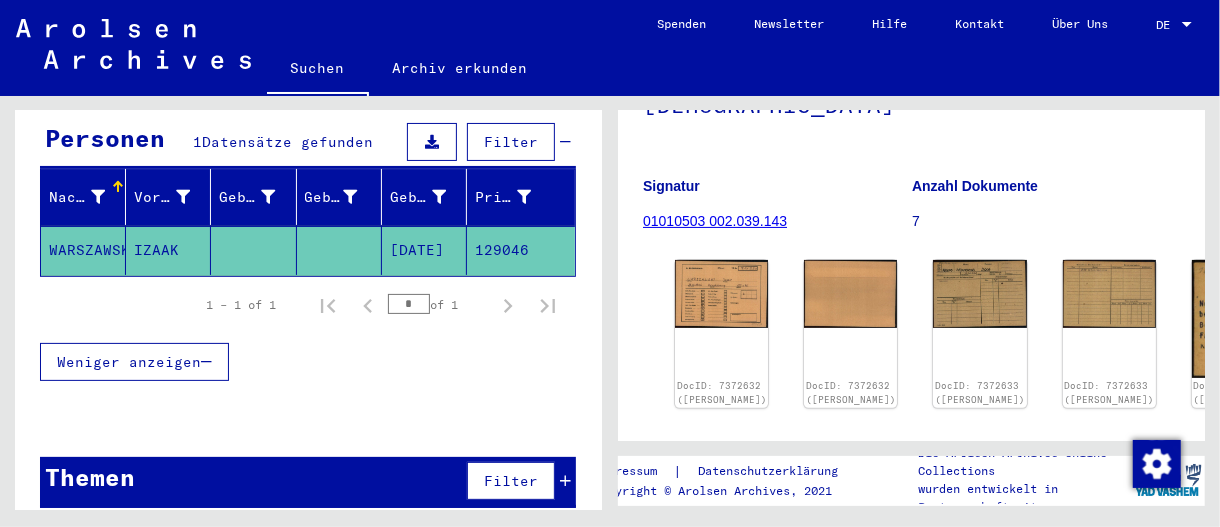 scroll, scrollTop: 191, scrollLeft: 0, axis: vertical 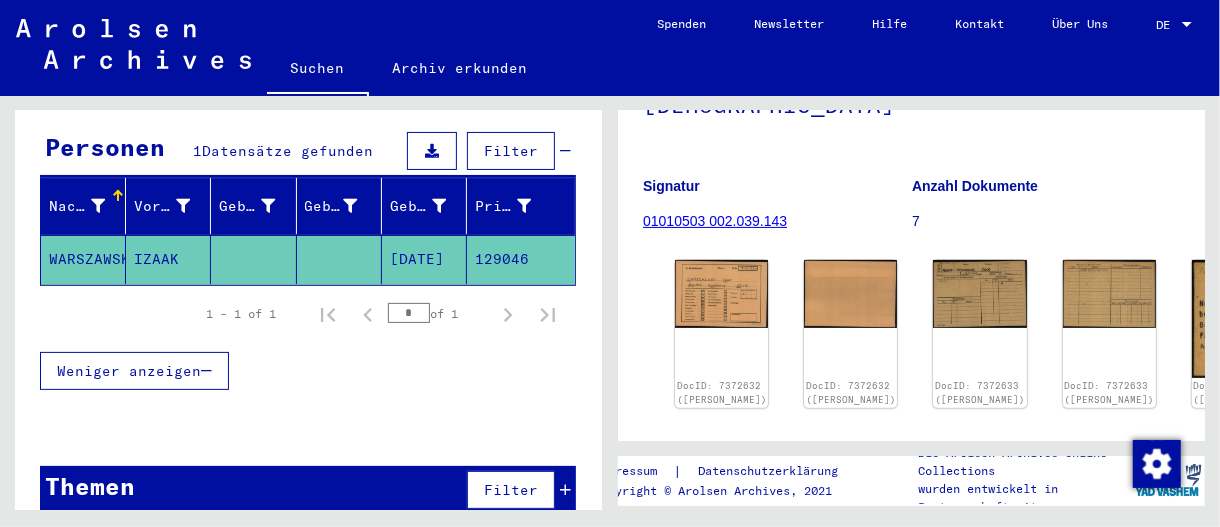 click on "IZAAK" 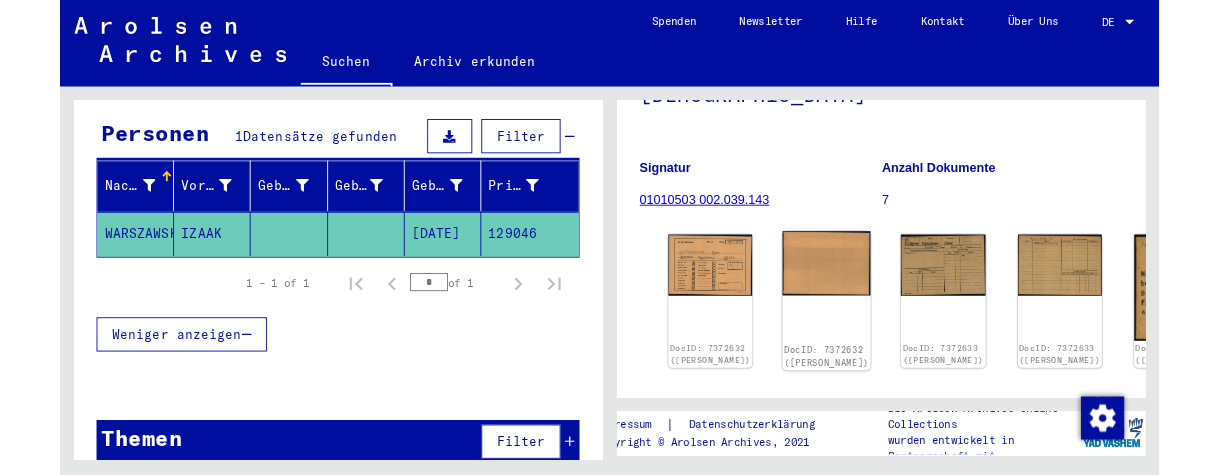 scroll, scrollTop: 0, scrollLeft: 0, axis: both 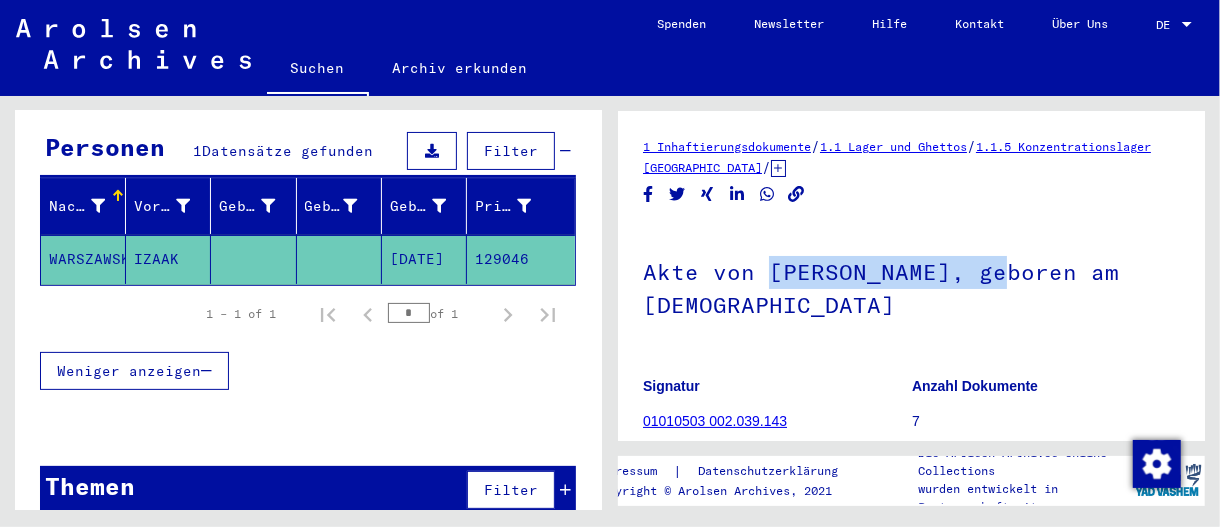 drag, startPoint x: 996, startPoint y: 268, endPoint x: 769, endPoint y: 270, distance: 227.0088 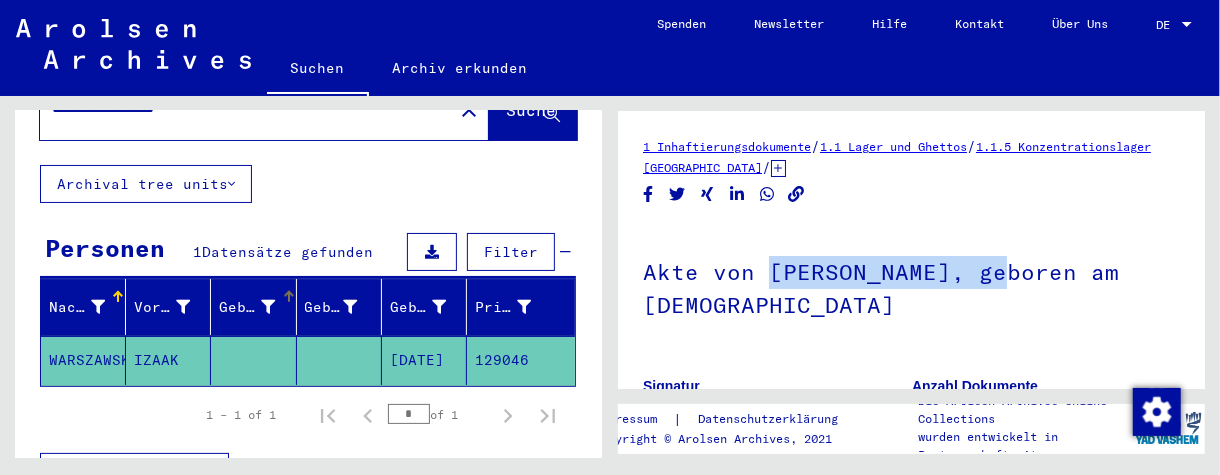 scroll, scrollTop: 0, scrollLeft: 0, axis: both 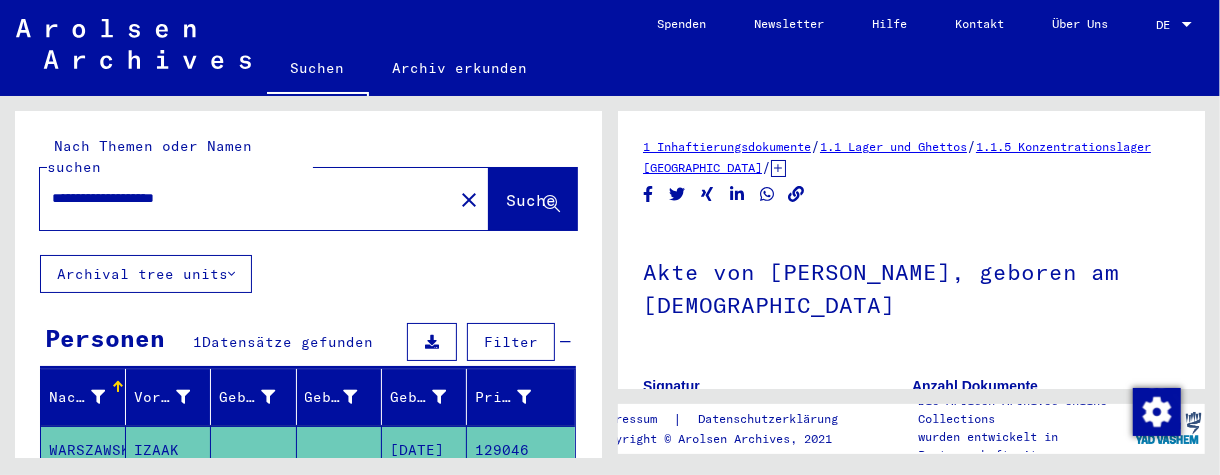 drag, startPoint x: 289, startPoint y: 181, endPoint x: 0, endPoint y: 176, distance: 289.04324 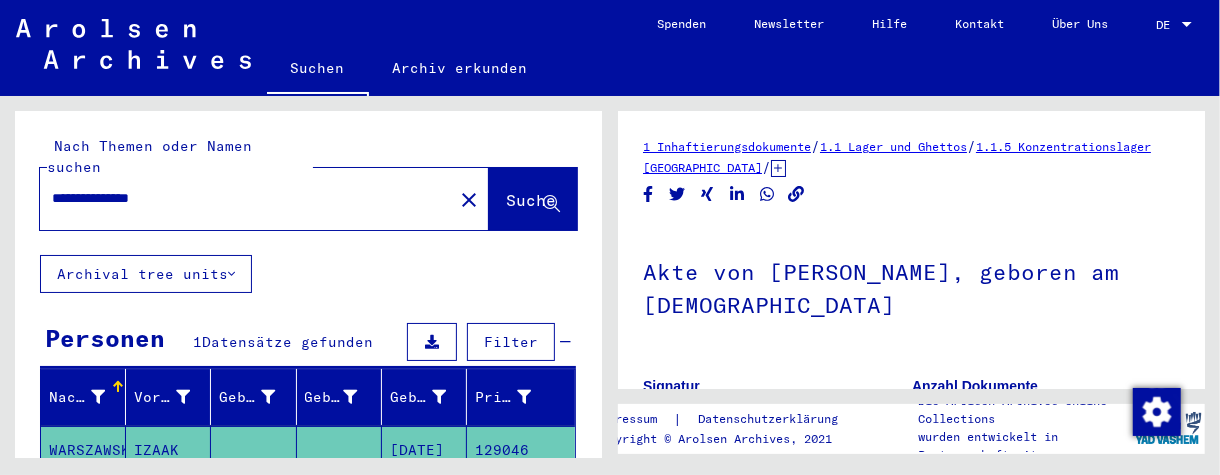 click on "Suche" 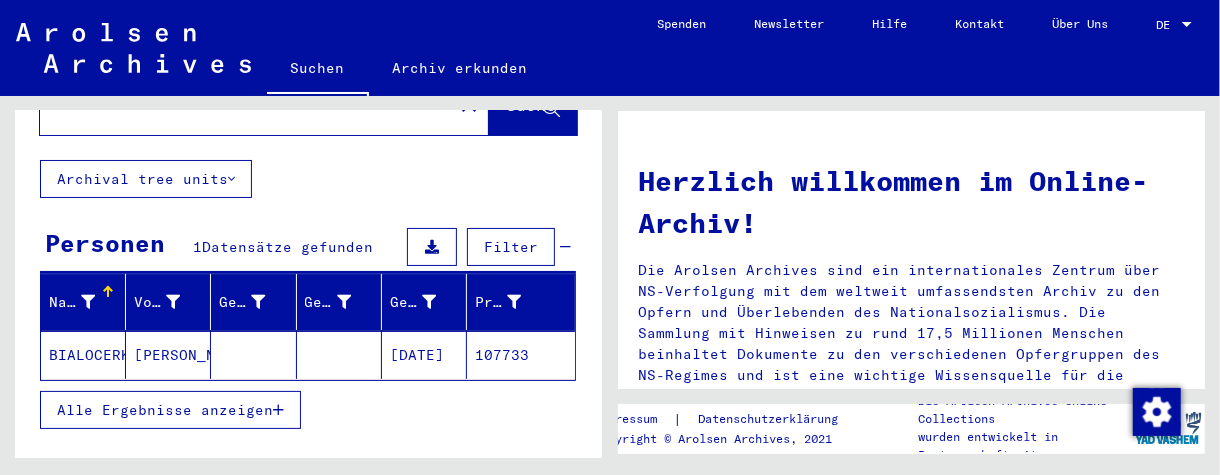 scroll, scrollTop: 187, scrollLeft: 0, axis: vertical 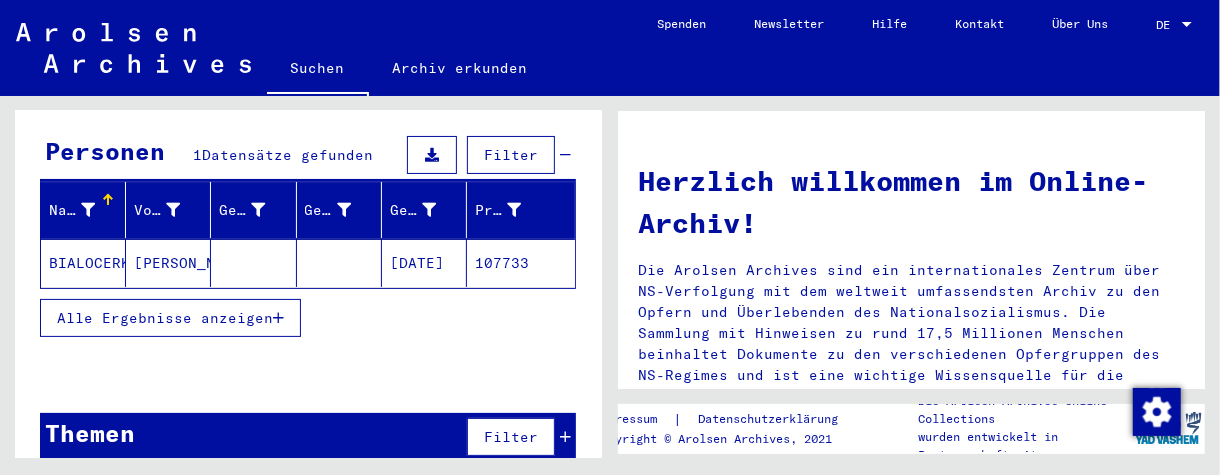 click on "Alle Ergebnisse anzeigen" at bounding box center [165, 318] 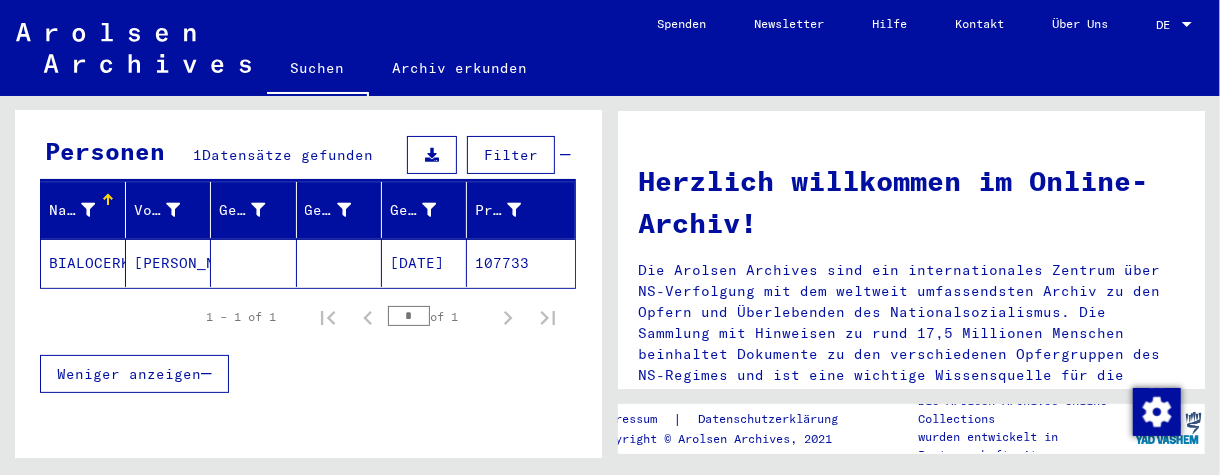 click on "BIALOCERKIEWSKI" 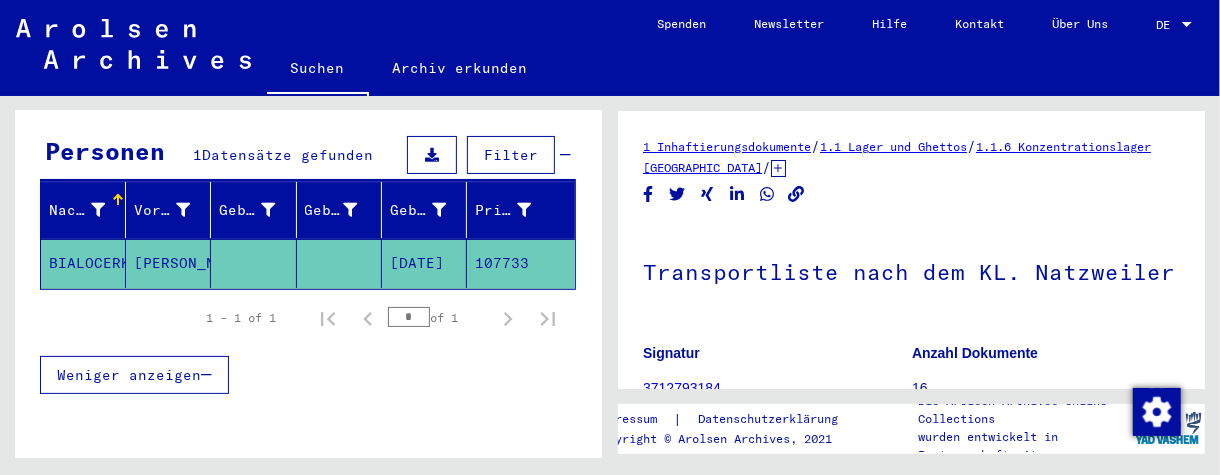 scroll, scrollTop: 0, scrollLeft: 0, axis: both 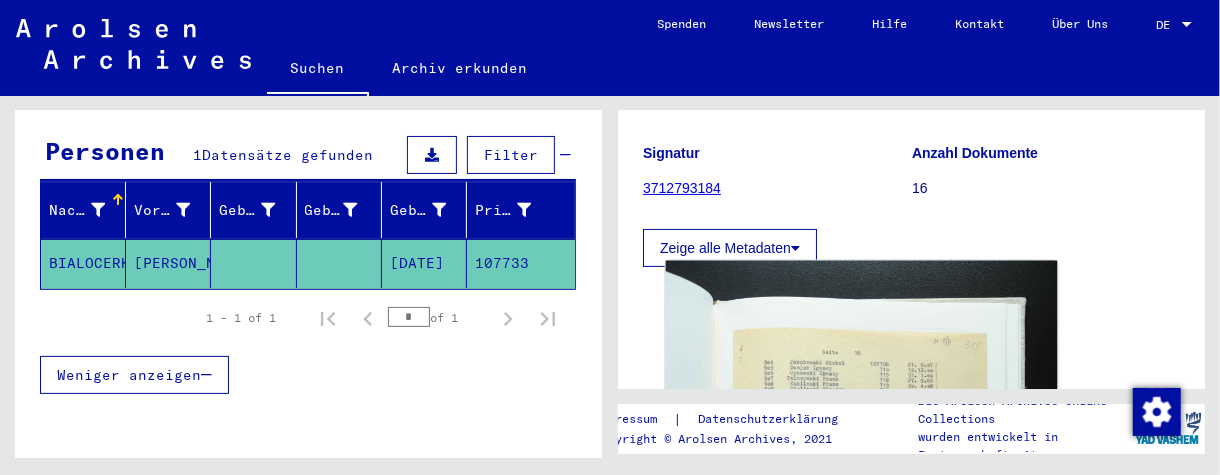 drag, startPoint x: 968, startPoint y: 223, endPoint x: 801, endPoint y: 360, distance: 216.00462 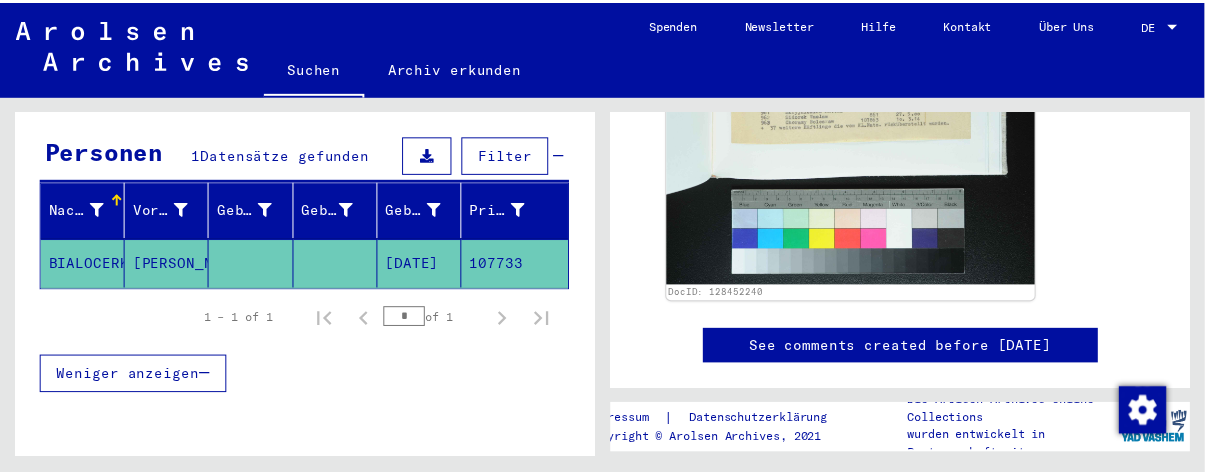 scroll, scrollTop: 400, scrollLeft: 0, axis: vertical 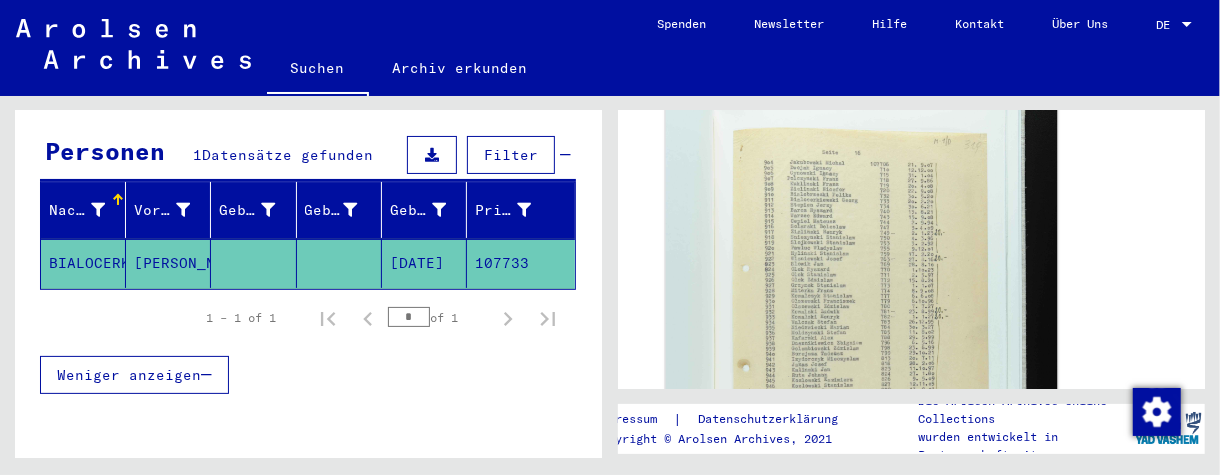 click 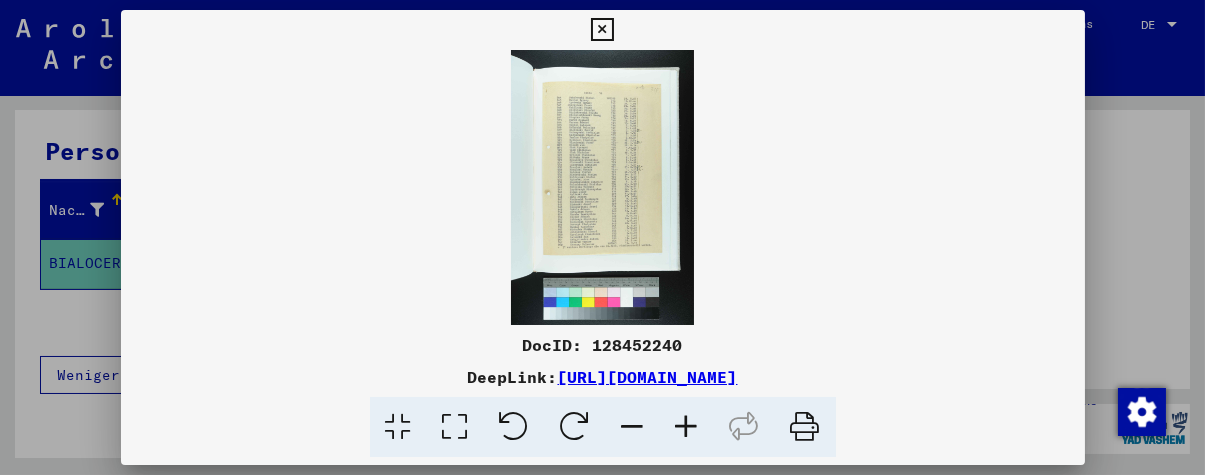 click at bounding box center [687, 427] 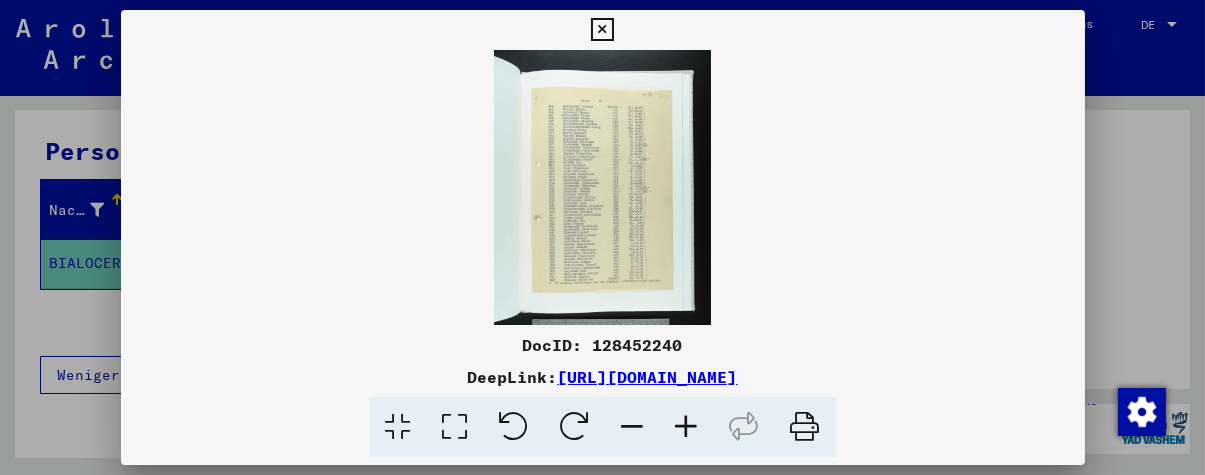 click at bounding box center (687, 427) 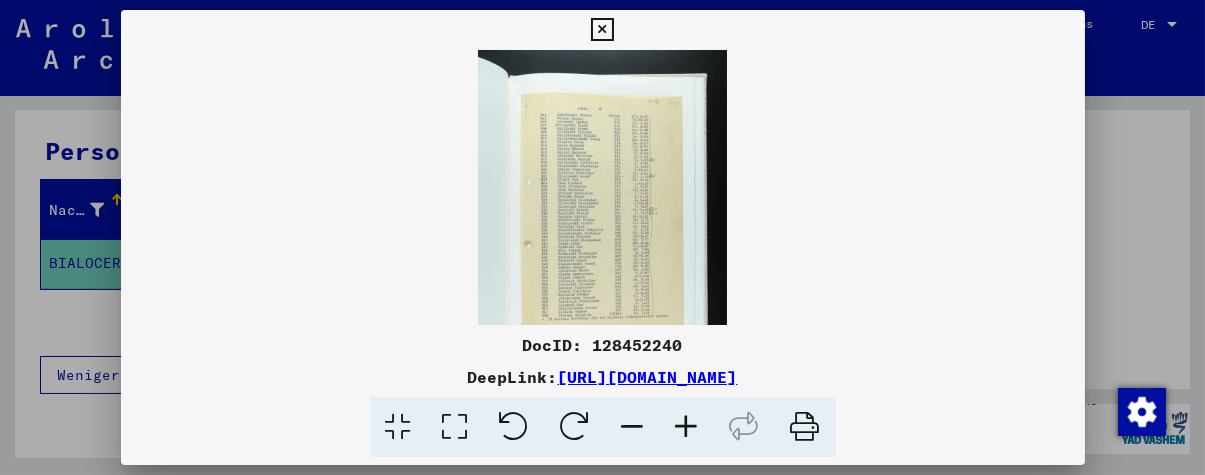 click at bounding box center [687, 427] 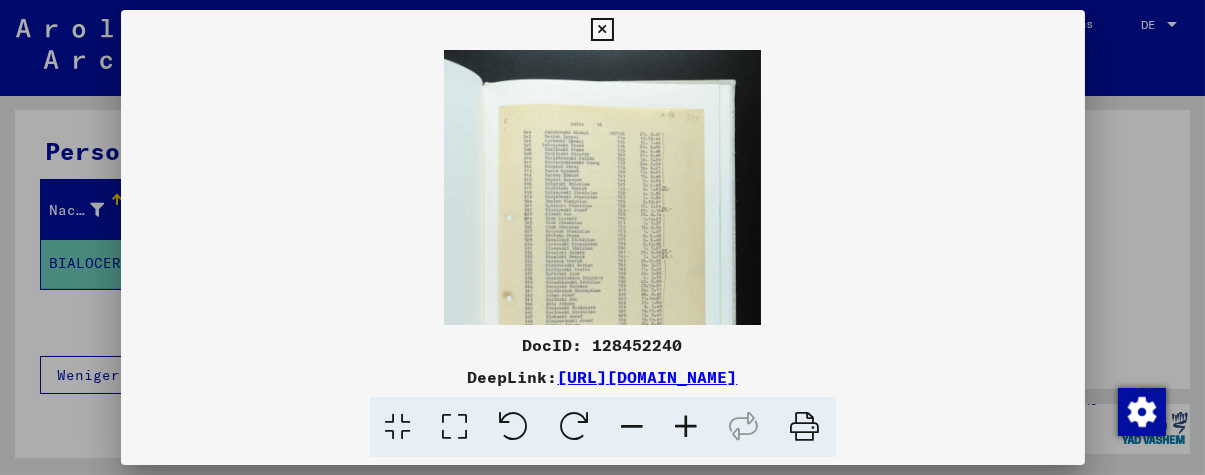 click at bounding box center [687, 427] 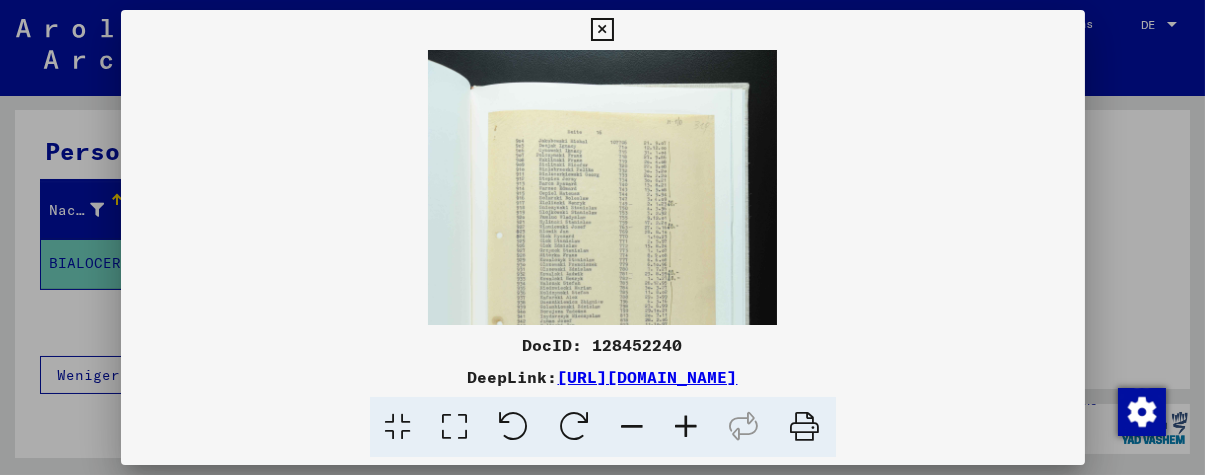 click at bounding box center (687, 427) 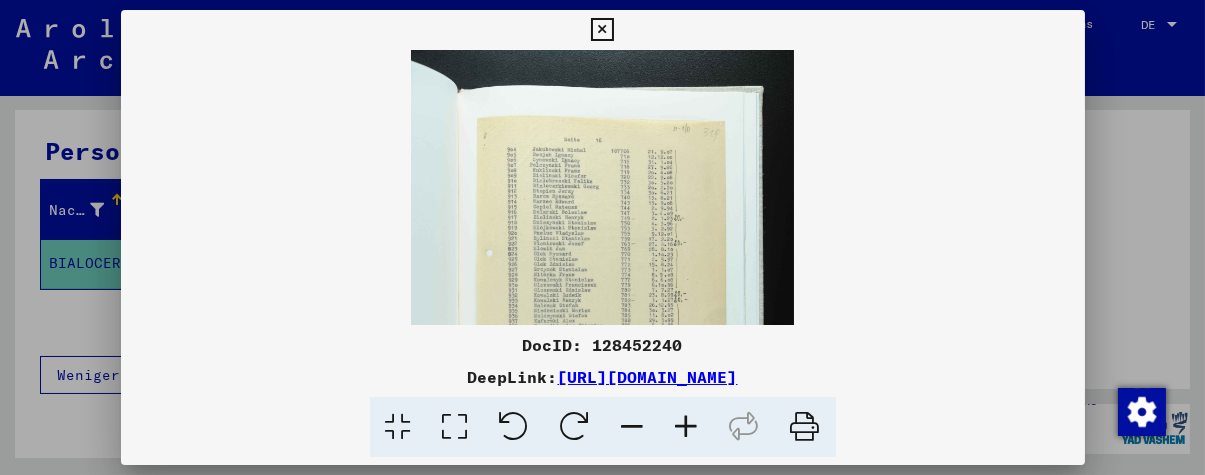 click at bounding box center (687, 427) 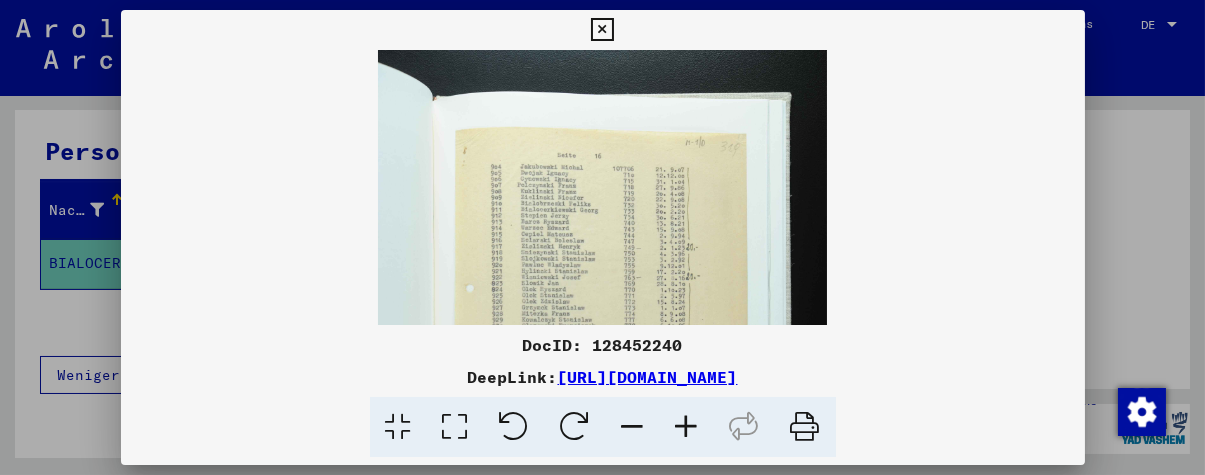 click at bounding box center [687, 427] 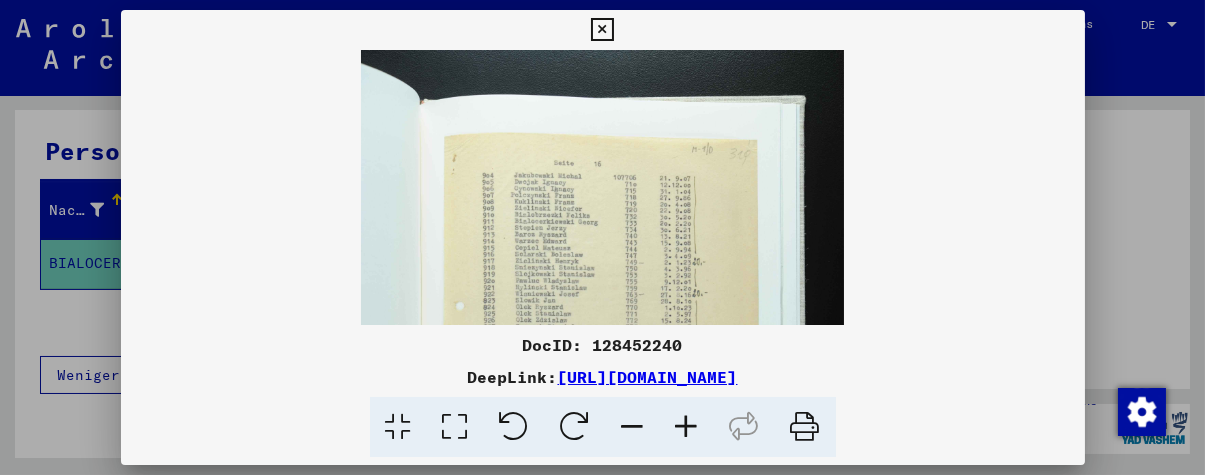 click at bounding box center [687, 427] 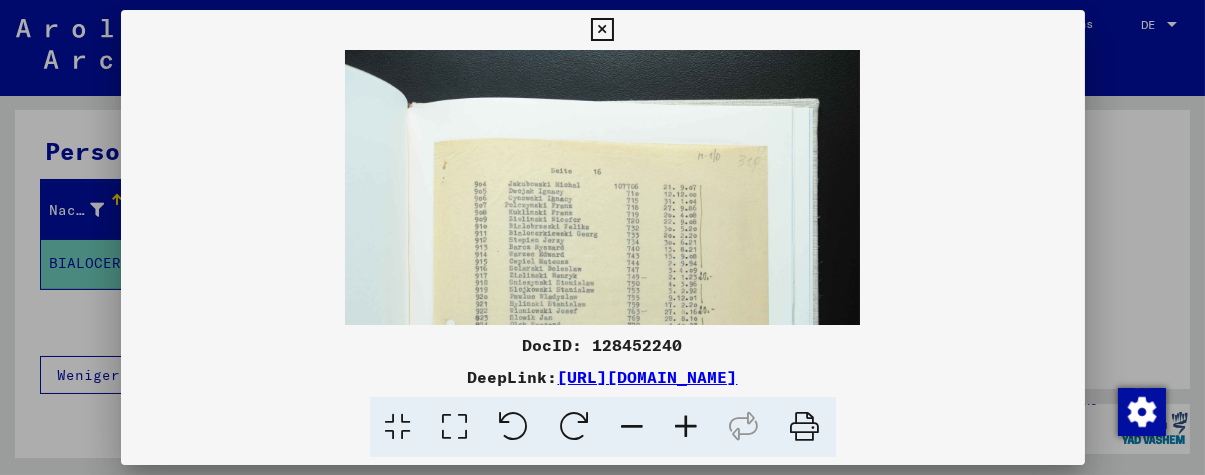 click at bounding box center (687, 427) 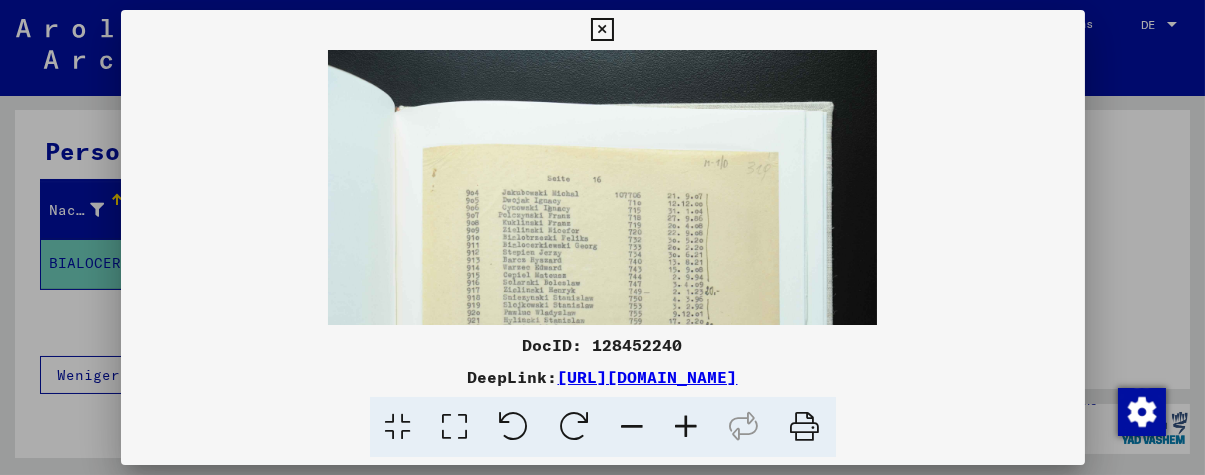click at bounding box center [687, 427] 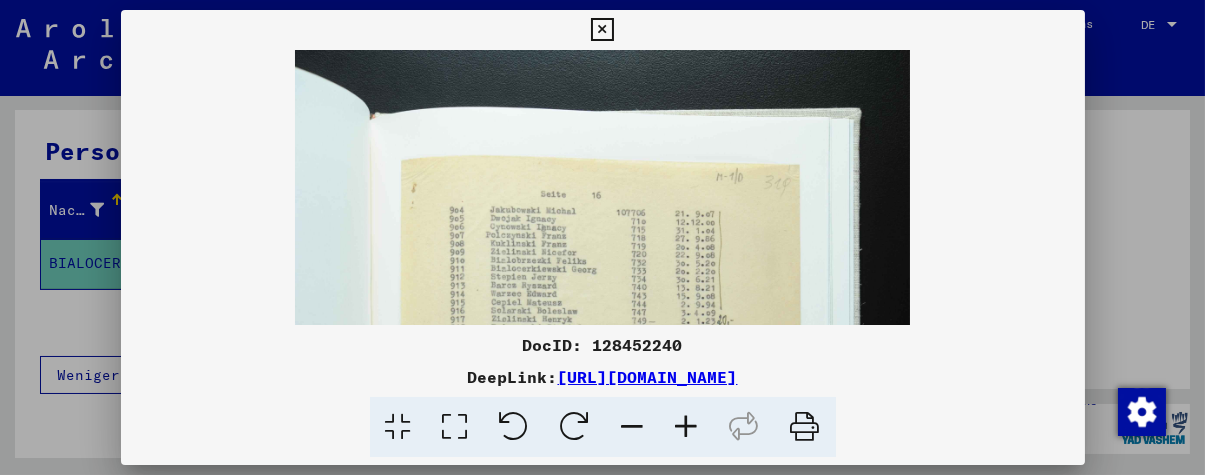 click at bounding box center [687, 427] 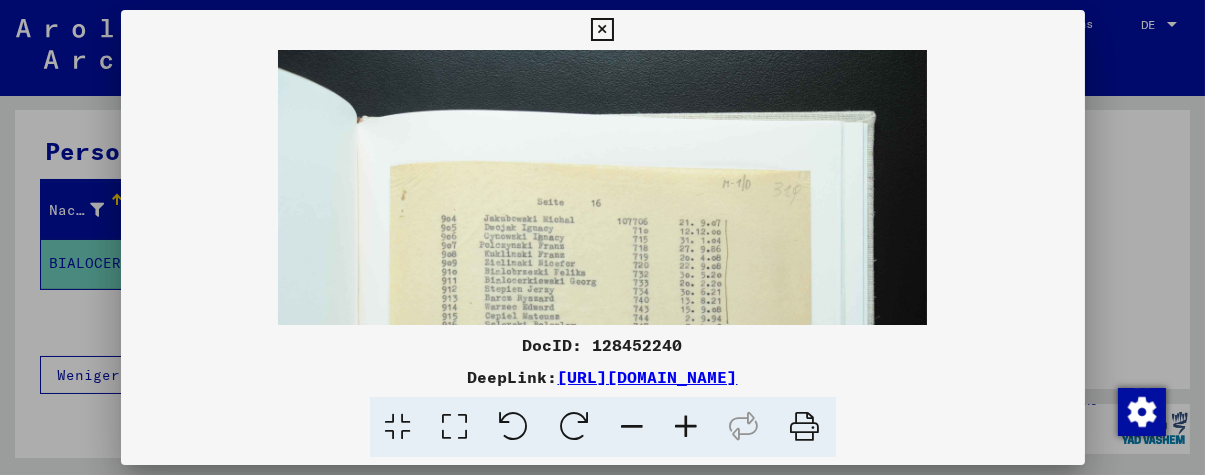 click at bounding box center [687, 427] 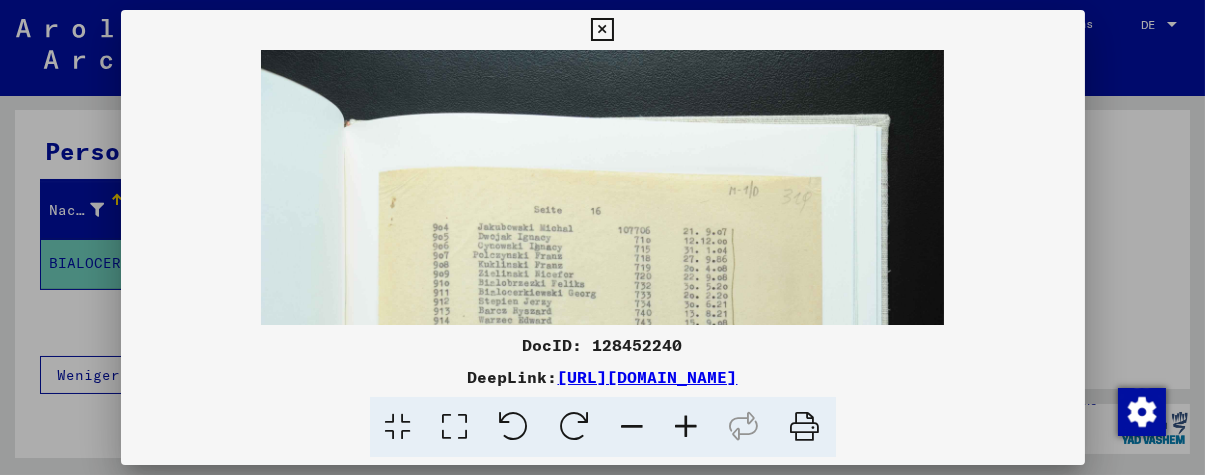 click at bounding box center (687, 427) 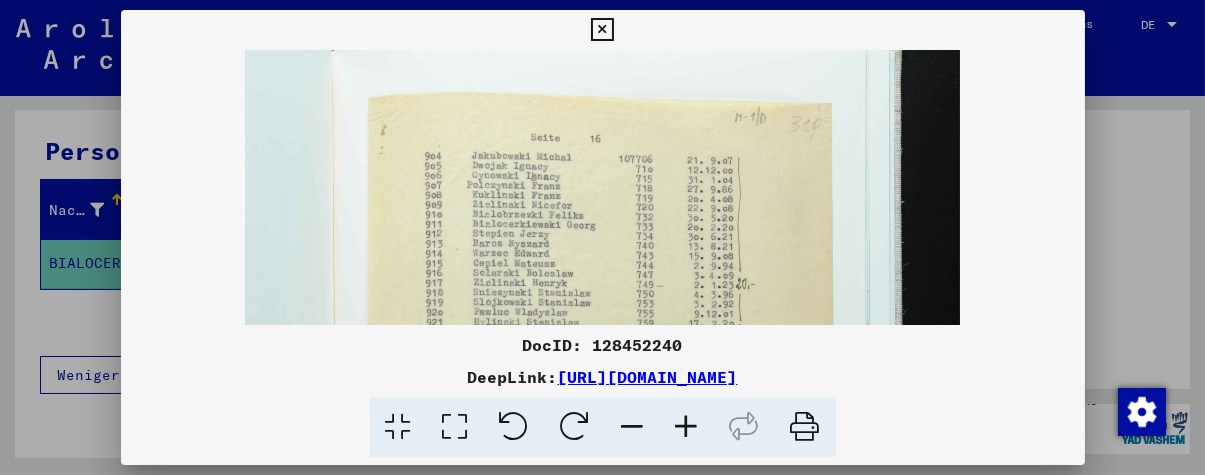 drag, startPoint x: 610, startPoint y: 256, endPoint x: 629, endPoint y: 154, distance: 103.75452 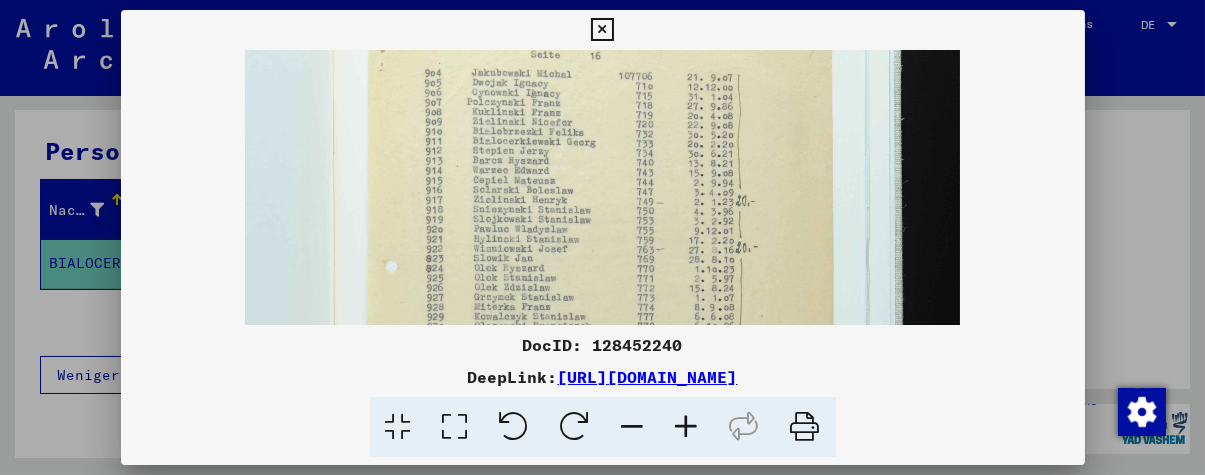 drag, startPoint x: 595, startPoint y: 258, endPoint x: 619, endPoint y: 202, distance: 60.926186 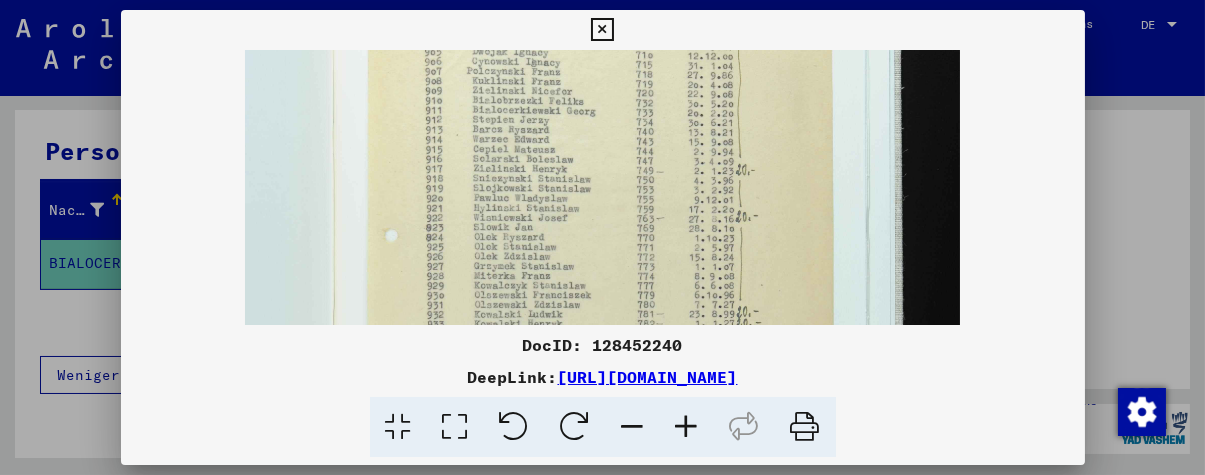 scroll, scrollTop: 198, scrollLeft: 0, axis: vertical 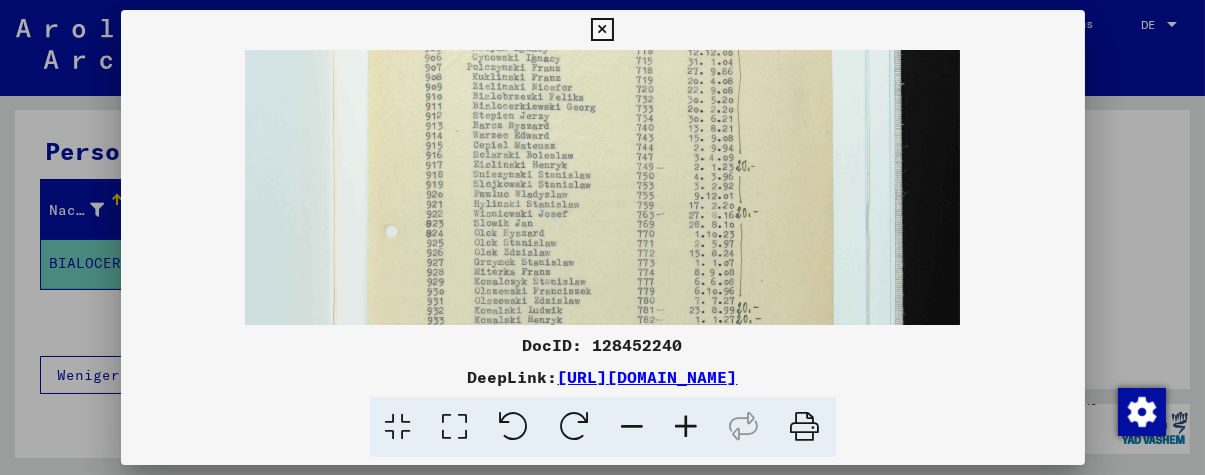 drag, startPoint x: 582, startPoint y: 280, endPoint x: 593, endPoint y: 249, distance: 32.89377 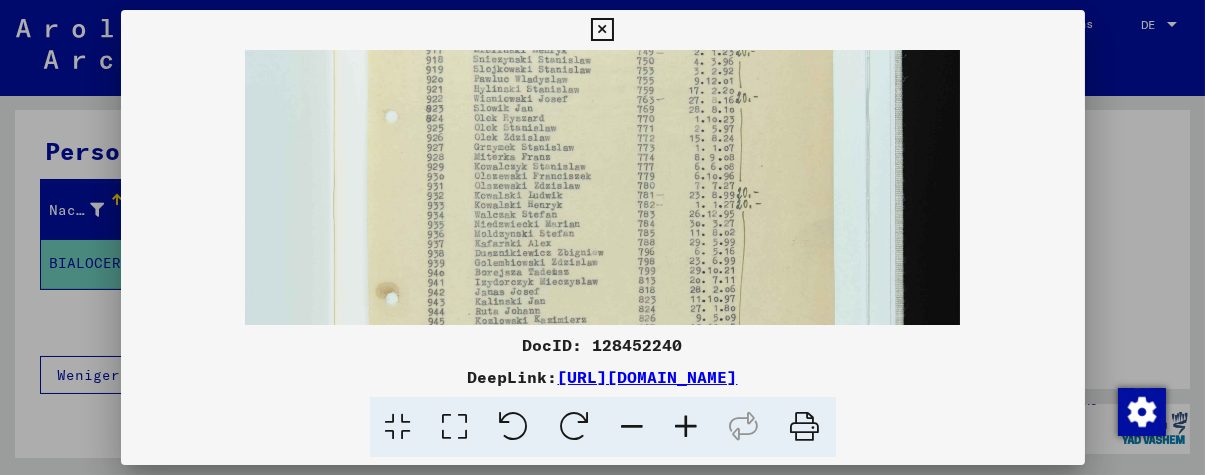 drag, startPoint x: 604, startPoint y: 268, endPoint x: 651, endPoint y: 167, distance: 111.40018 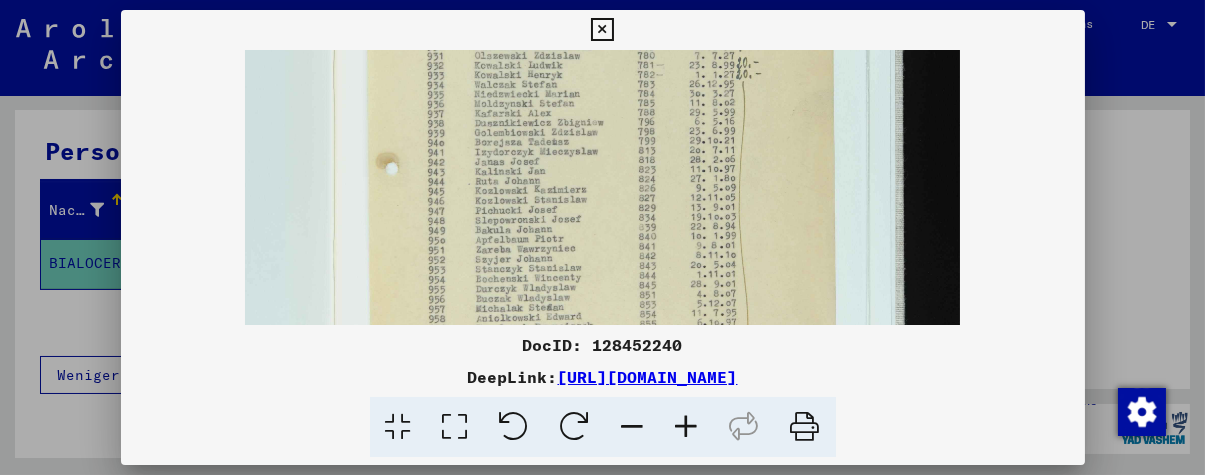 drag, startPoint x: 625, startPoint y: 263, endPoint x: 667, endPoint y: 140, distance: 129.97307 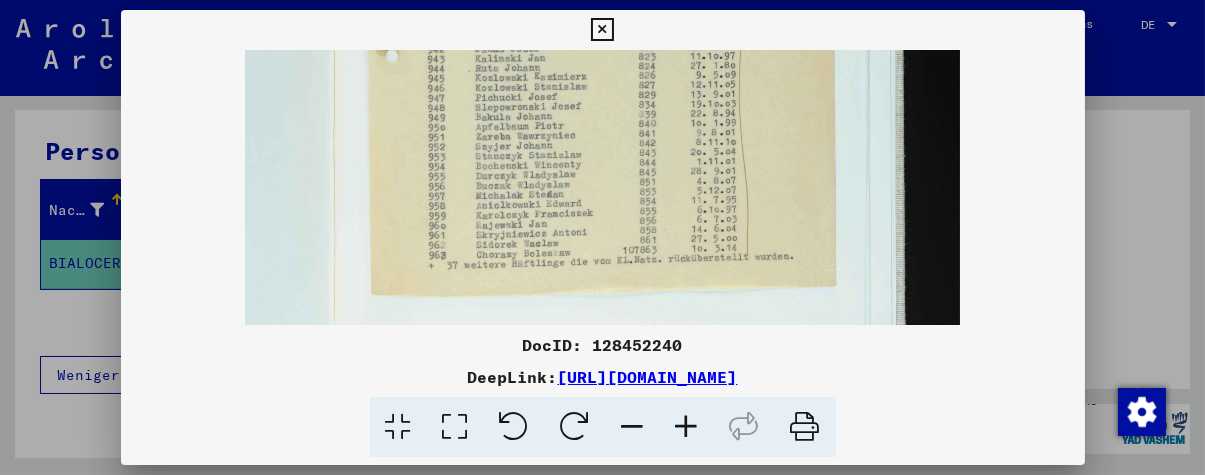 drag, startPoint x: 588, startPoint y: 258, endPoint x: 648, endPoint y: 167, distance: 109 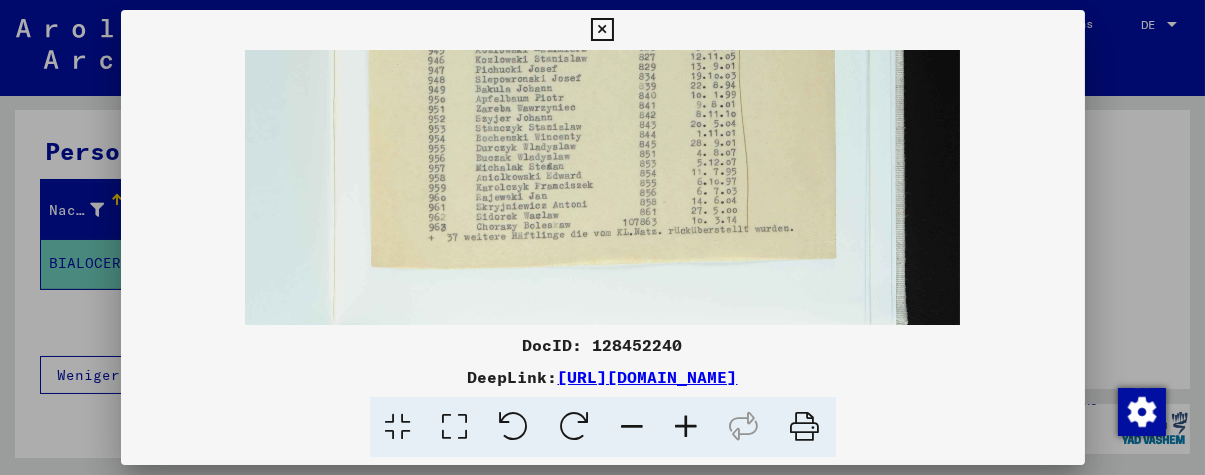 drag, startPoint x: 602, startPoint y: 251, endPoint x: 619, endPoint y: 223, distance: 32.75668 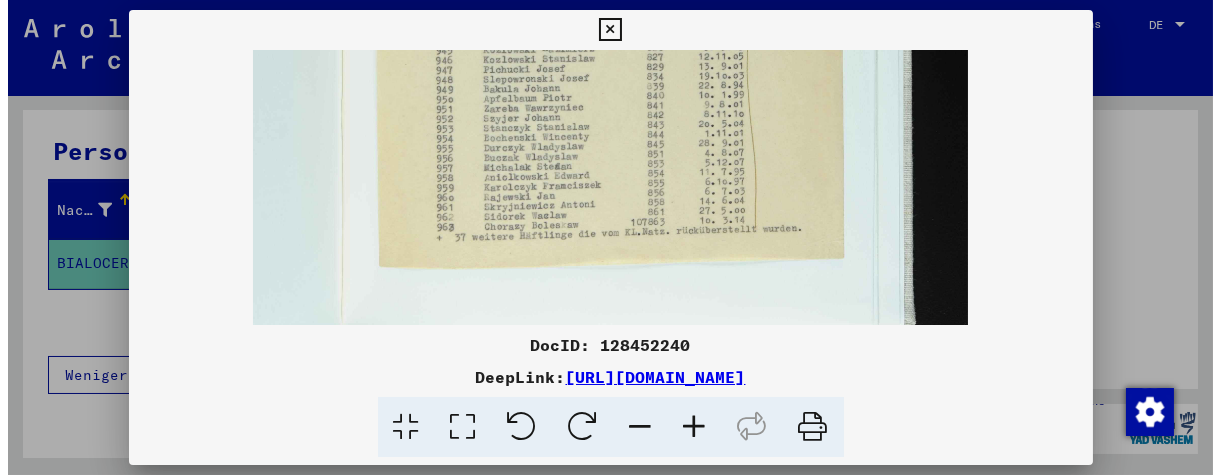 scroll, scrollTop: 587, scrollLeft: 0, axis: vertical 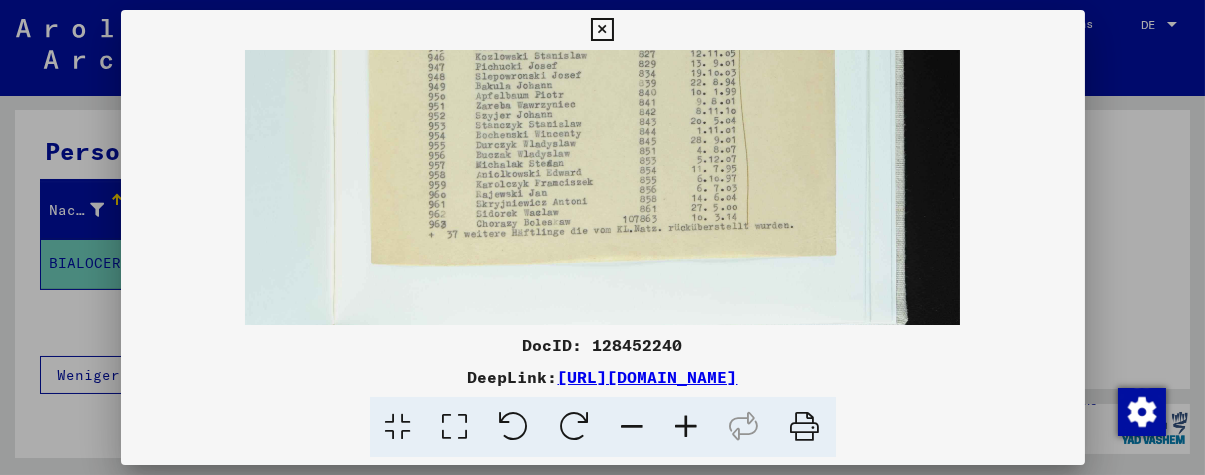 click at bounding box center [602, 237] 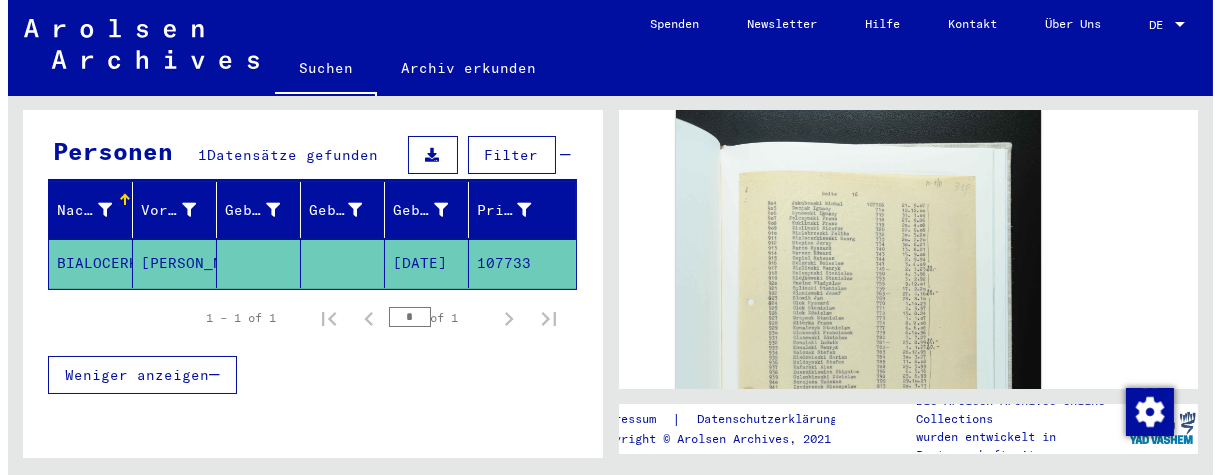 scroll, scrollTop: 366, scrollLeft: 0, axis: vertical 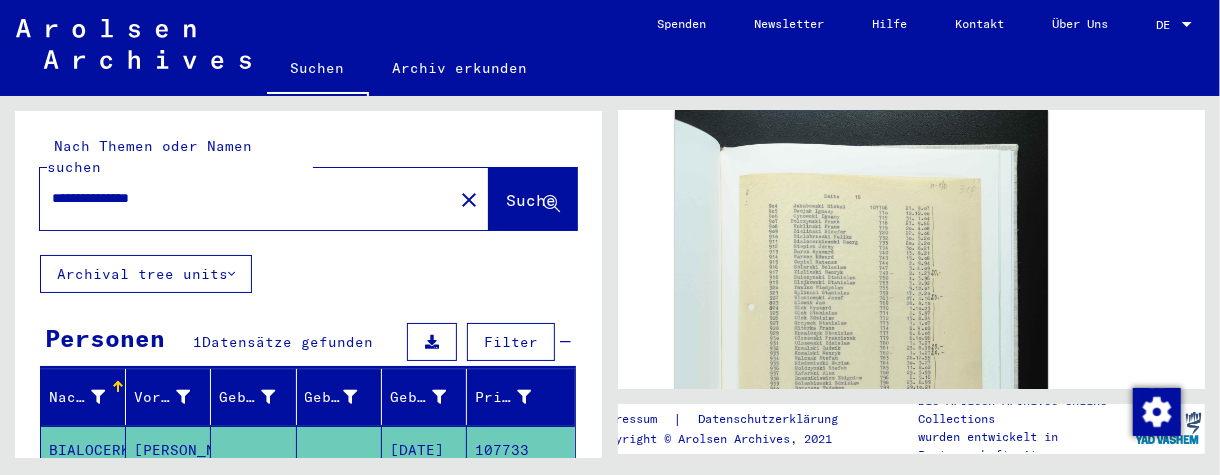 drag, startPoint x: 292, startPoint y: 178, endPoint x: 0, endPoint y: 184, distance: 292.06165 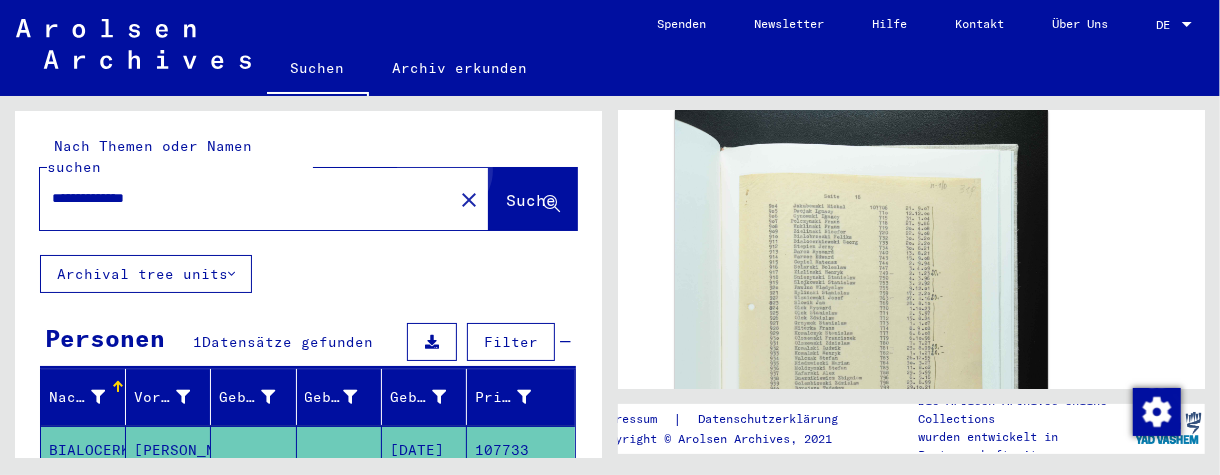 click on "Suche" 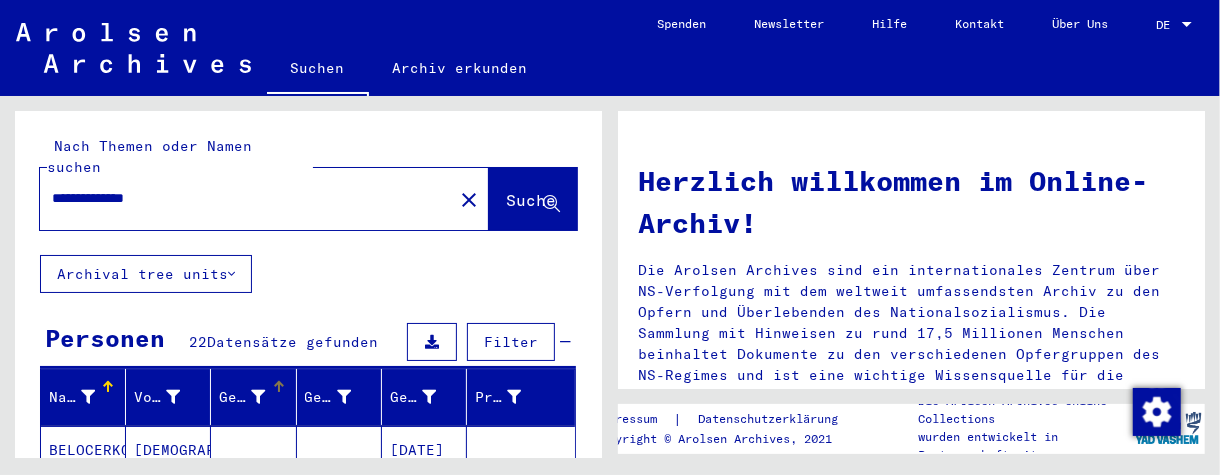 scroll, scrollTop: 200, scrollLeft: 0, axis: vertical 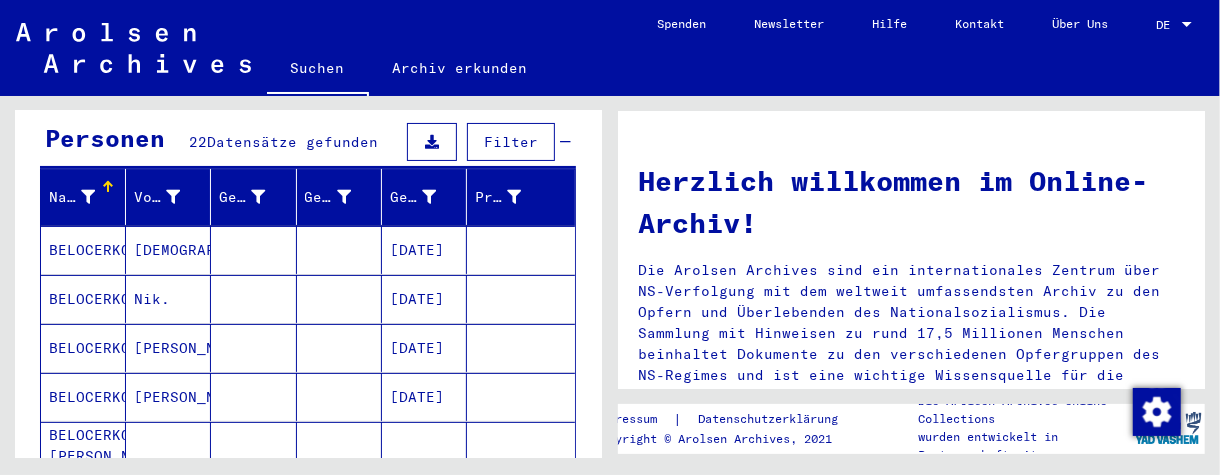 click on "[DEMOGRAPHIC_DATA]" at bounding box center [168, 299] 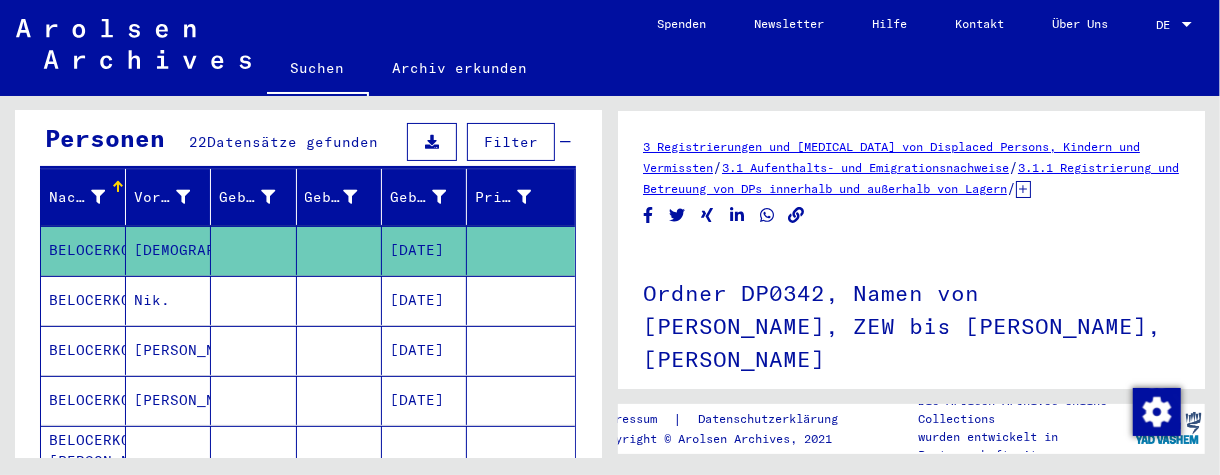scroll, scrollTop: 0, scrollLeft: 0, axis: both 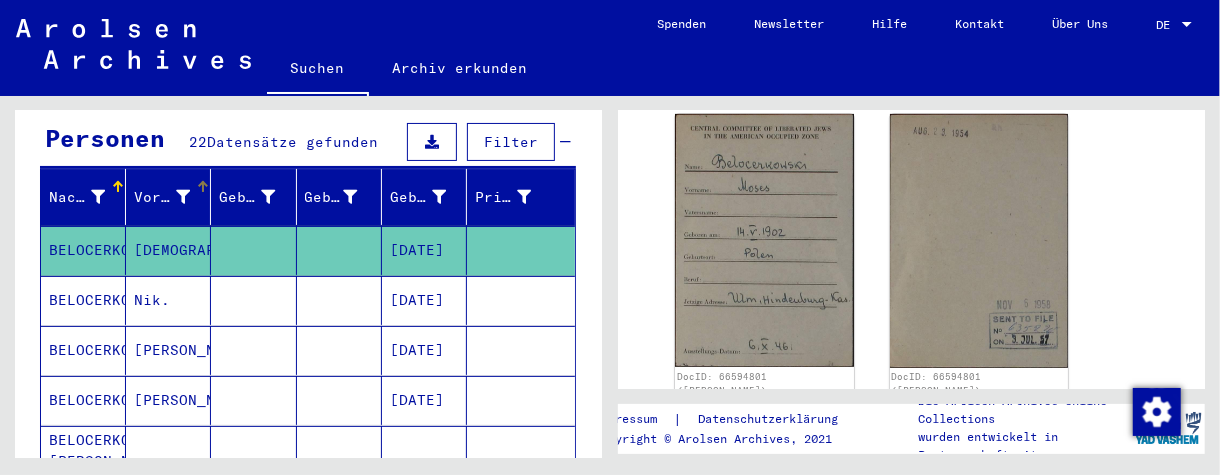 click at bounding box center (203, 187) 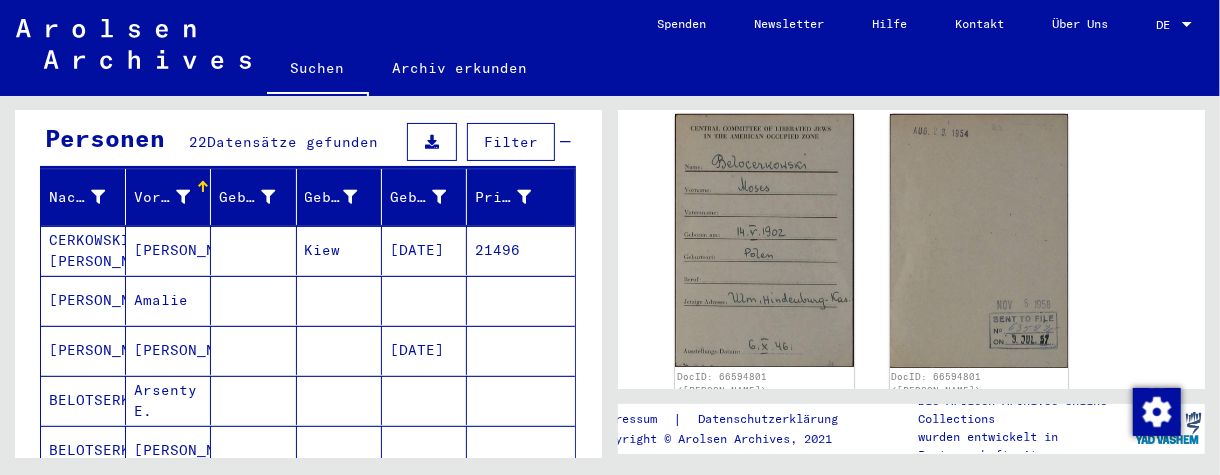 scroll, scrollTop: 400, scrollLeft: 0, axis: vertical 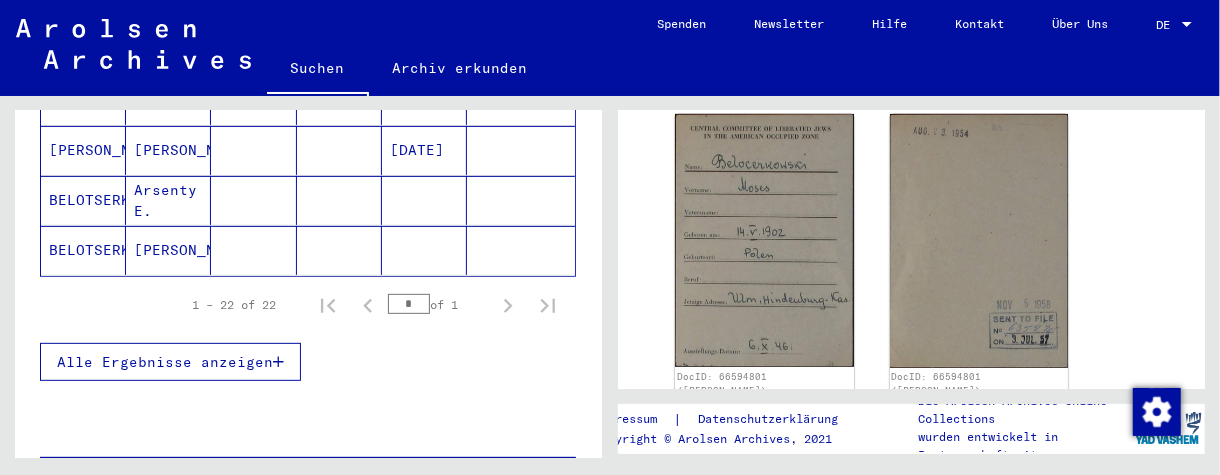 click on "Alle Ergebnisse anzeigen" at bounding box center (170, 362) 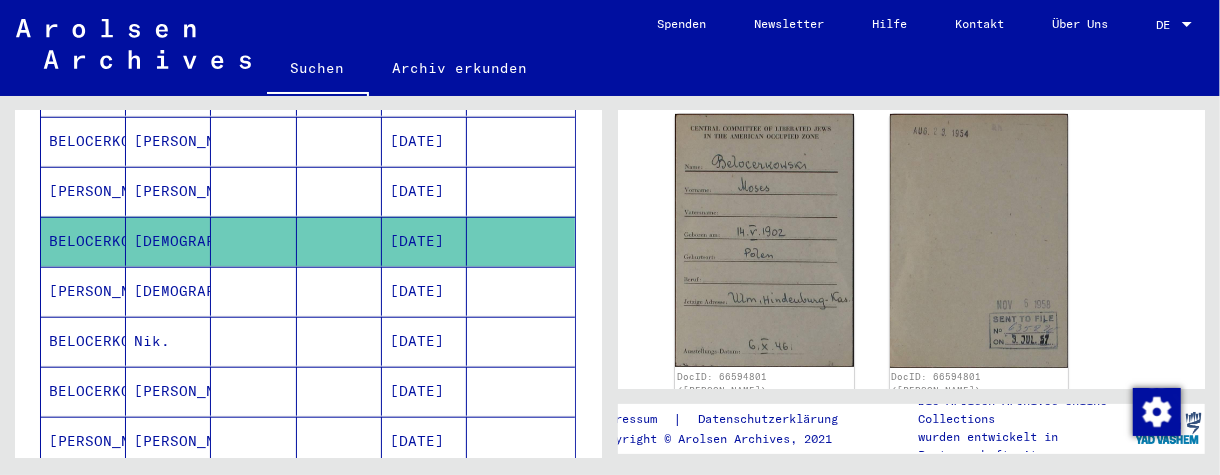 scroll, scrollTop: 1000, scrollLeft: 0, axis: vertical 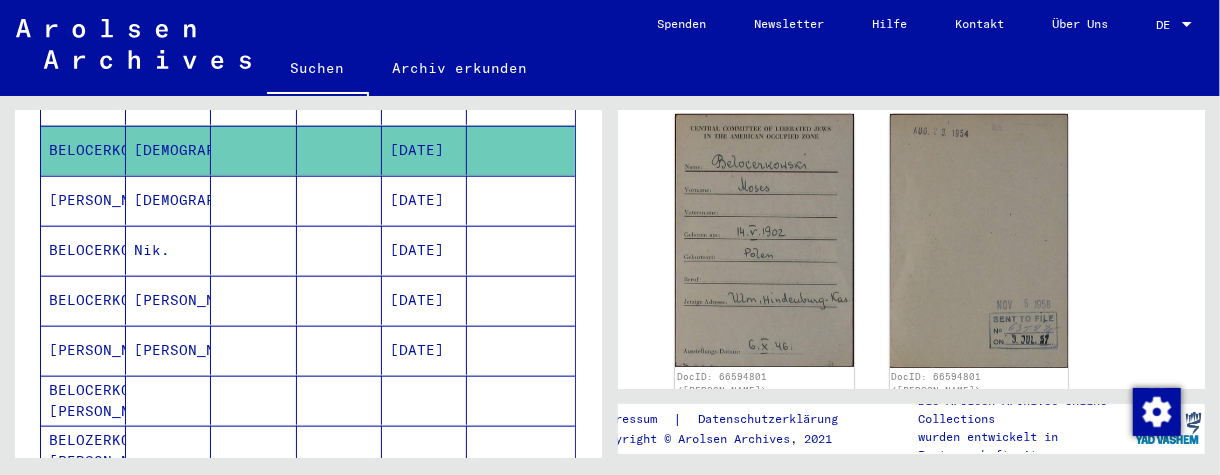 click at bounding box center (339, 250) 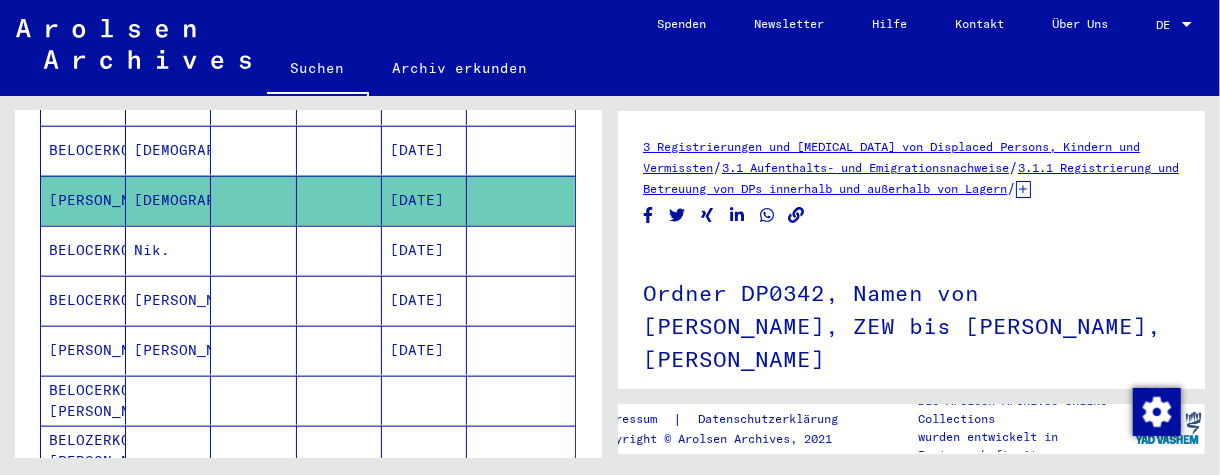 scroll, scrollTop: 0, scrollLeft: 0, axis: both 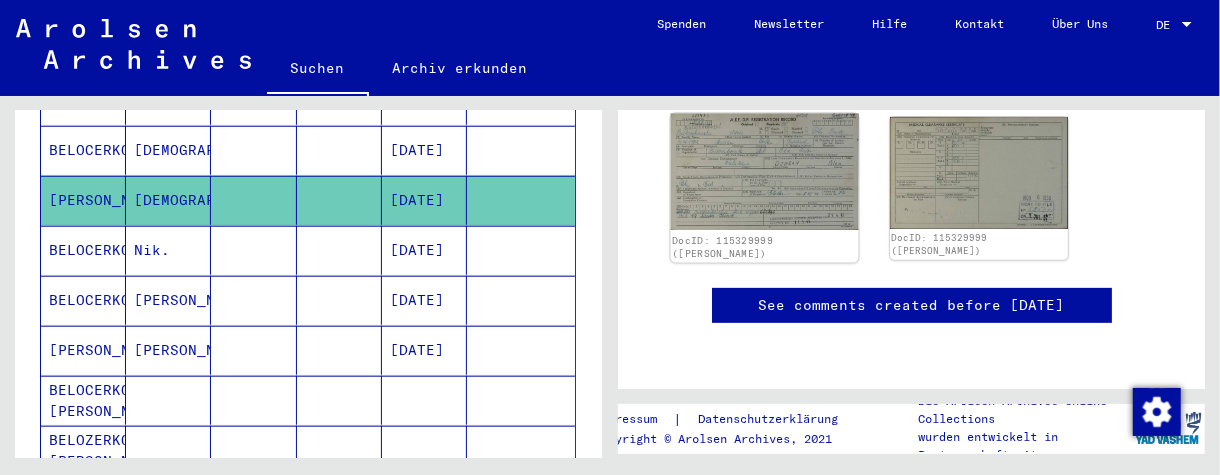 click 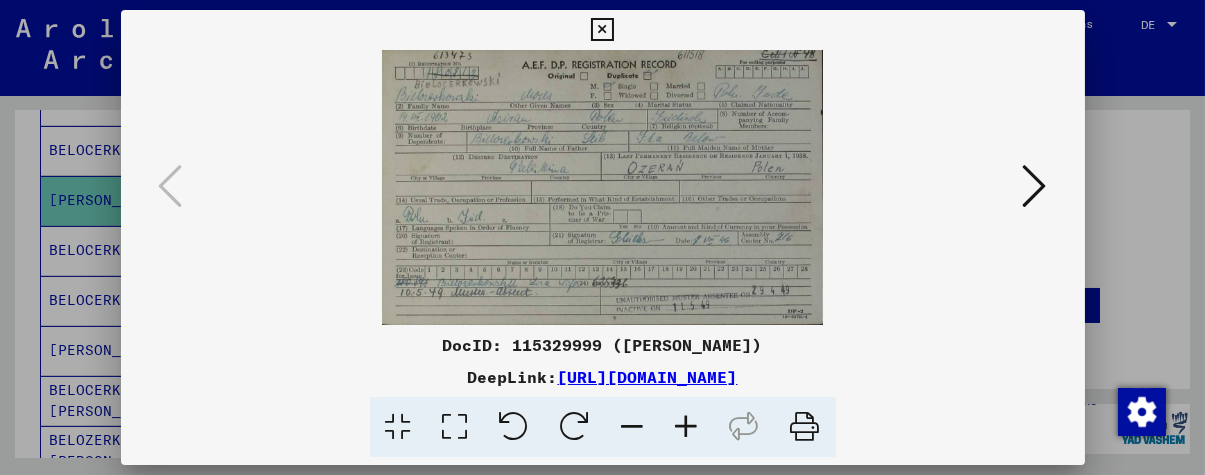 drag, startPoint x: 937, startPoint y: 232, endPoint x: 894, endPoint y: 246, distance: 45.221676 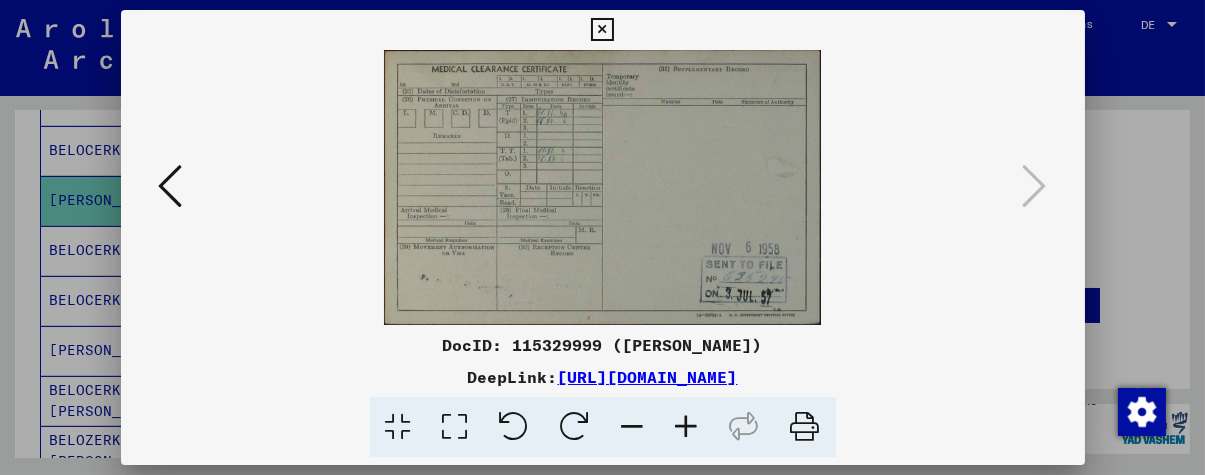 click at bounding box center (602, 237) 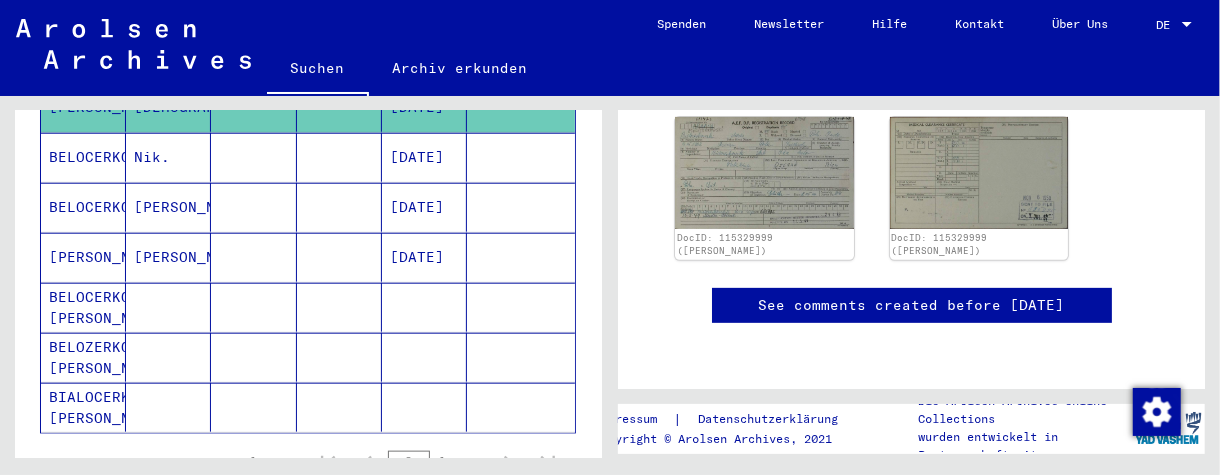 scroll, scrollTop: 1200, scrollLeft: 0, axis: vertical 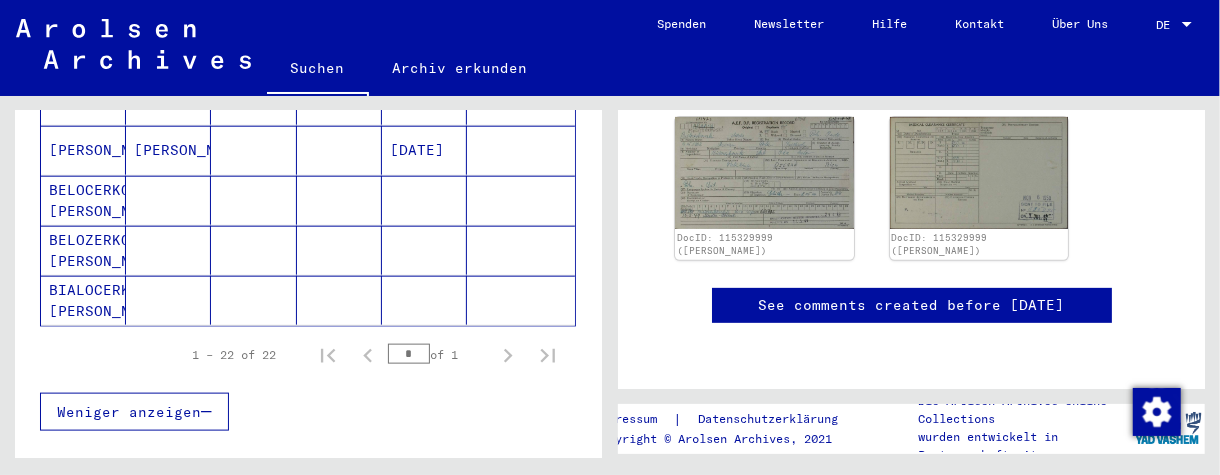 click at bounding box center (168, 250) 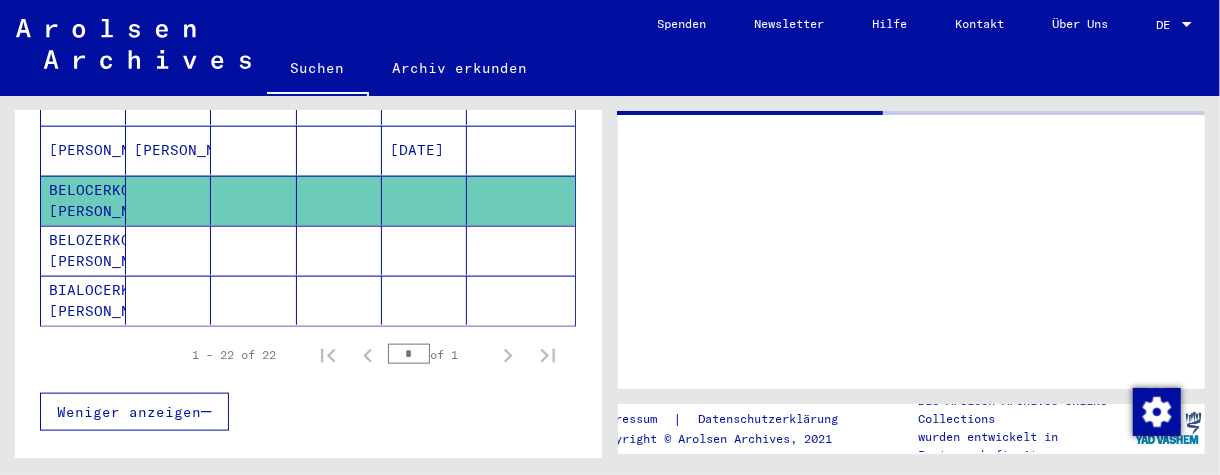 scroll, scrollTop: 0, scrollLeft: 0, axis: both 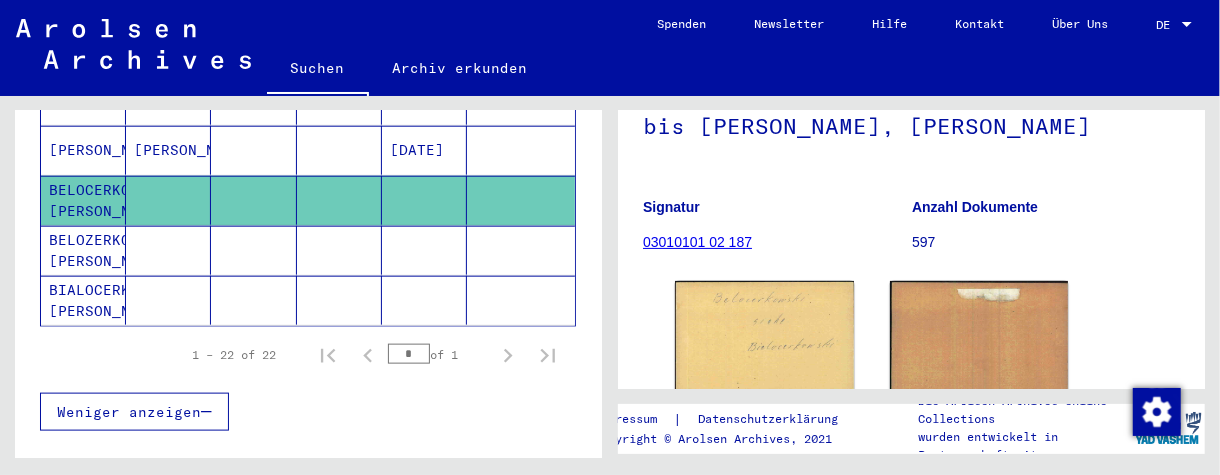 click at bounding box center [253, 300] 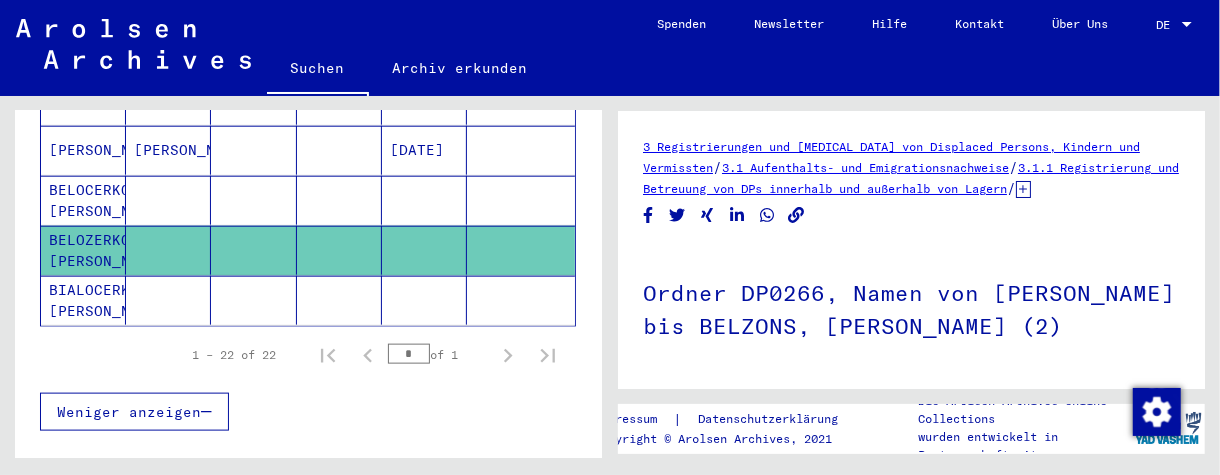 scroll, scrollTop: 200, scrollLeft: 0, axis: vertical 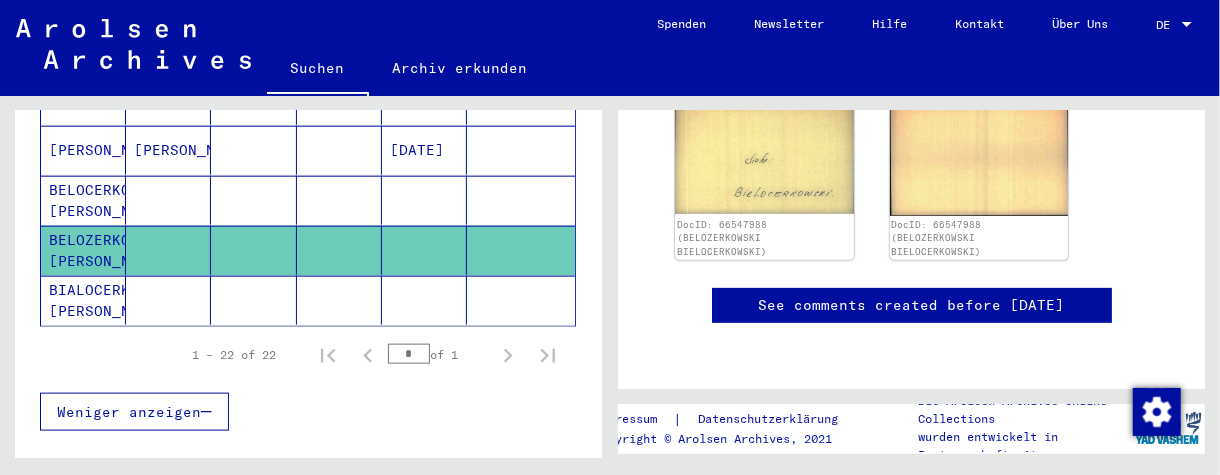 click 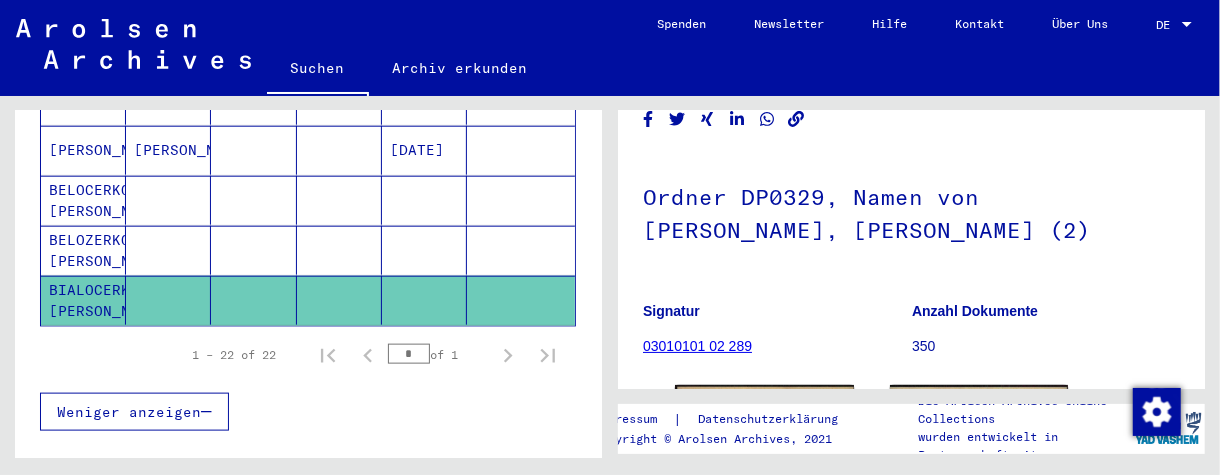scroll, scrollTop: 200, scrollLeft: 0, axis: vertical 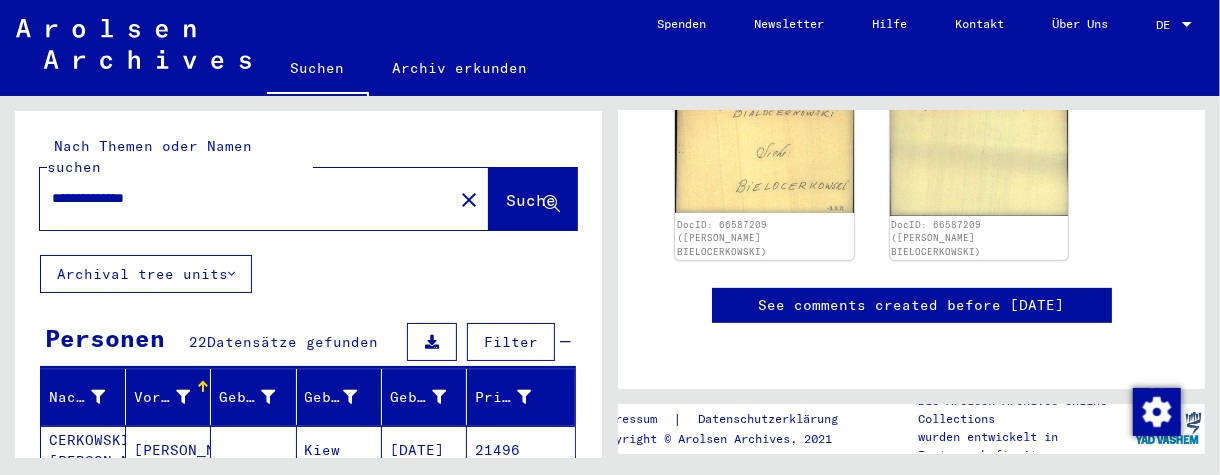 drag, startPoint x: 304, startPoint y: 183, endPoint x: 0, endPoint y: 176, distance: 304.08057 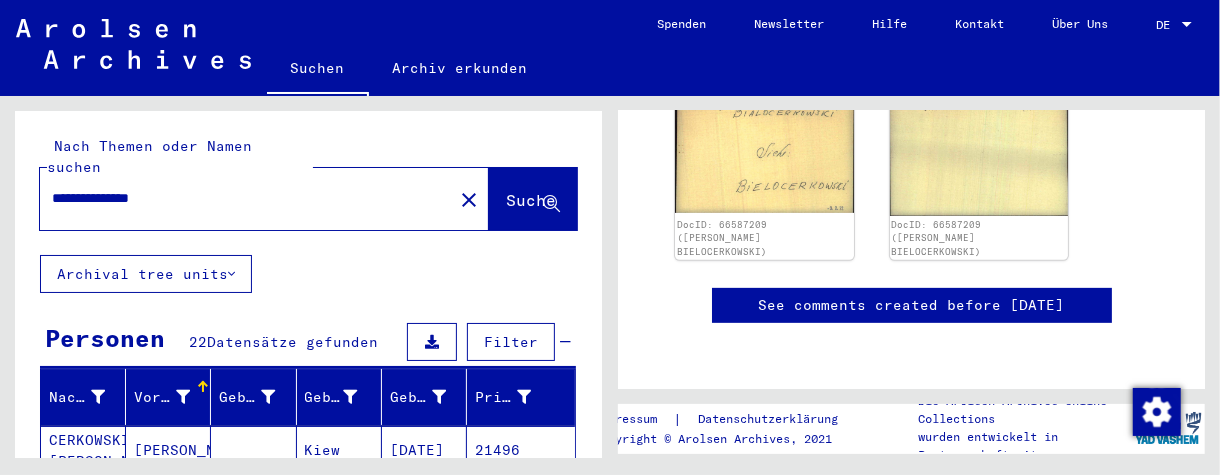 drag, startPoint x: 216, startPoint y: 182, endPoint x: 0, endPoint y: 173, distance: 216.18742 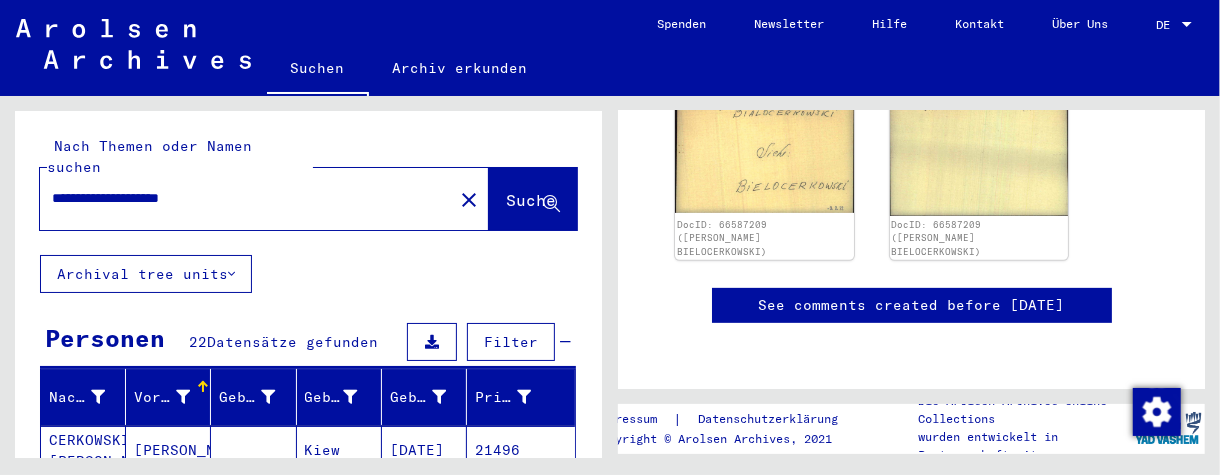 type on "**********" 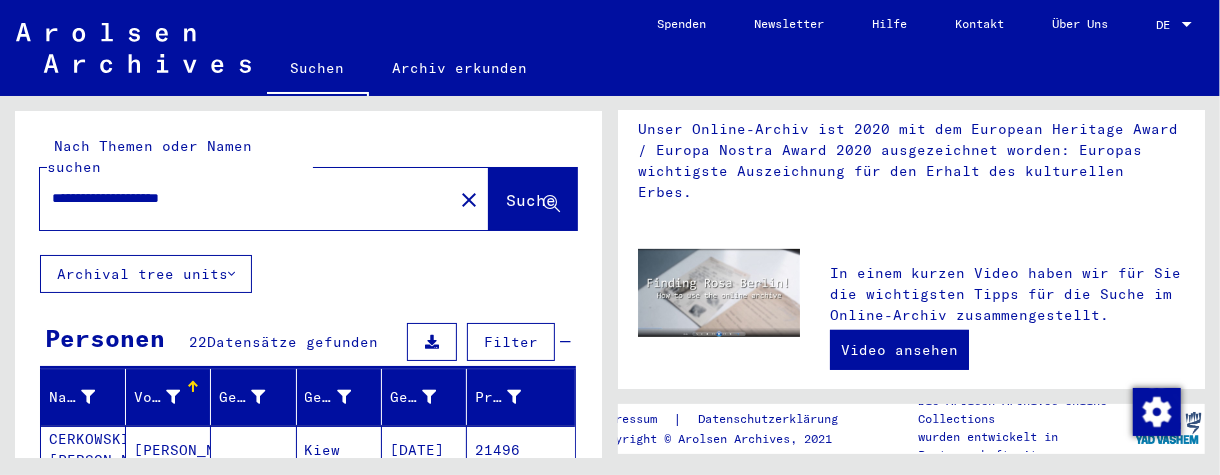 scroll, scrollTop: 0, scrollLeft: 0, axis: both 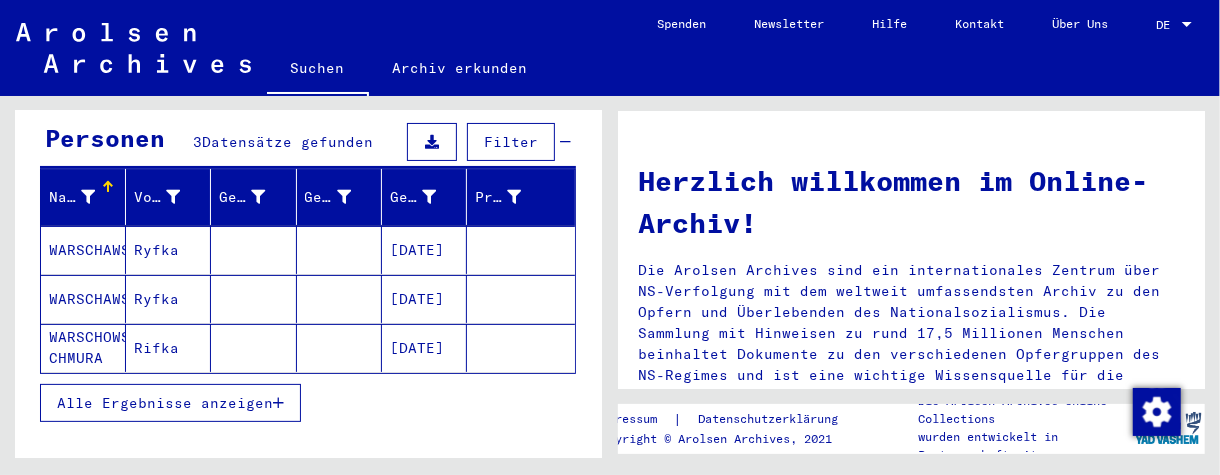 click at bounding box center [339, 299] 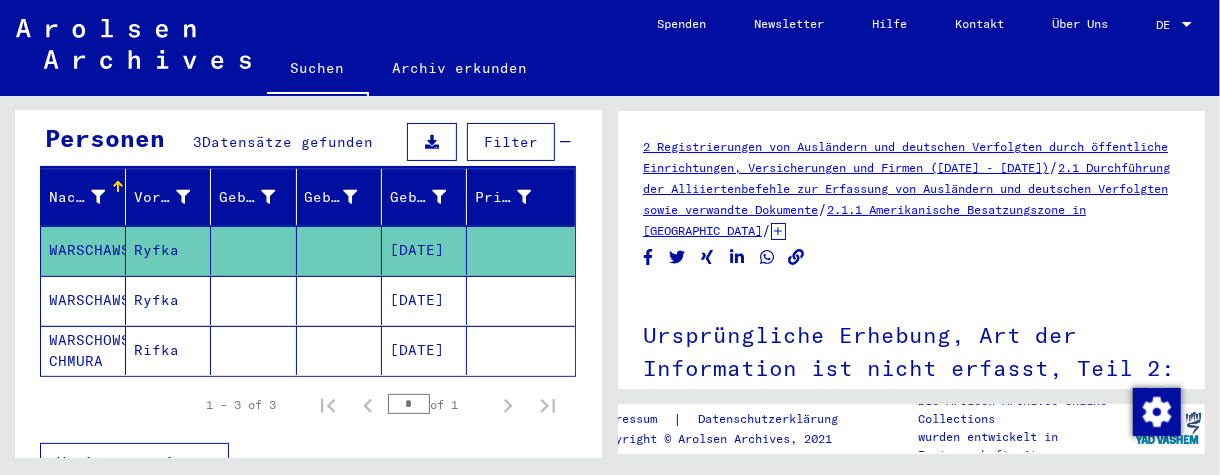 scroll, scrollTop: 0, scrollLeft: 0, axis: both 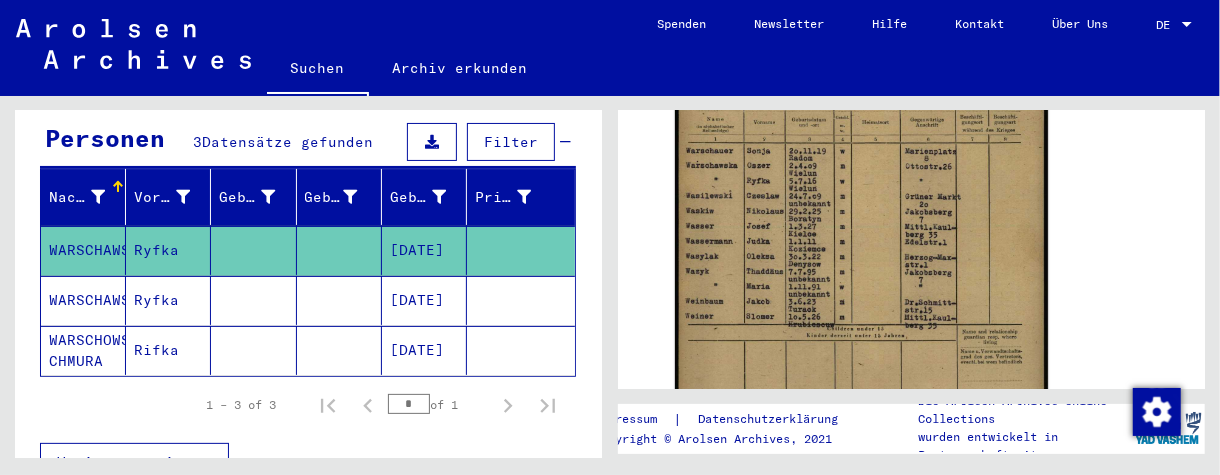 click at bounding box center (253, 350) 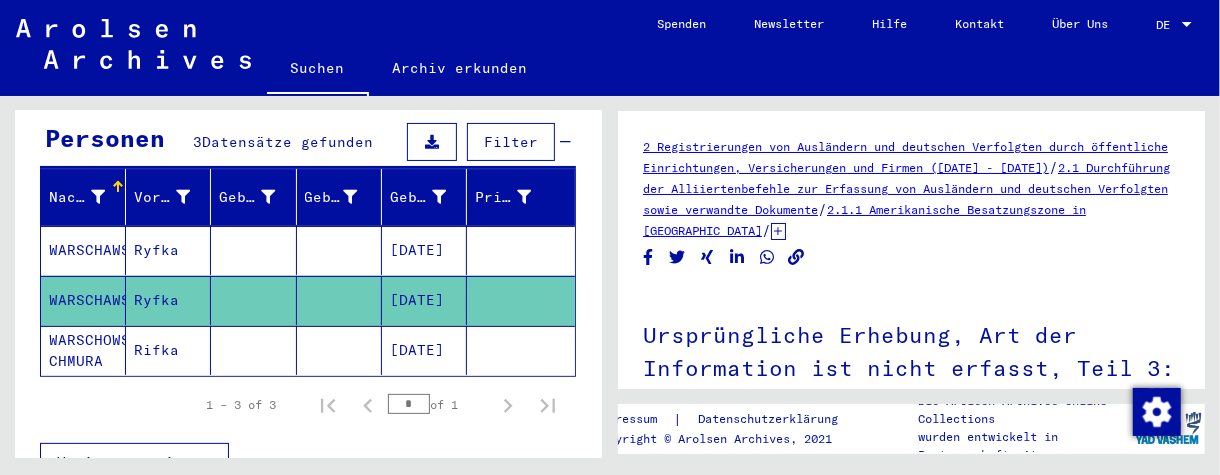 scroll, scrollTop: 0, scrollLeft: 0, axis: both 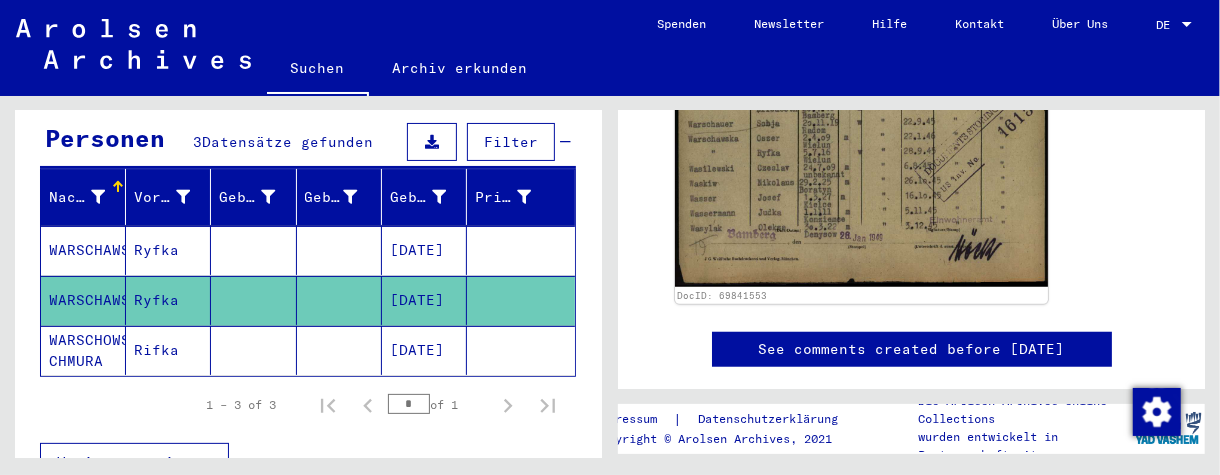 drag, startPoint x: 199, startPoint y: 315, endPoint x: 275, endPoint y: 307, distance: 76.41989 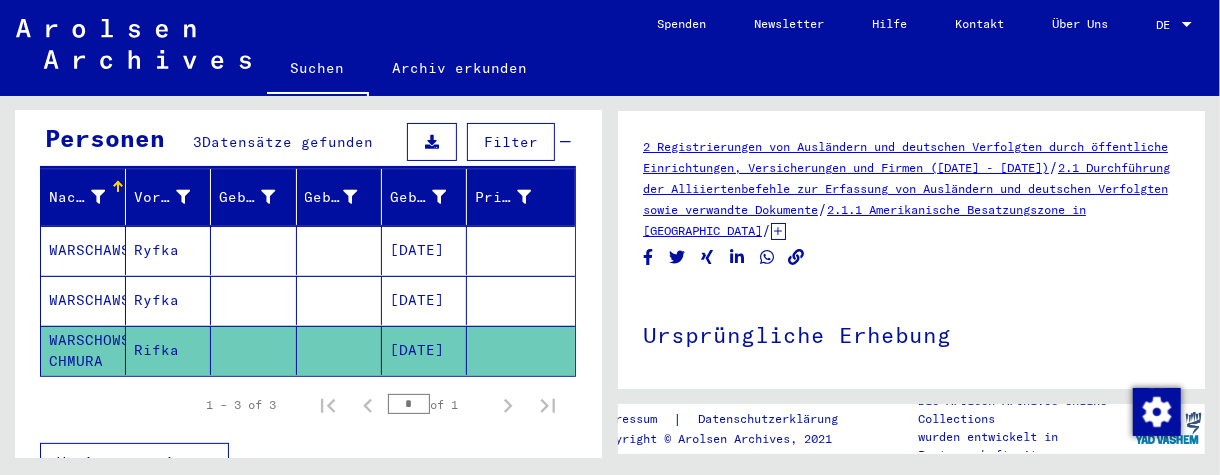 scroll, scrollTop: 0, scrollLeft: 0, axis: both 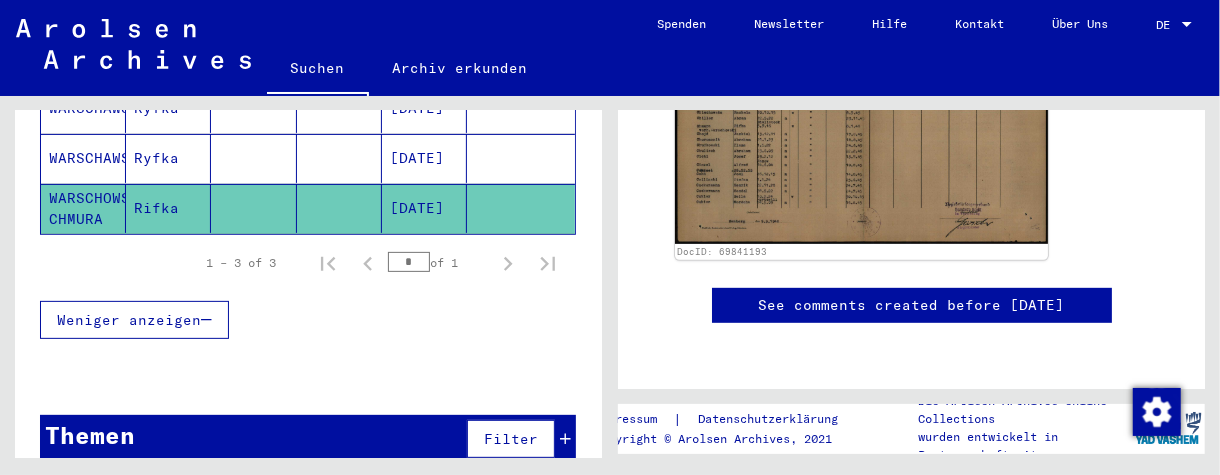 click on "Weniger anzeigen" at bounding box center [134, 320] 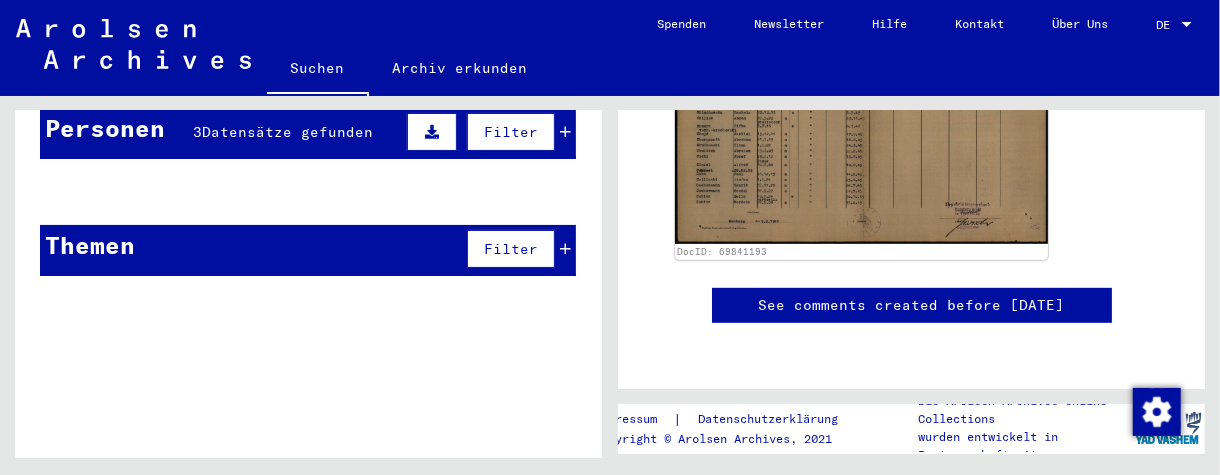 scroll, scrollTop: 190, scrollLeft: 0, axis: vertical 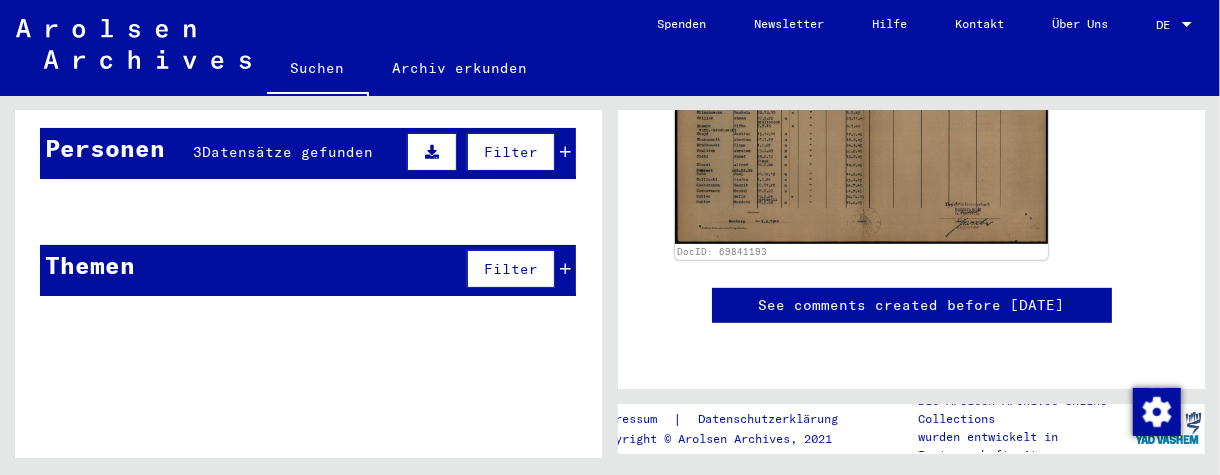 click on "[DATE]" at bounding box center (424, 310) 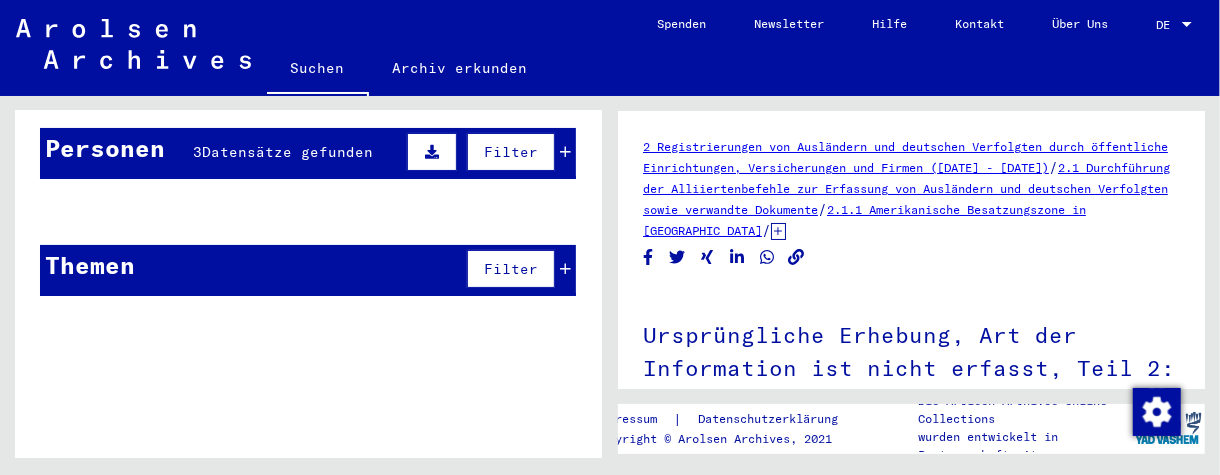 scroll, scrollTop: 0, scrollLeft: 0, axis: both 